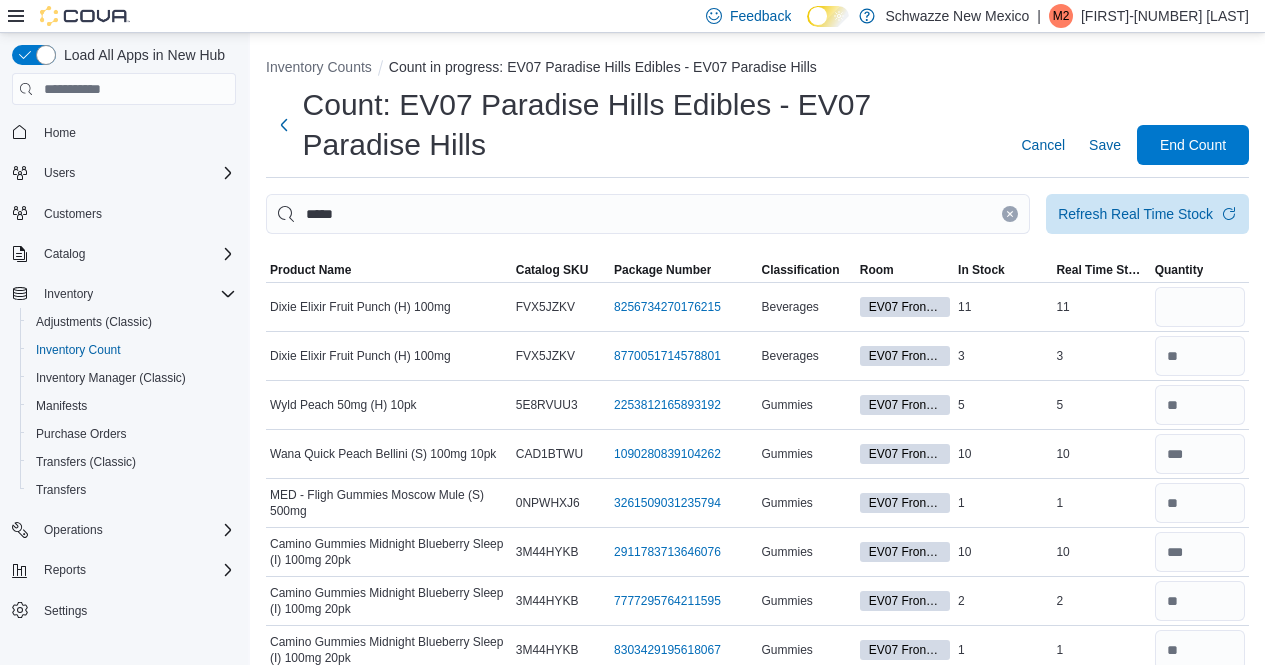 scroll, scrollTop: 1264, scrollLeft: 0, axis: vertical 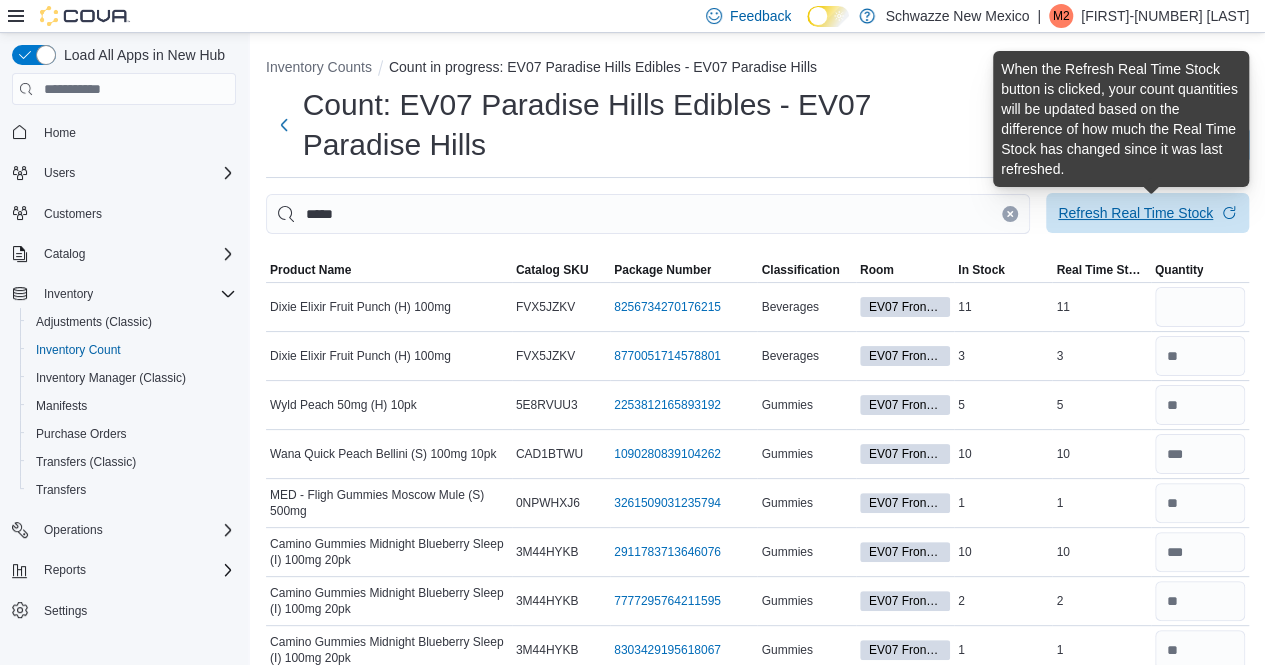 click on "Refresh Real Time Stock" at bounding box center [1135, 213] 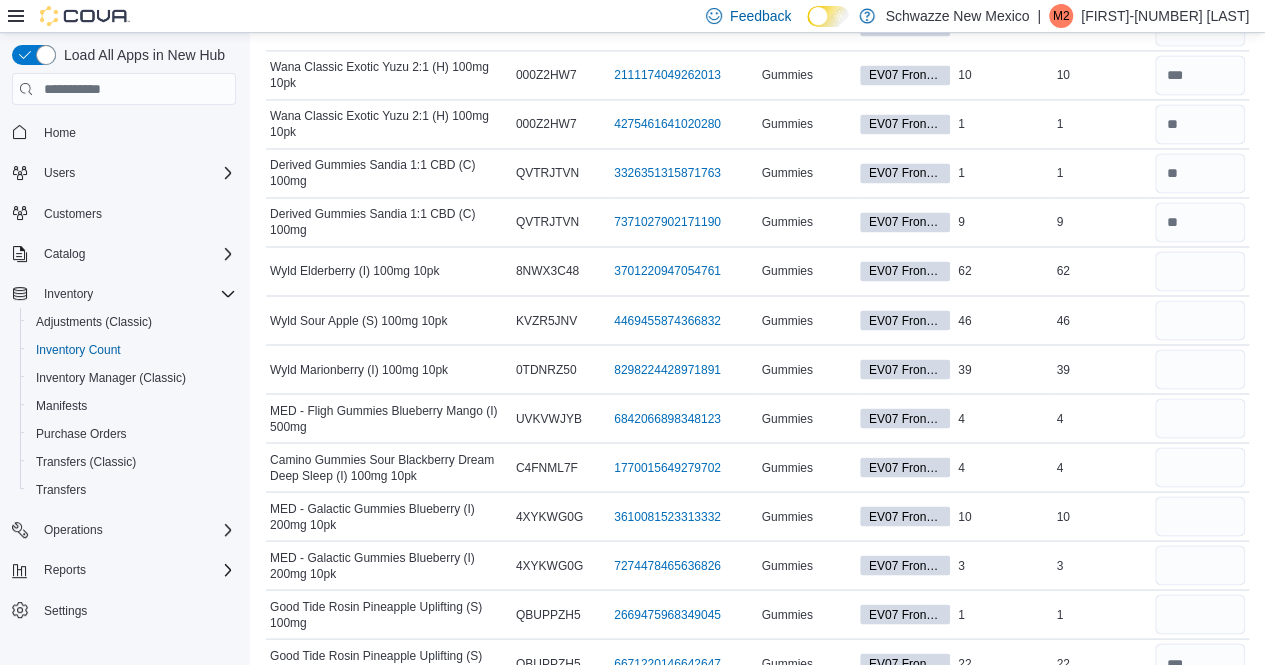 scroll, scrollTop: 1611, scrollLeft: 0, axis: vertical 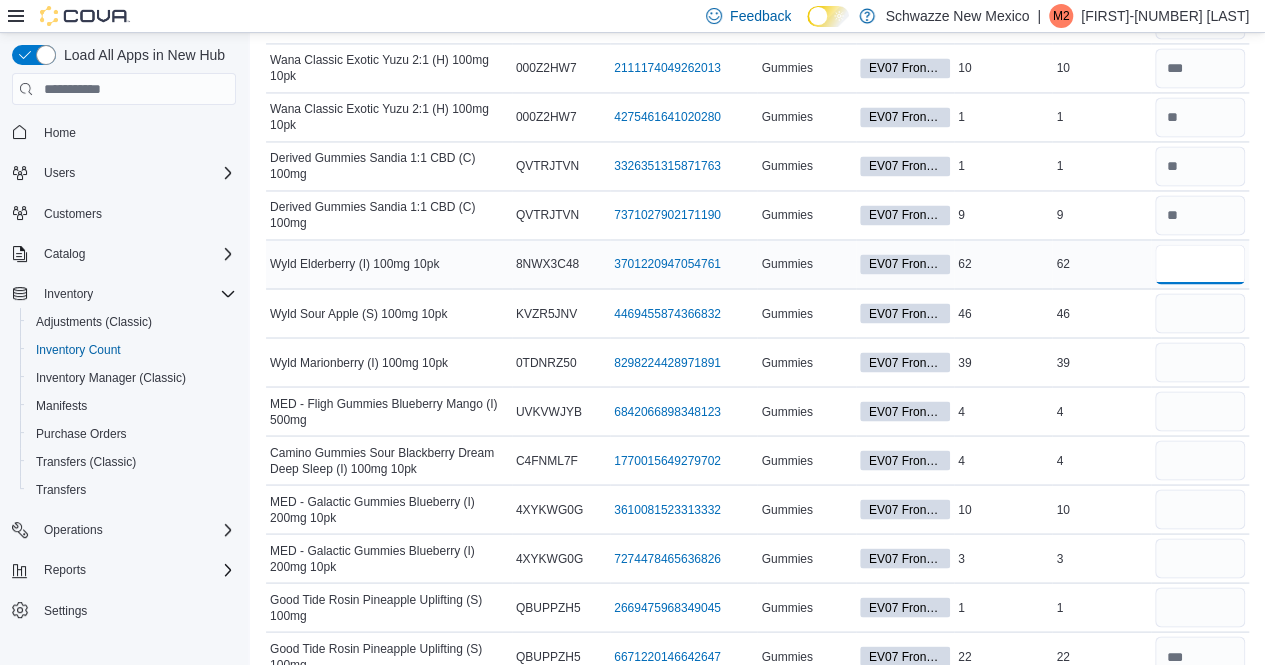 click at bounding box center (1200, 264) 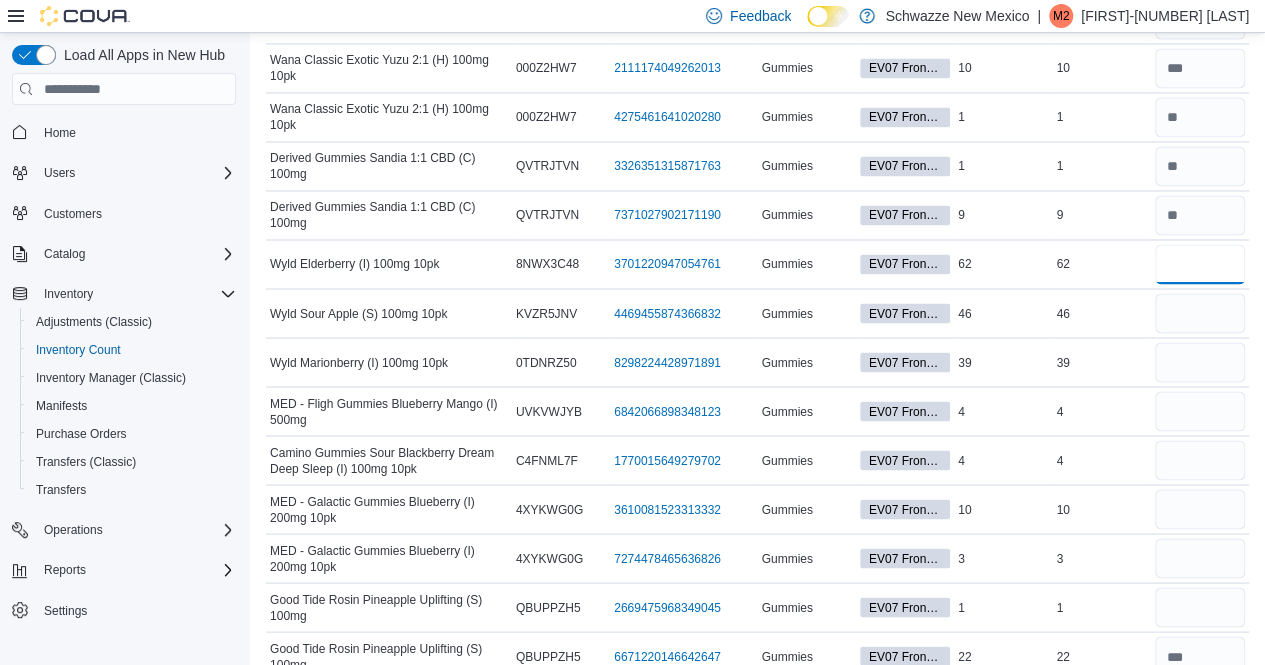 type on "**" 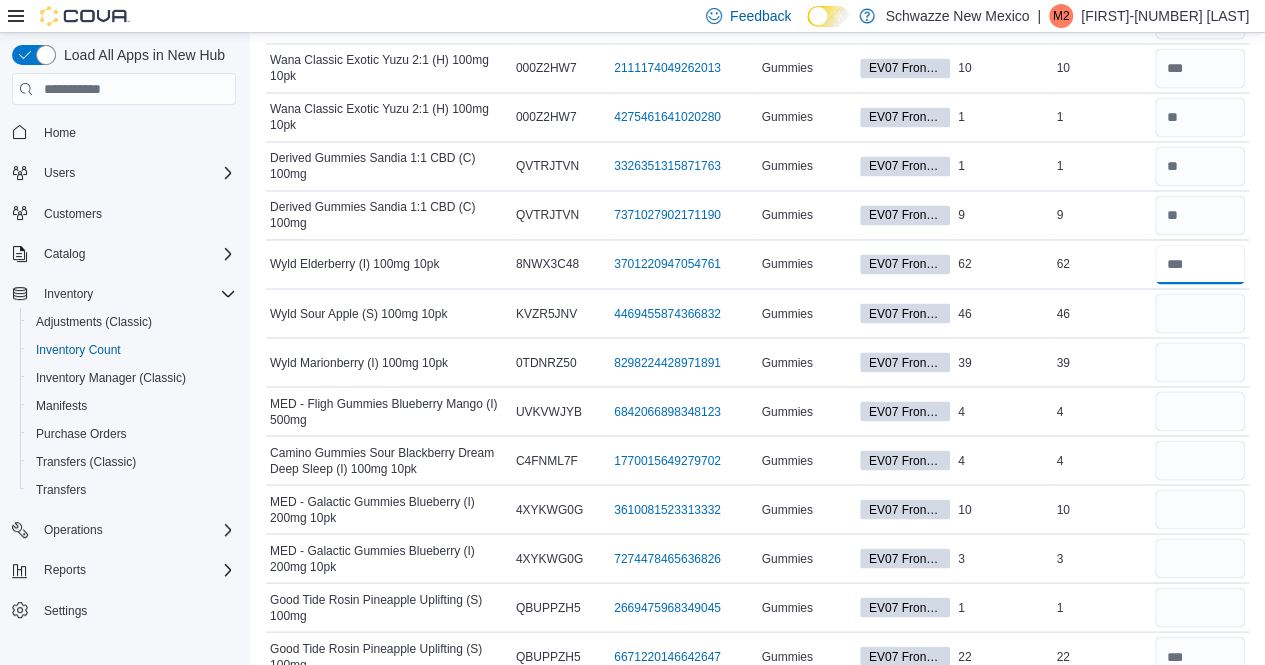 type on "**" 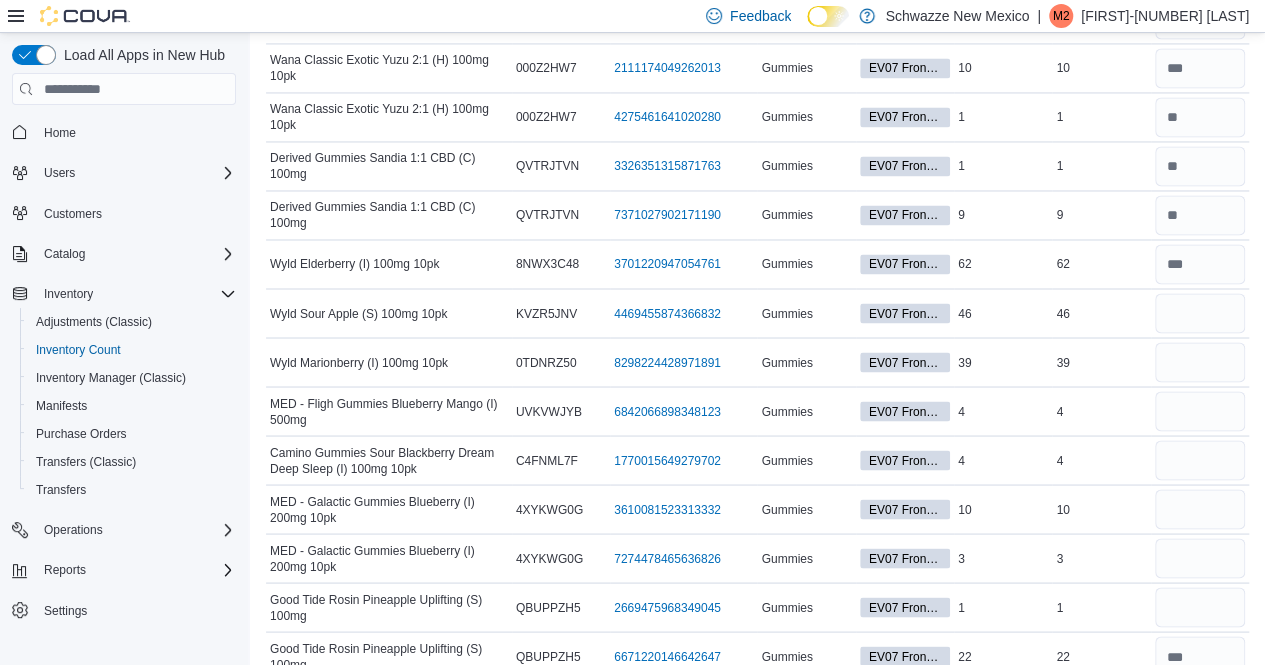 type 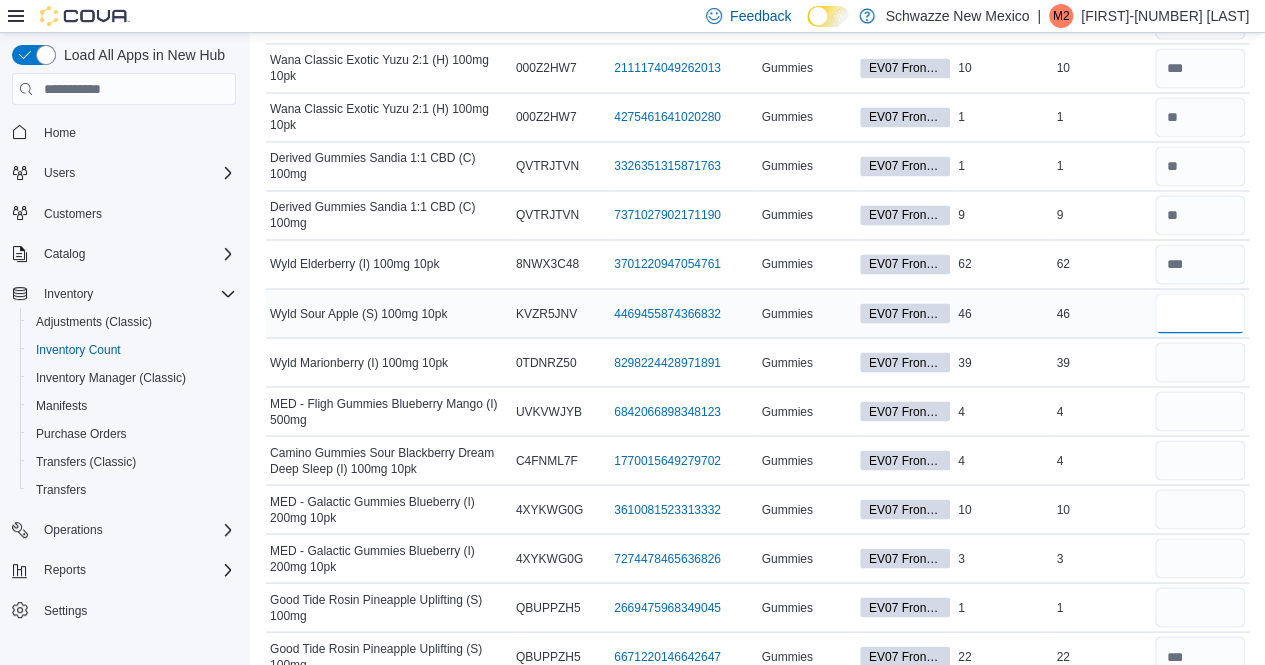 click at bounding box center (1200, 313) 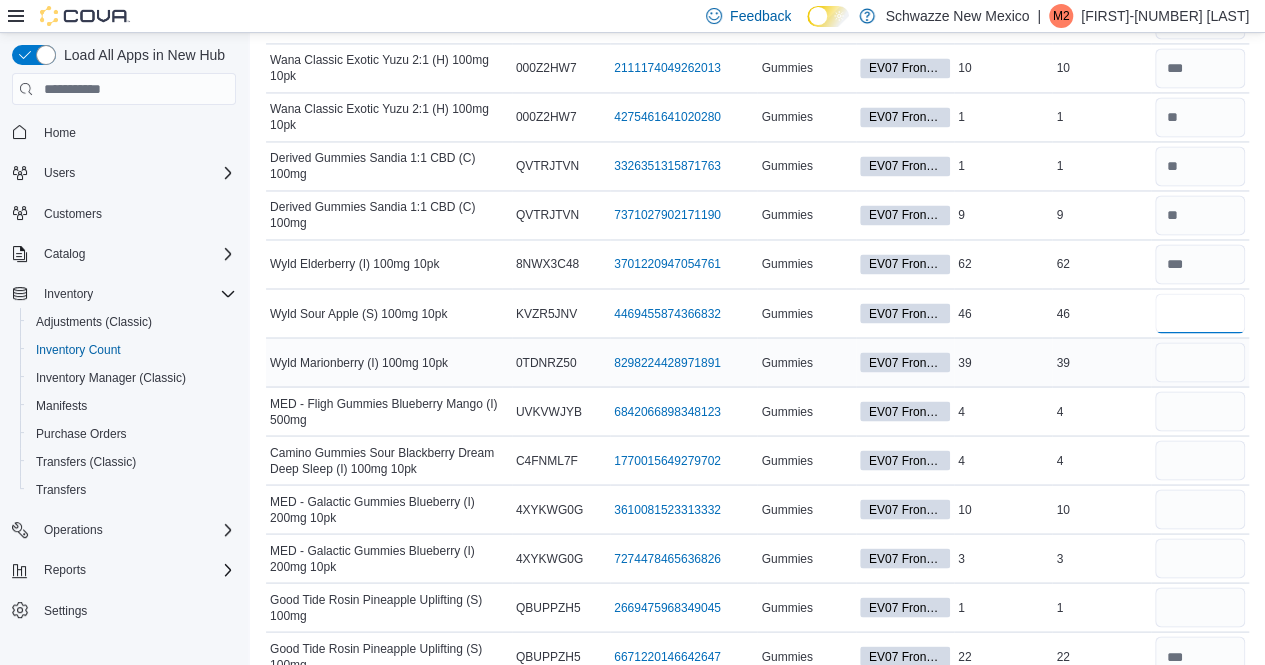 type on "**" 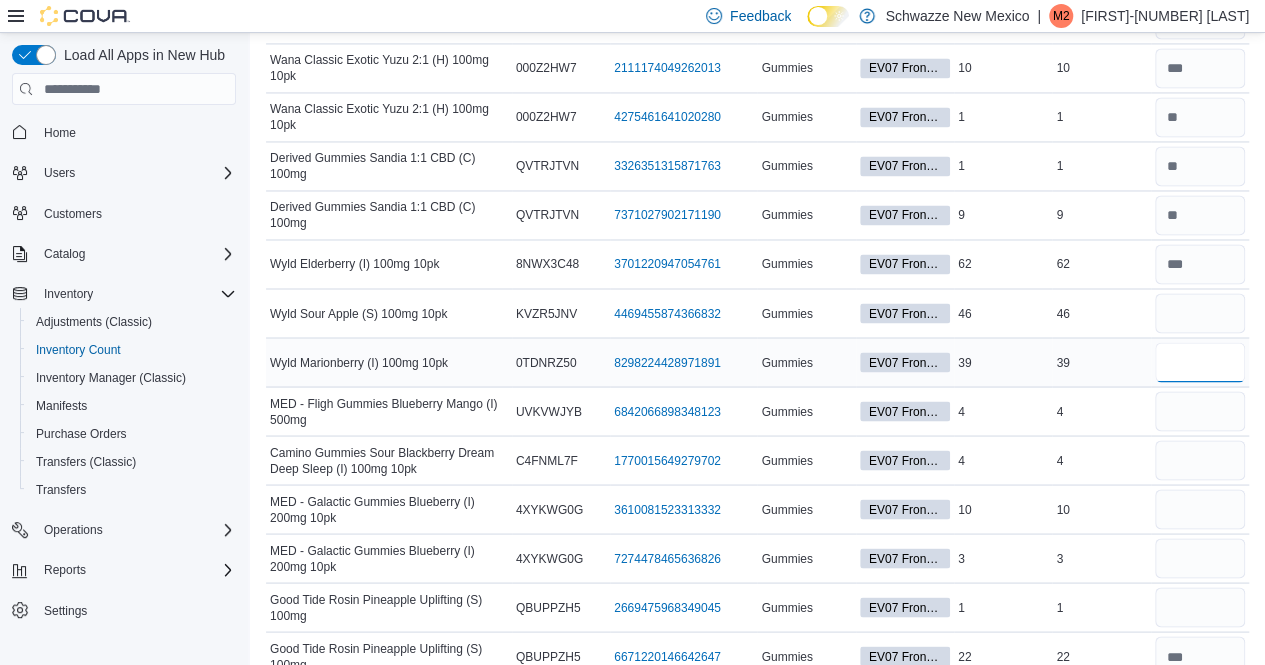 type 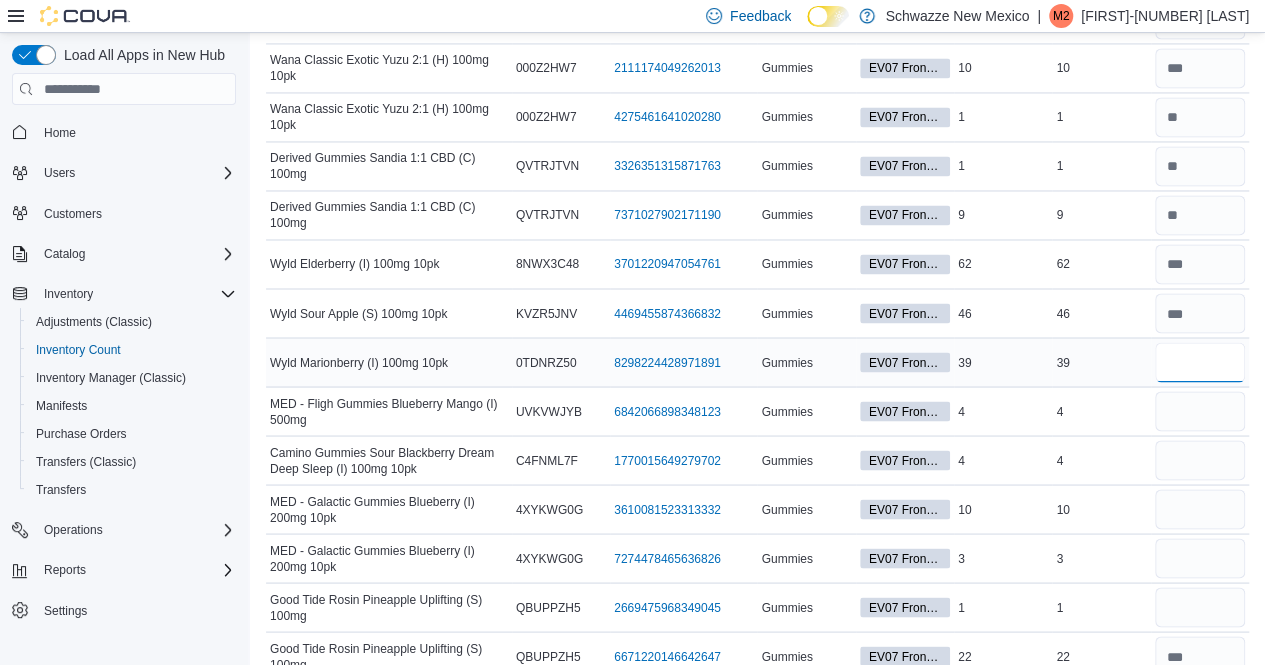 click at bounding box center (1200, 362) 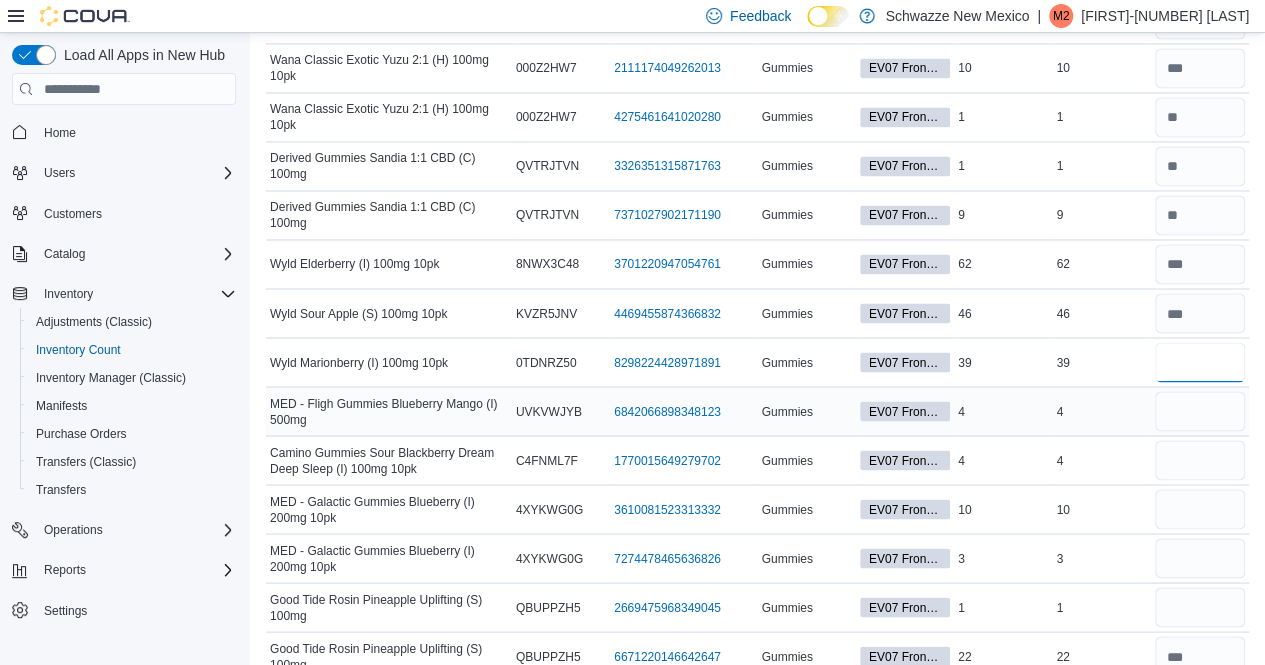 type on "**" 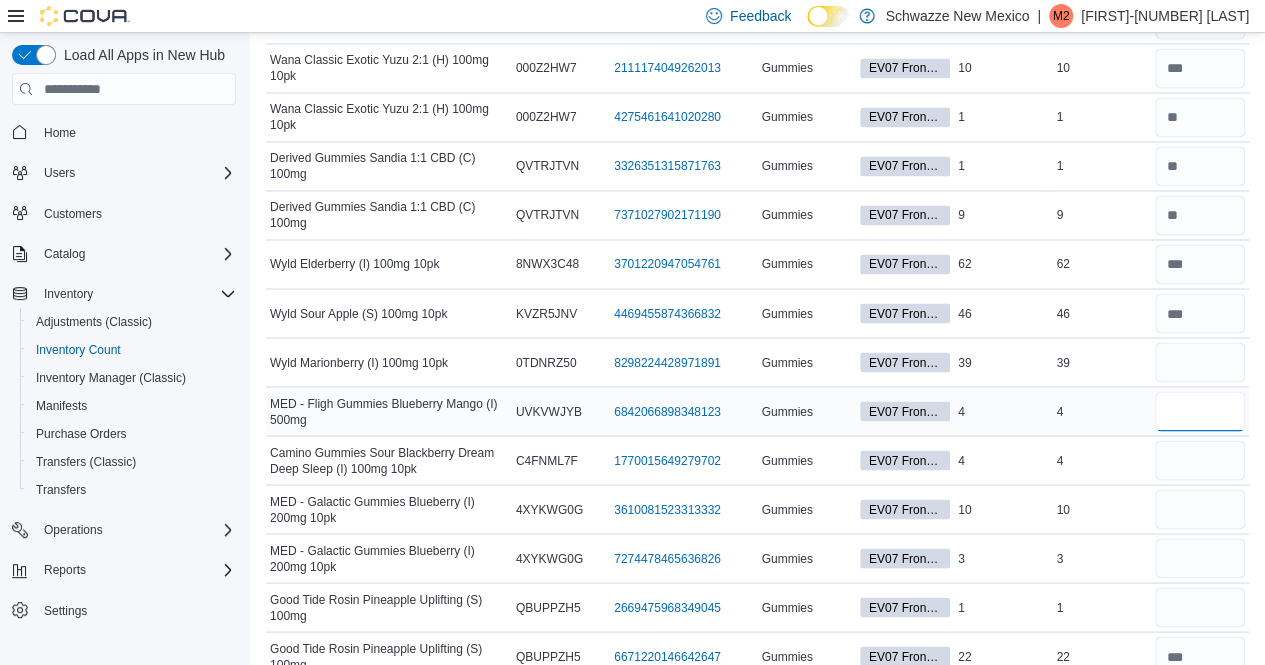 type 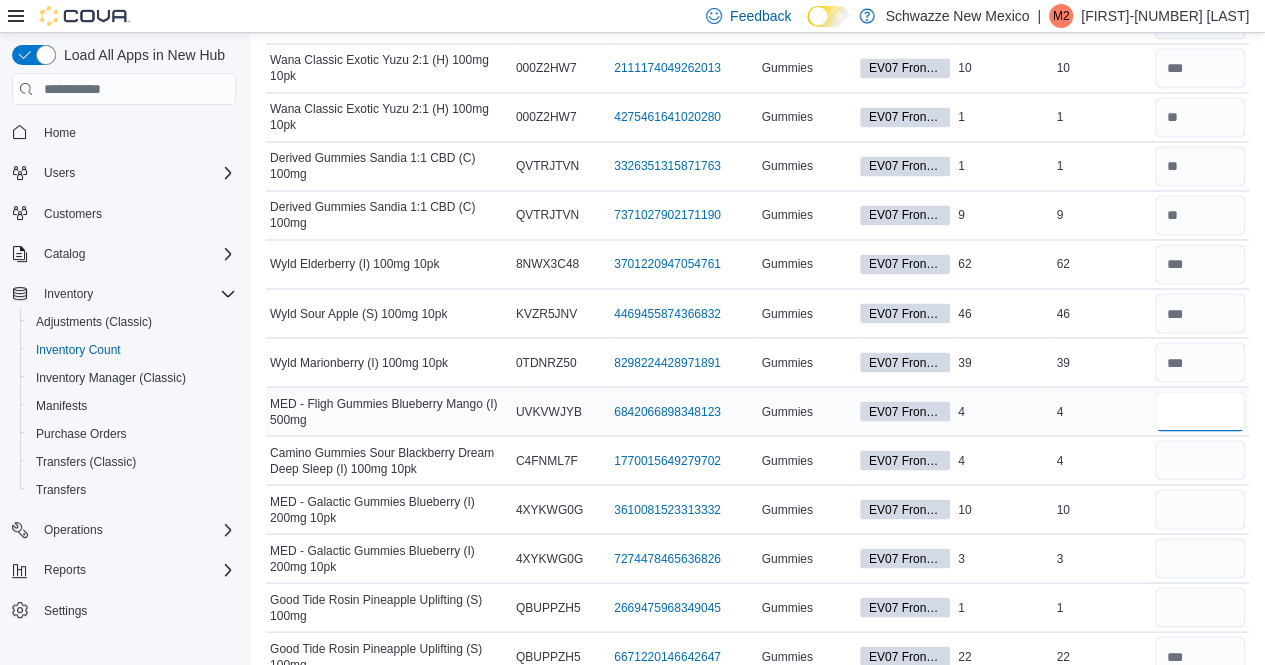 click at bounding box center [1200, 411] 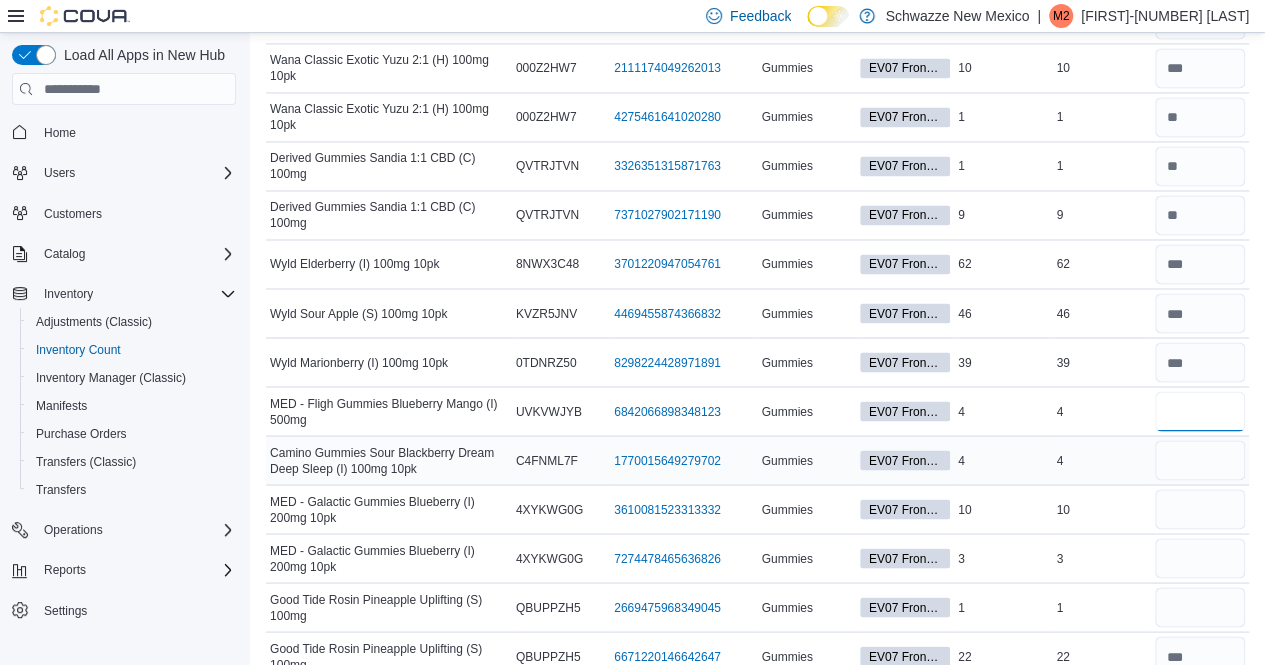 type on "*" 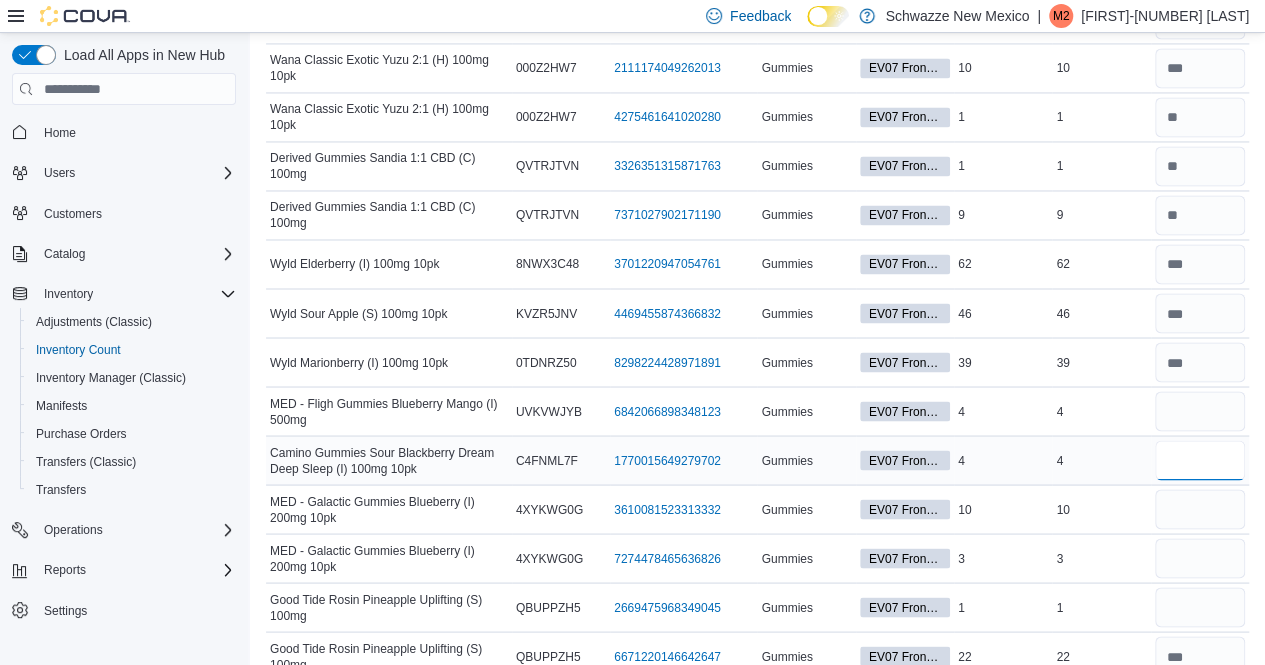type 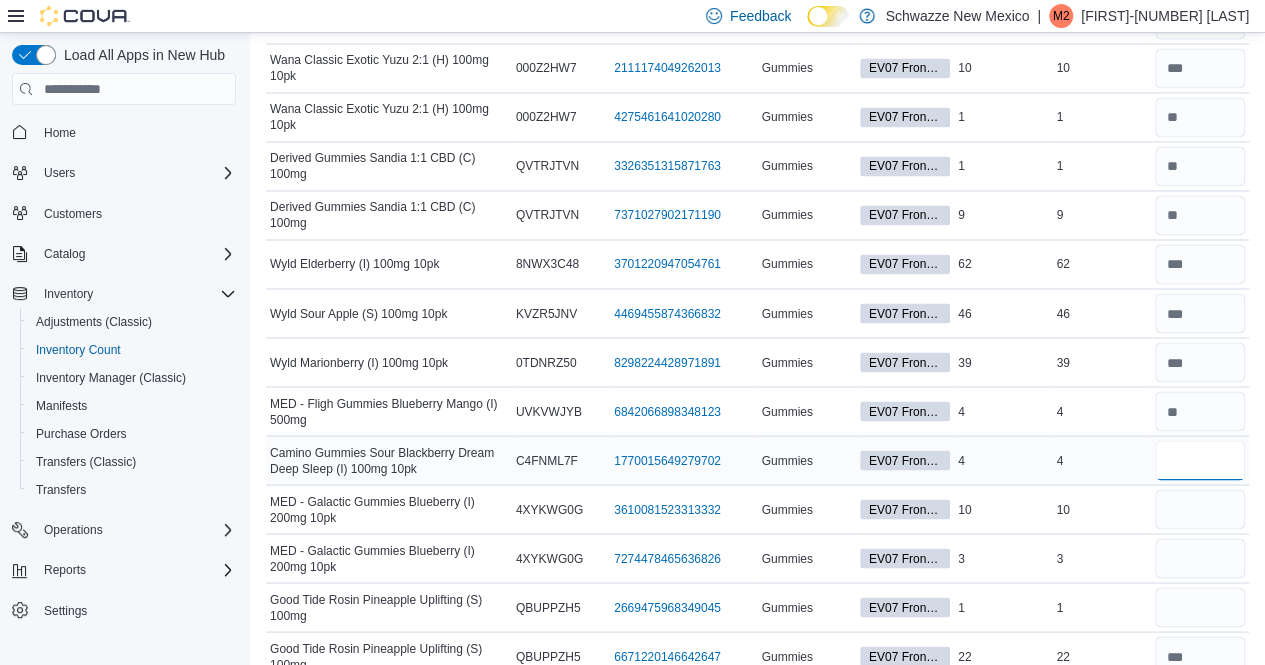 click at bounding box center (1200, 460) 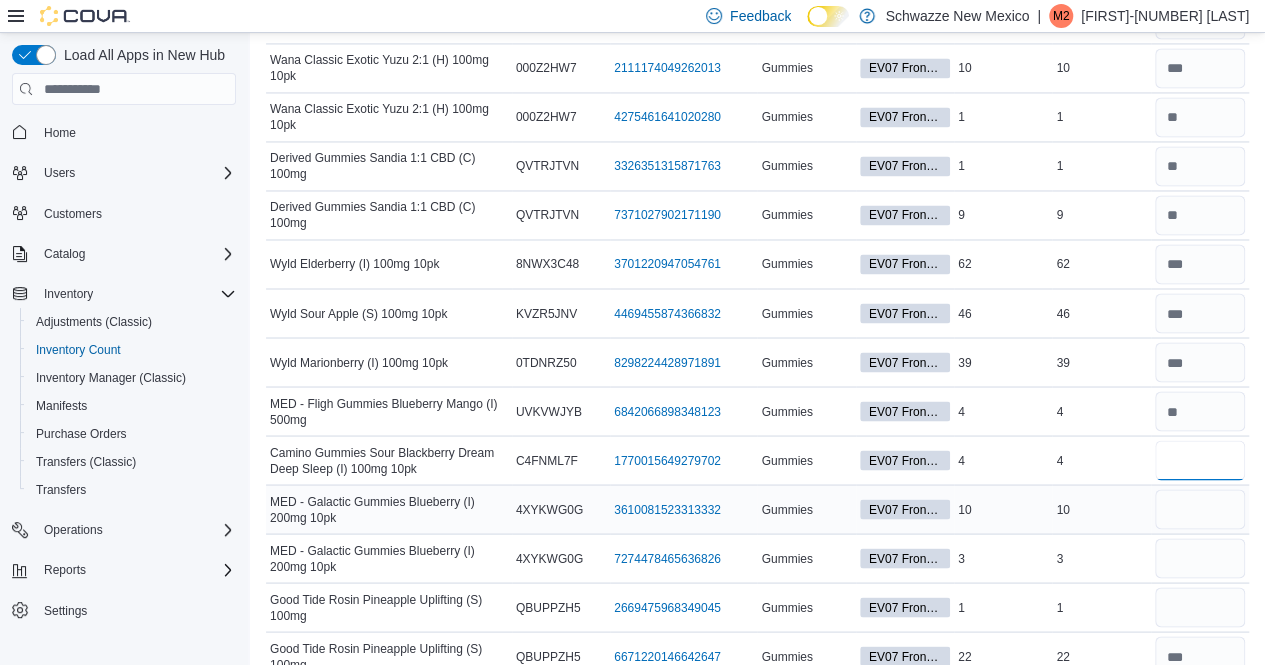 type on "*" 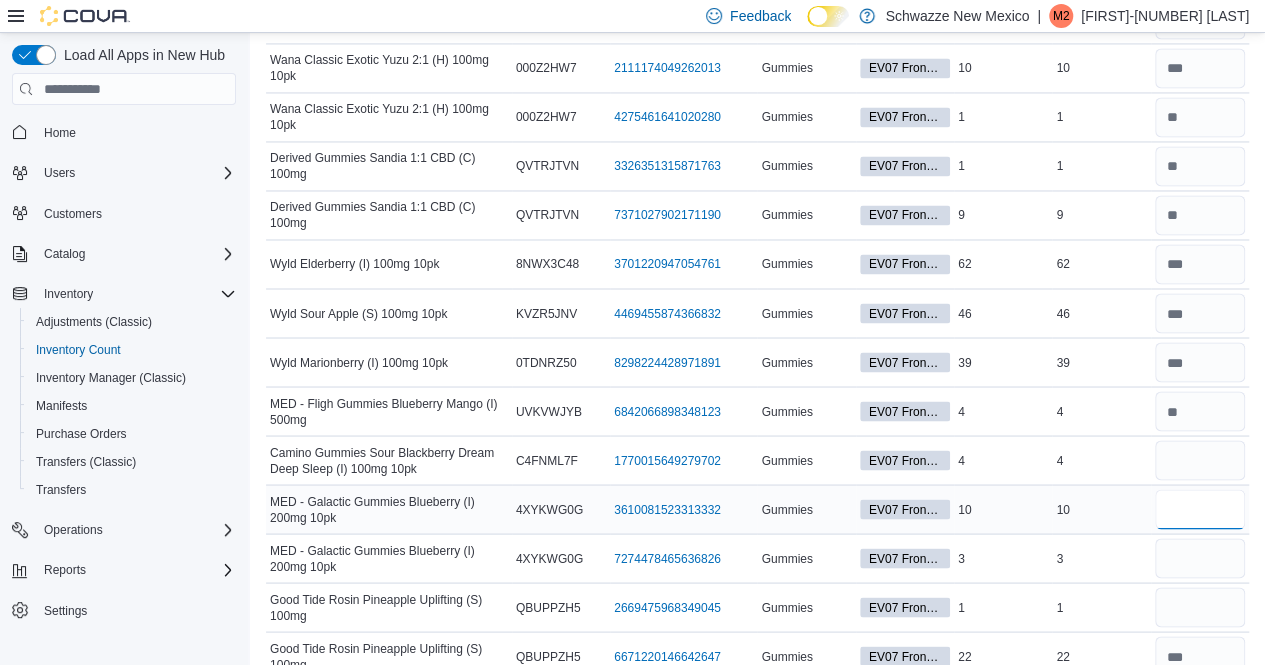 type 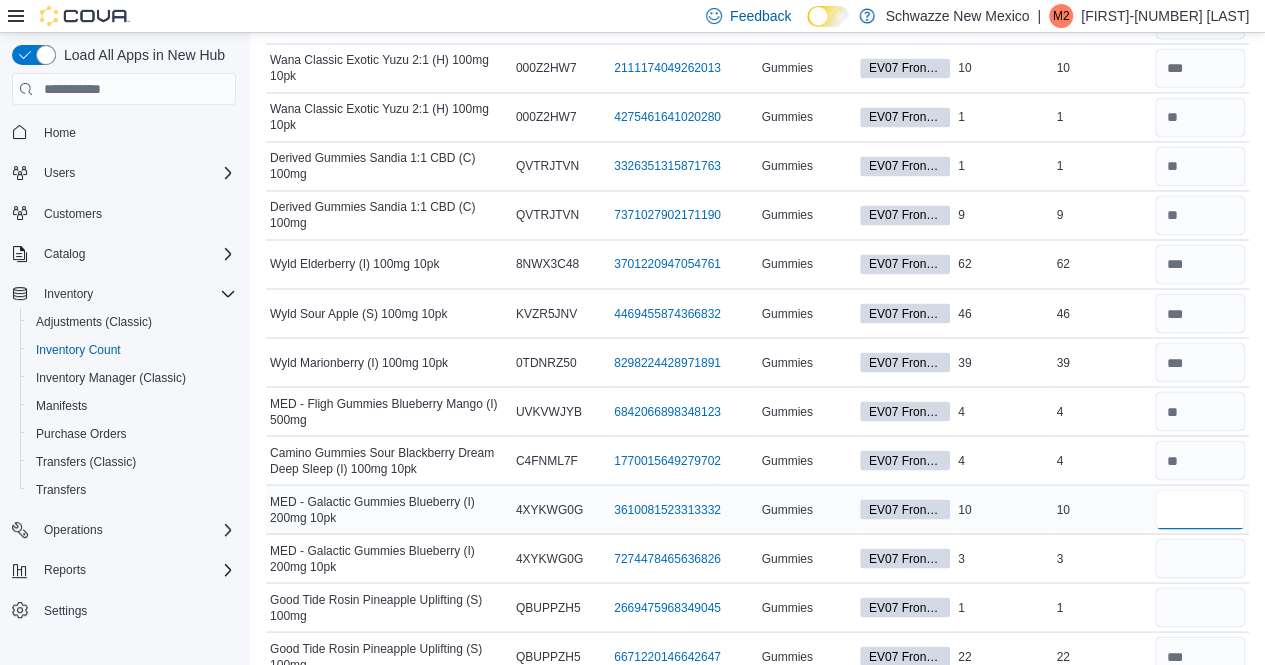 click at bounding box center [1200, 509] 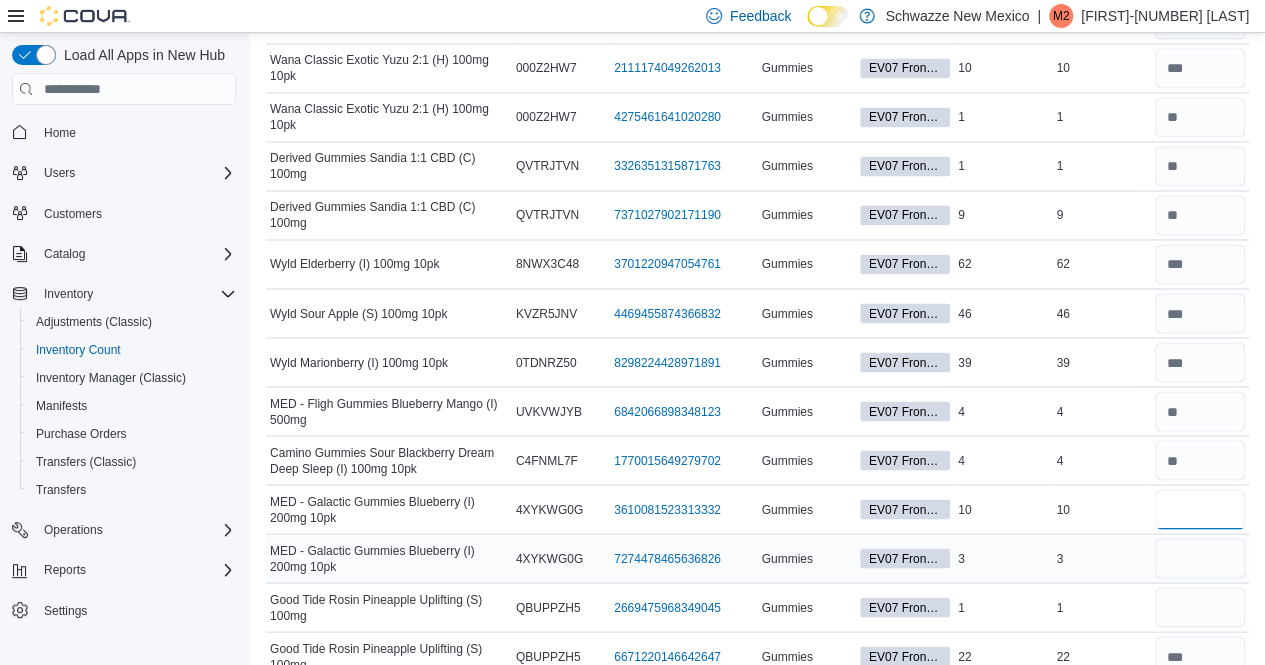 type on "**" 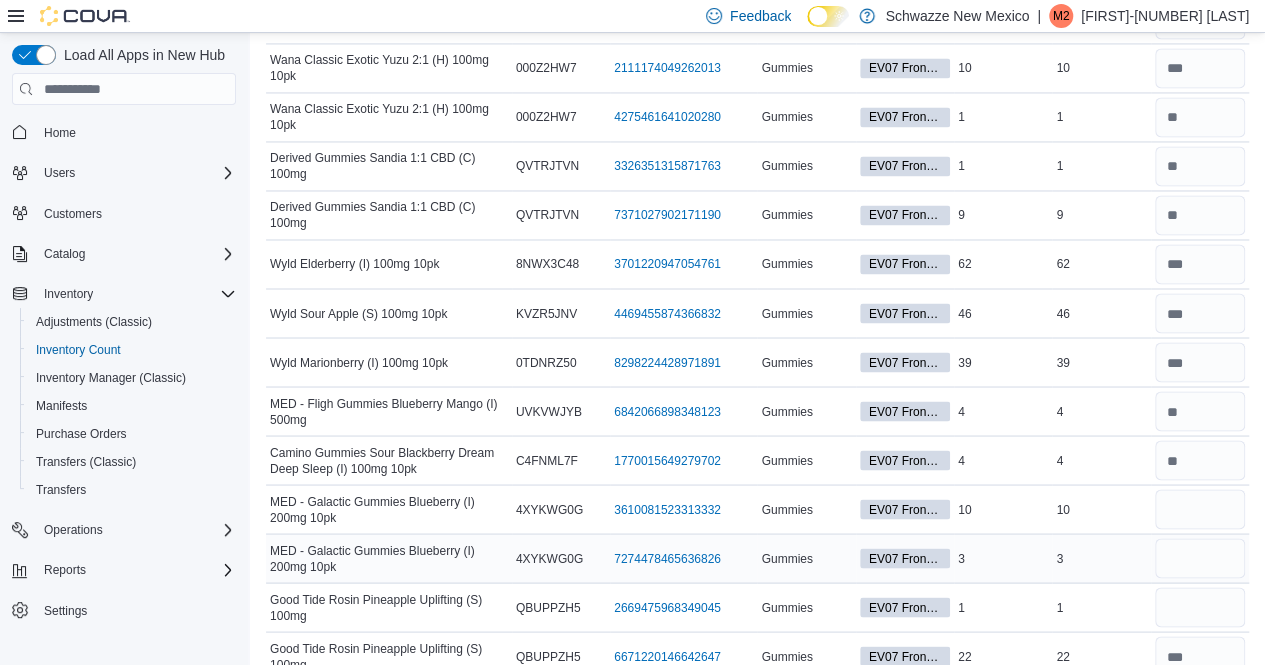type 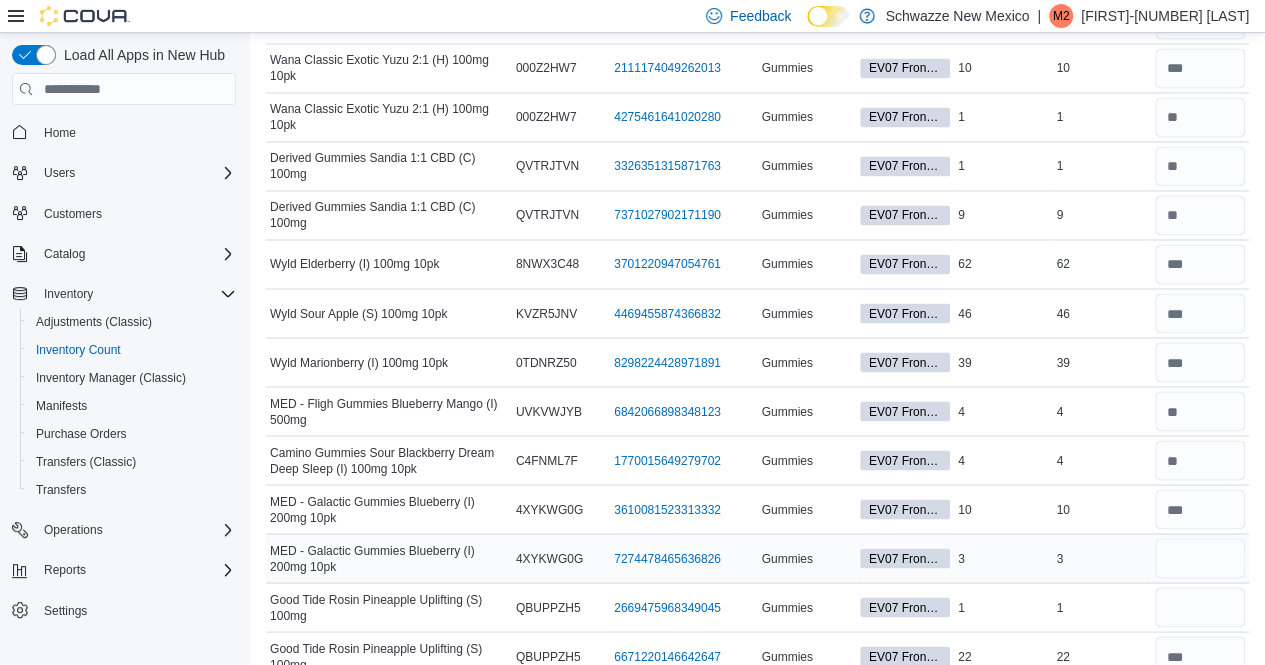 click at bounding box center (1200, 558) 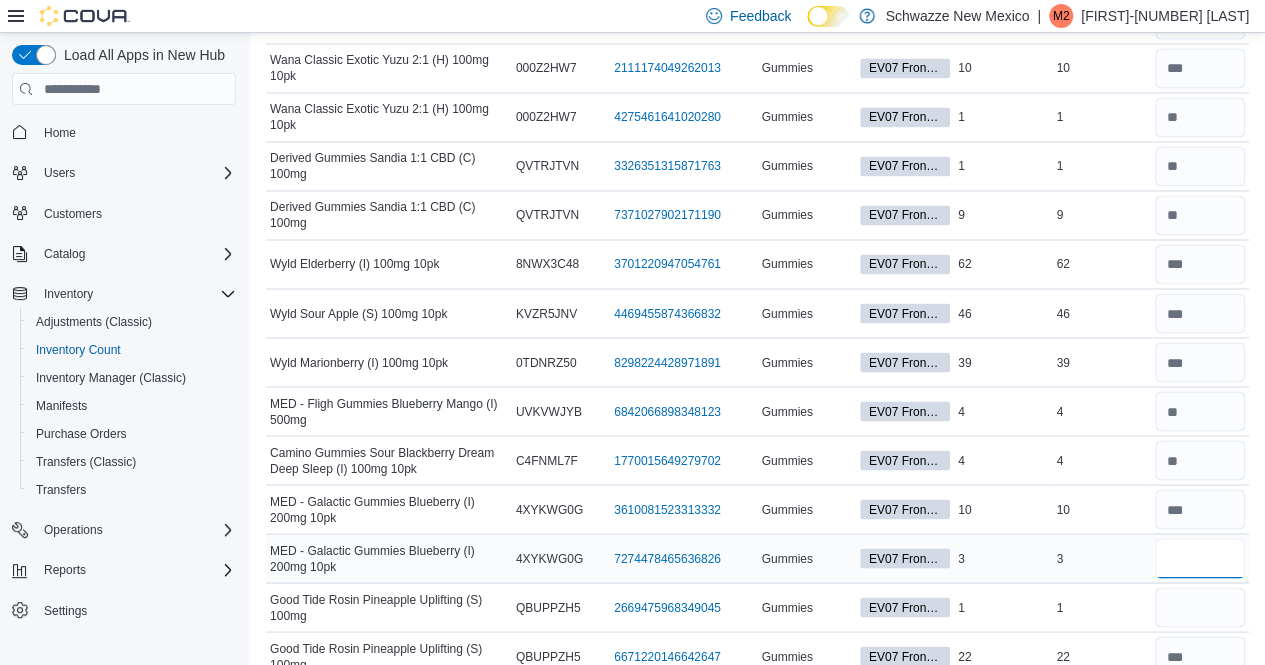click at bounding box center (1200, 558) 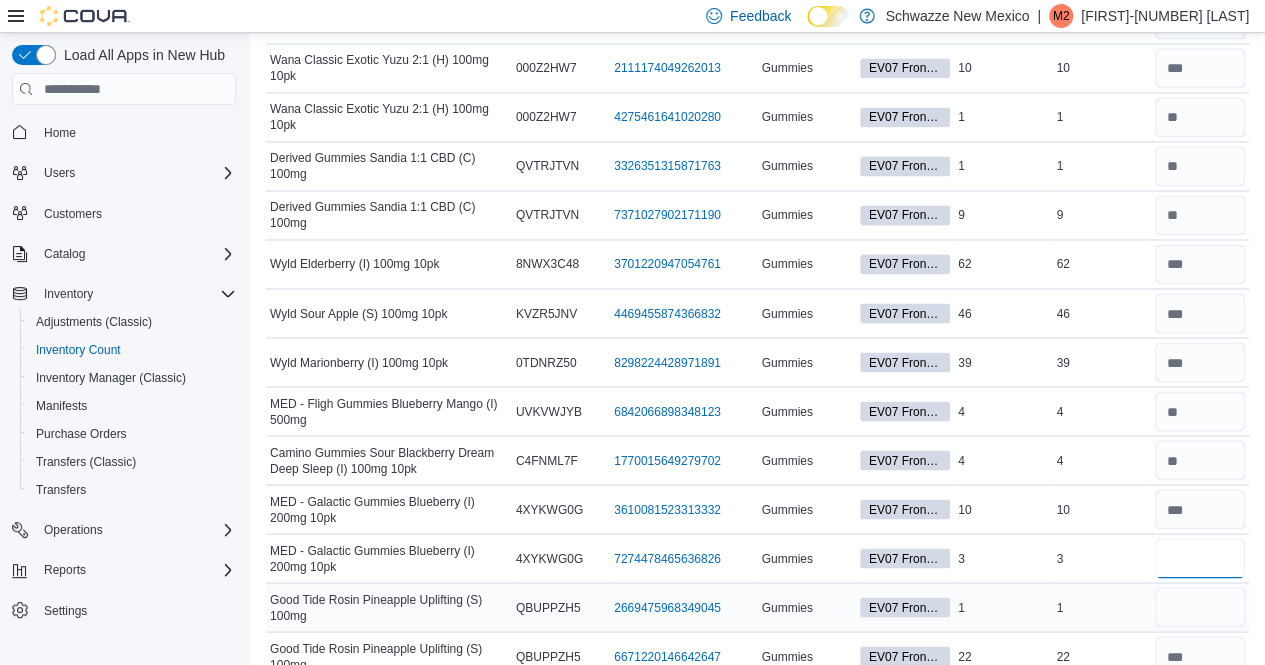 type on "*" 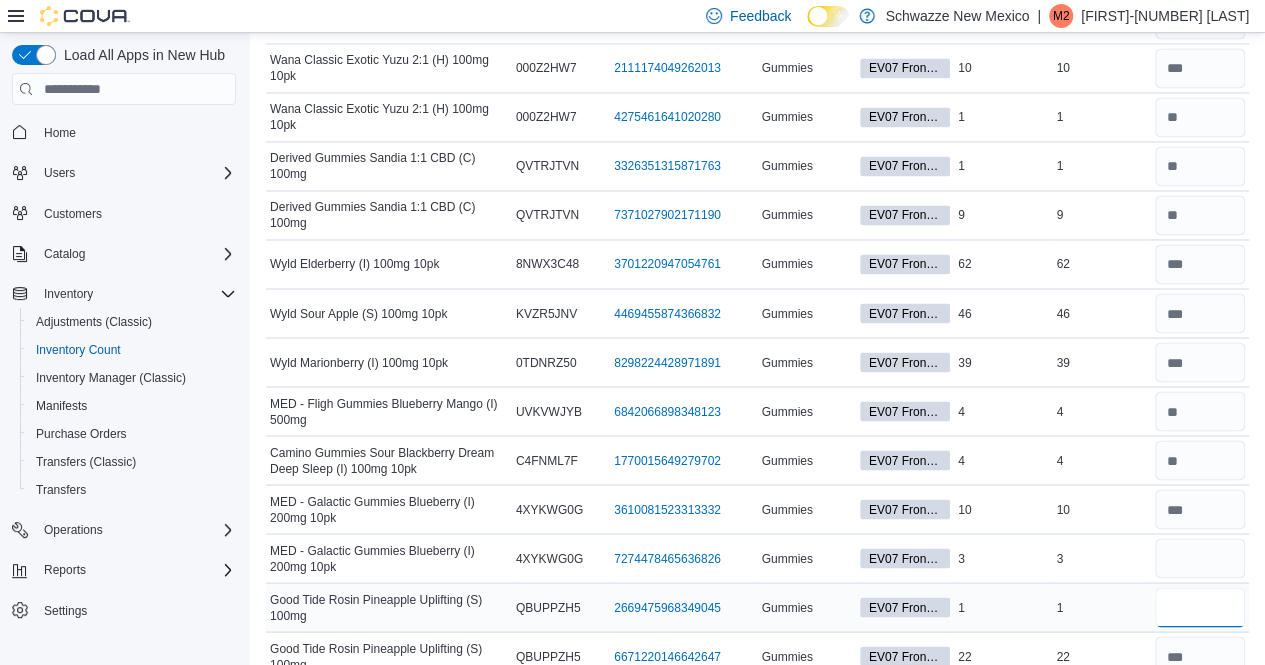 type 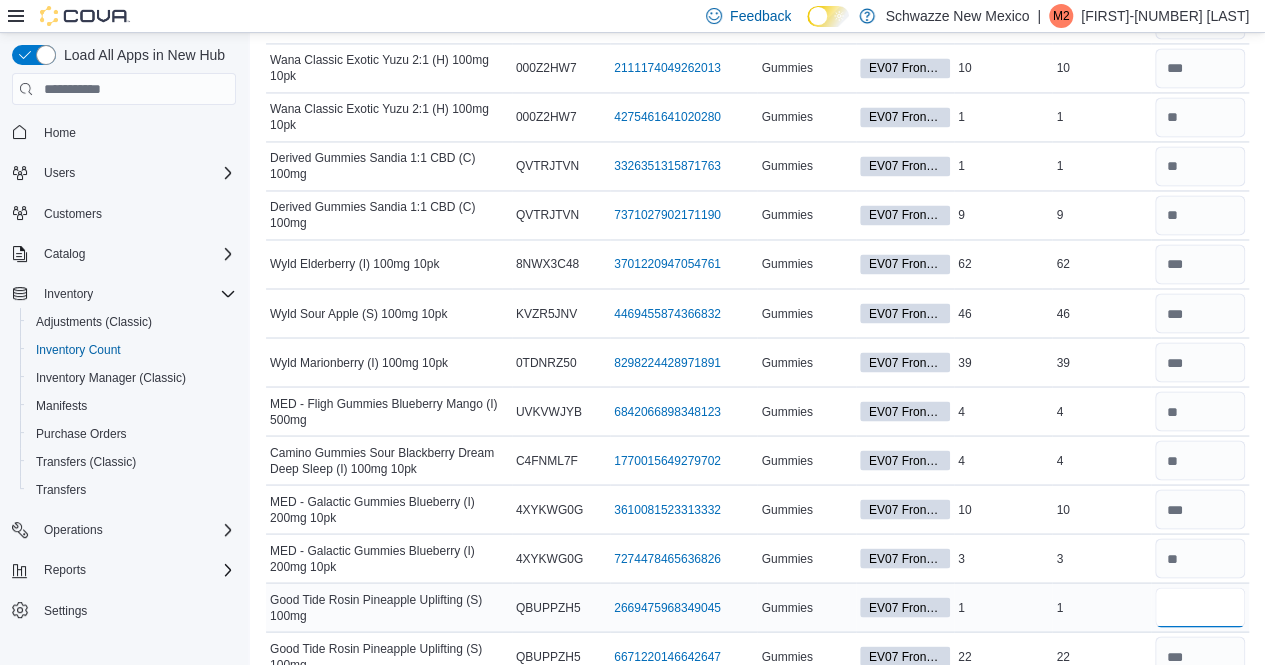click at bounding box center [1200, 607] 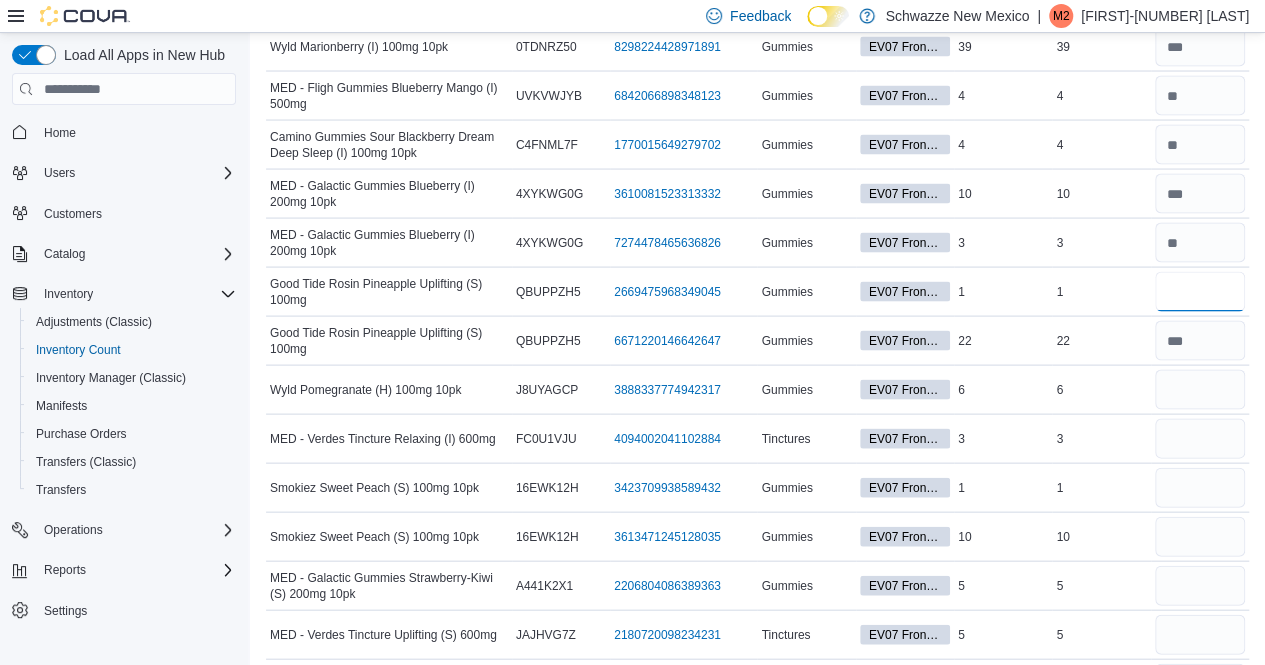 scroll, scrollTop: 2049, scrollLeft: 0, axis: vertical 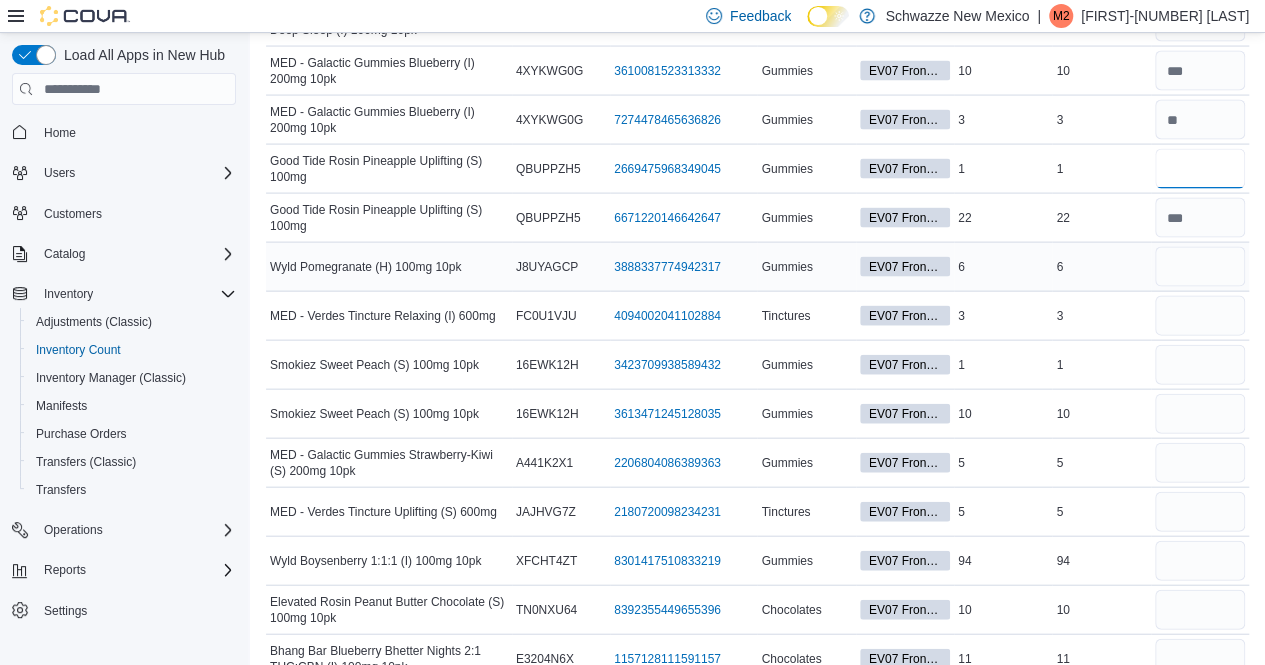 type on "*" 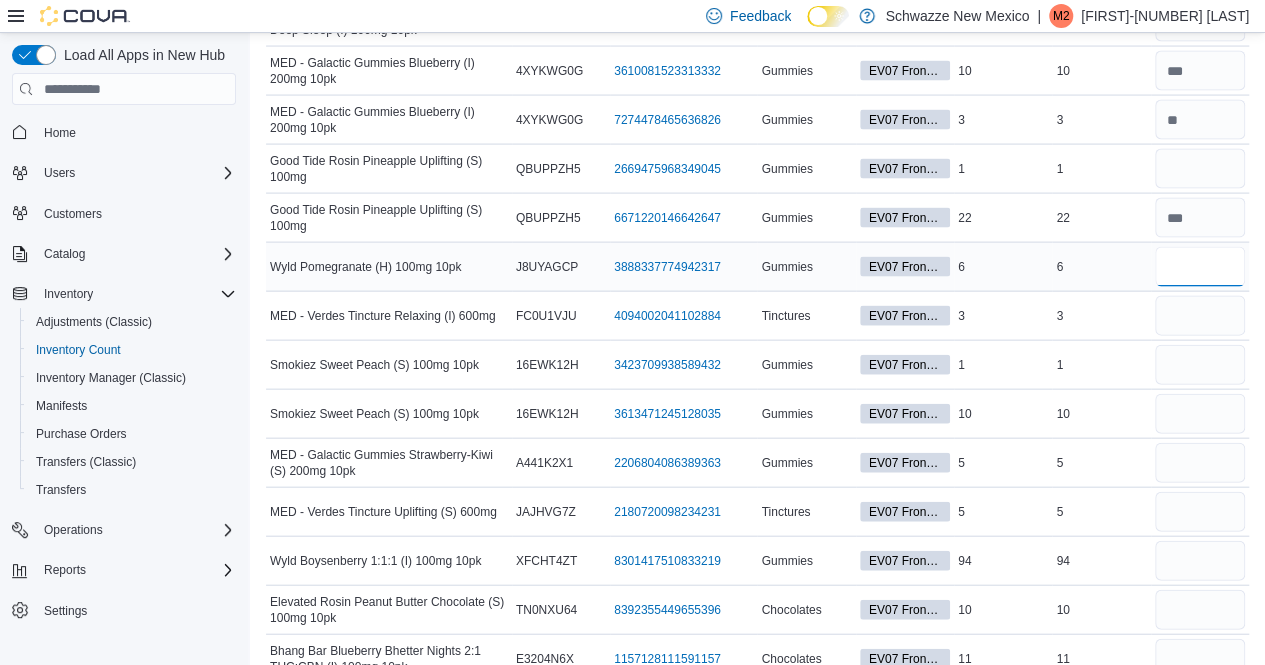 type 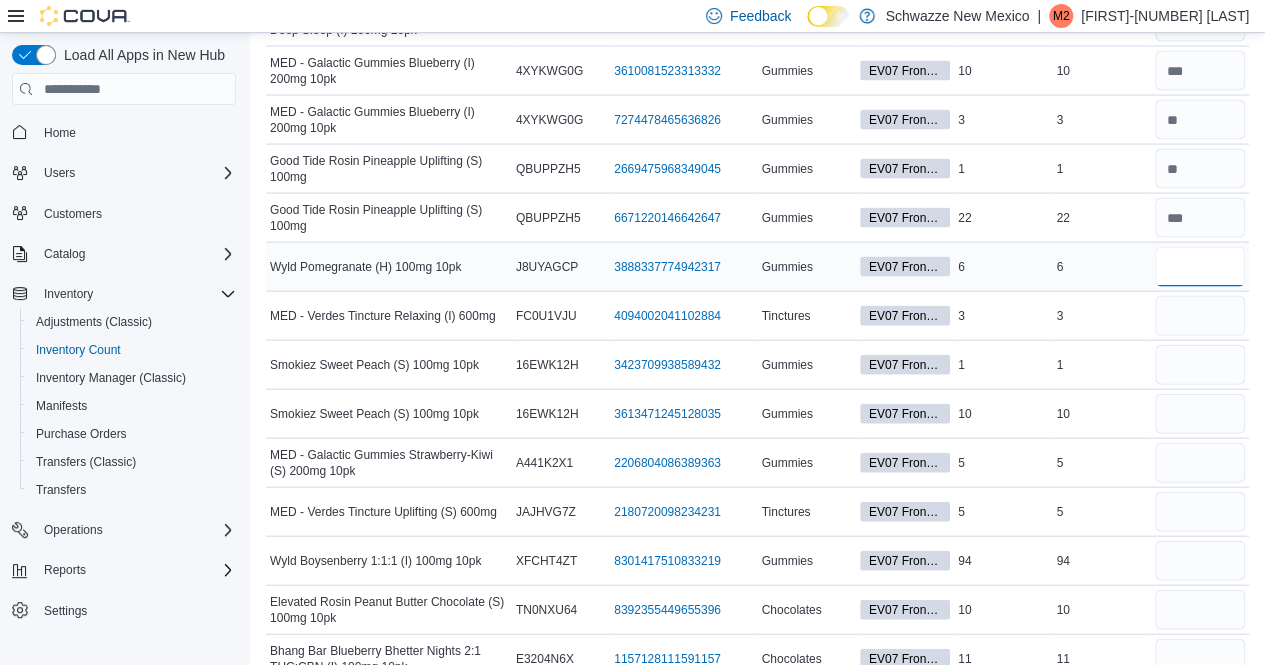 click at bounding box center (1200, 267) 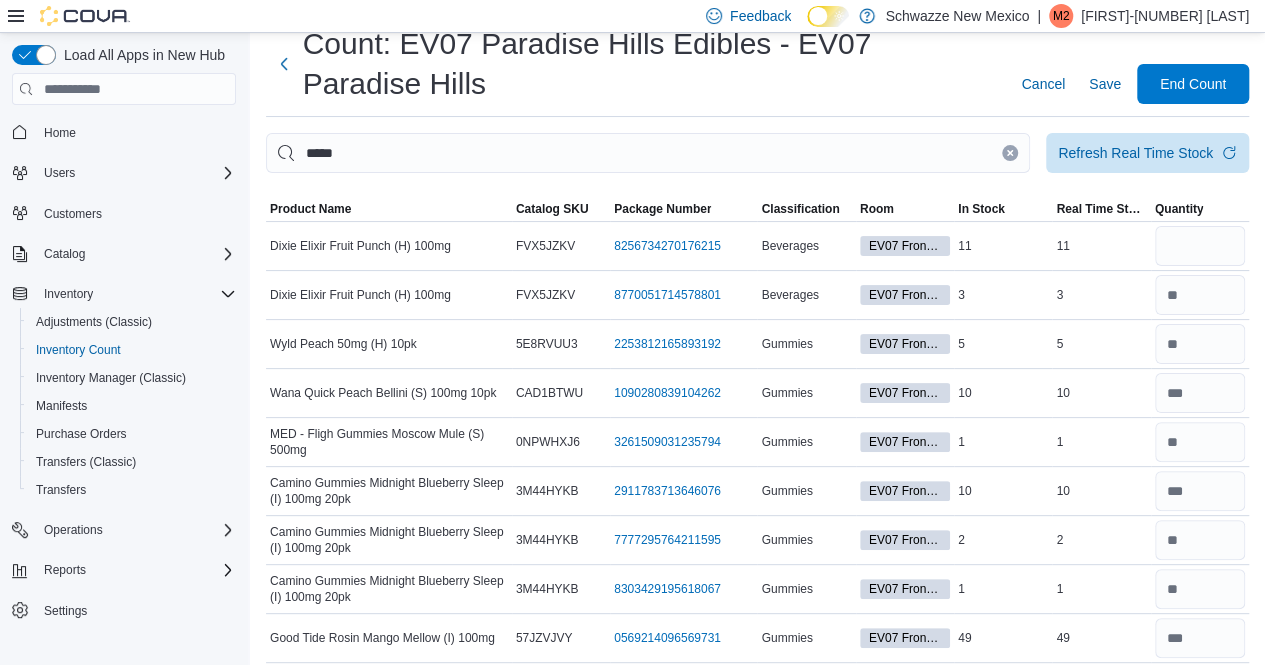 scroll, scrollTop: 47, scrollLeft: 0, axis: vertical 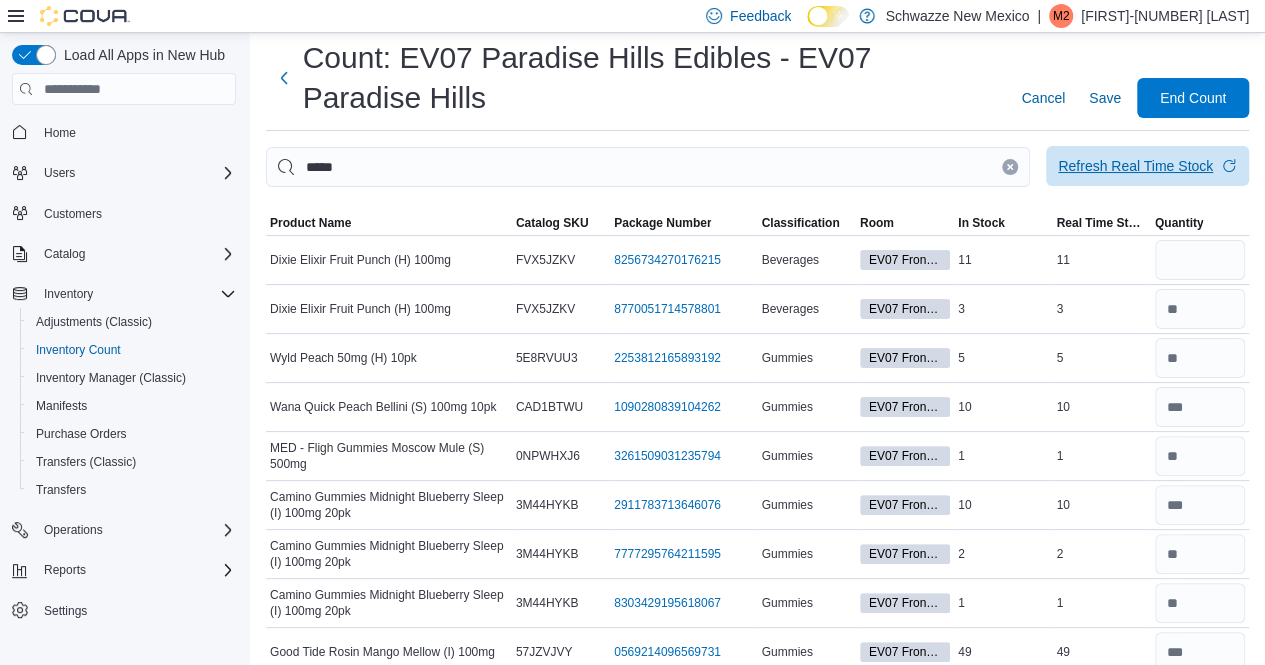 click on "Refresh Real Time Stock" at bounding box center [1147, 166] 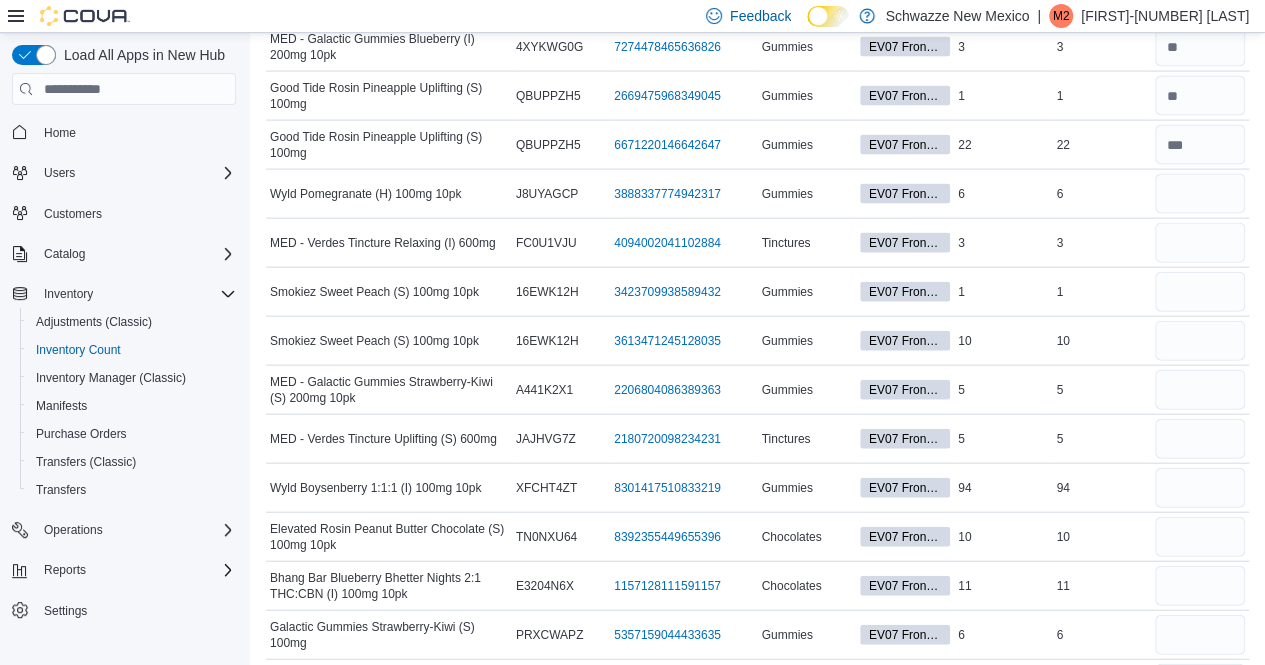 scroll, scrollTop: 2114, scrollLeft: 0, axis: vertical 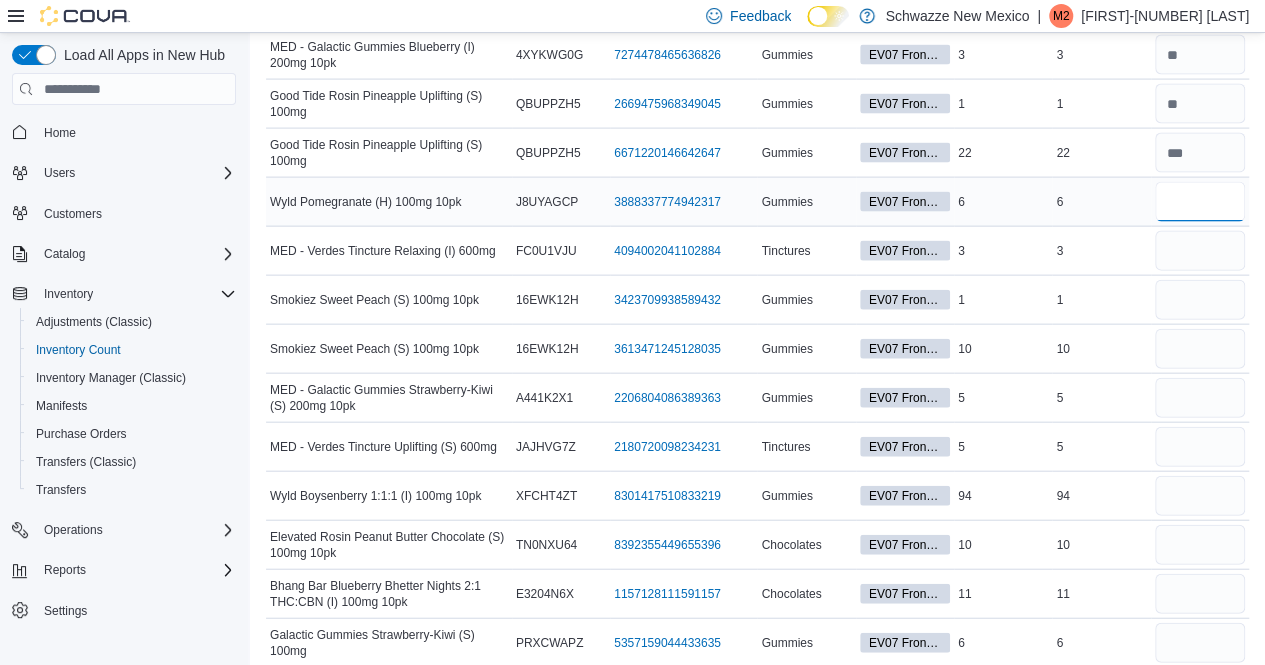 click at bounding box center (1200, 202) 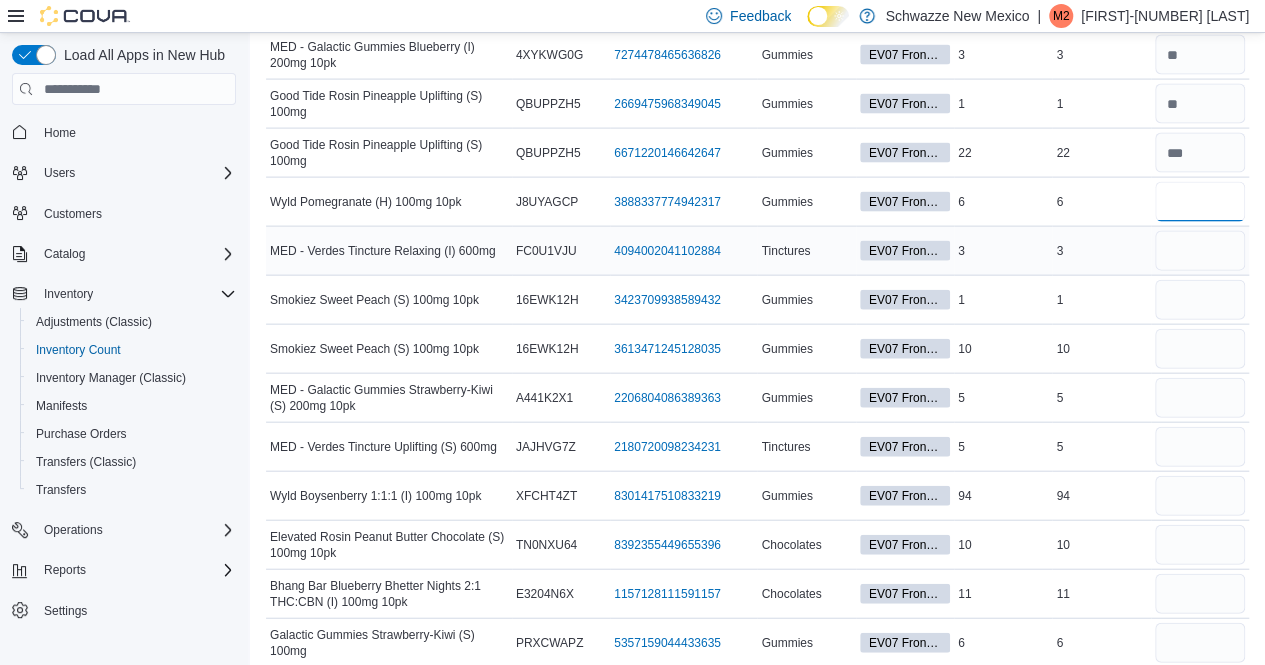type on "*" 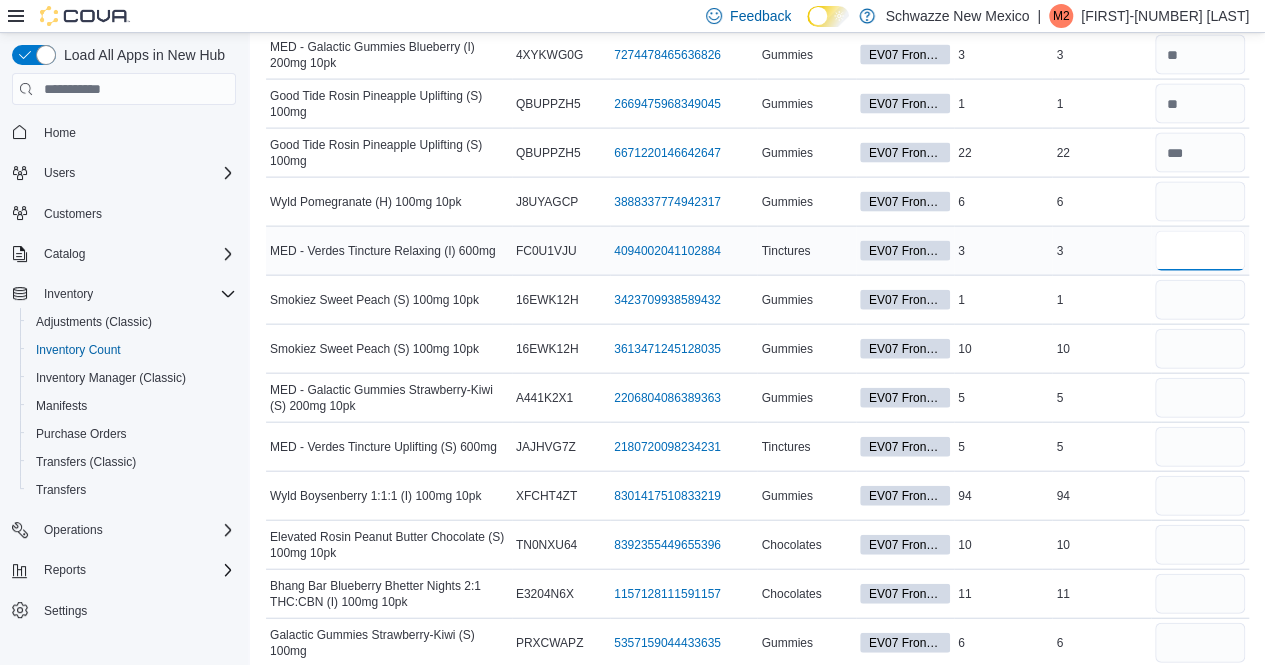 type 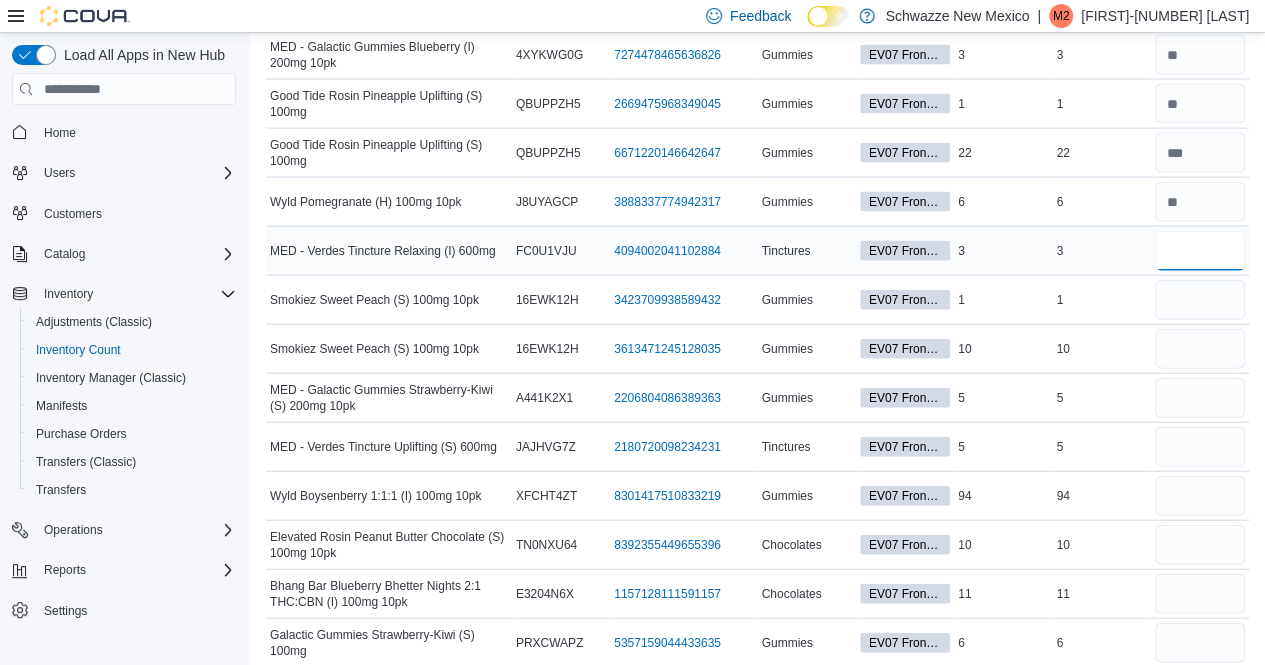 click at bounding box center (1200, 251) 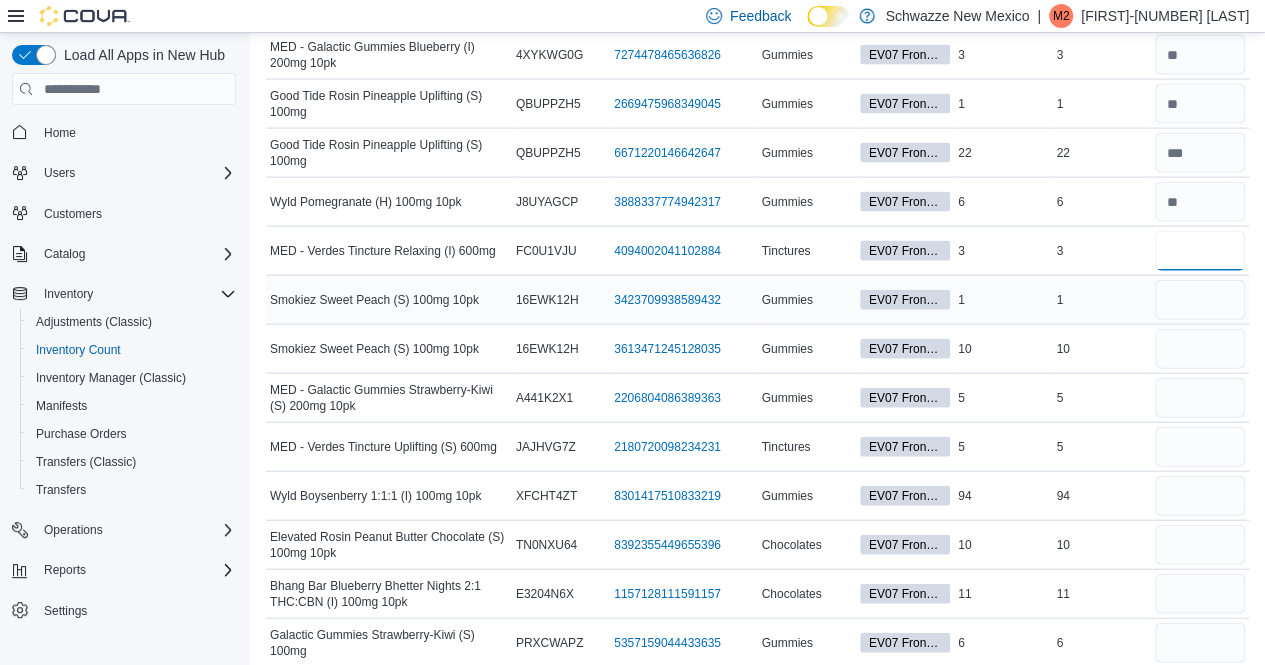 type on "*" 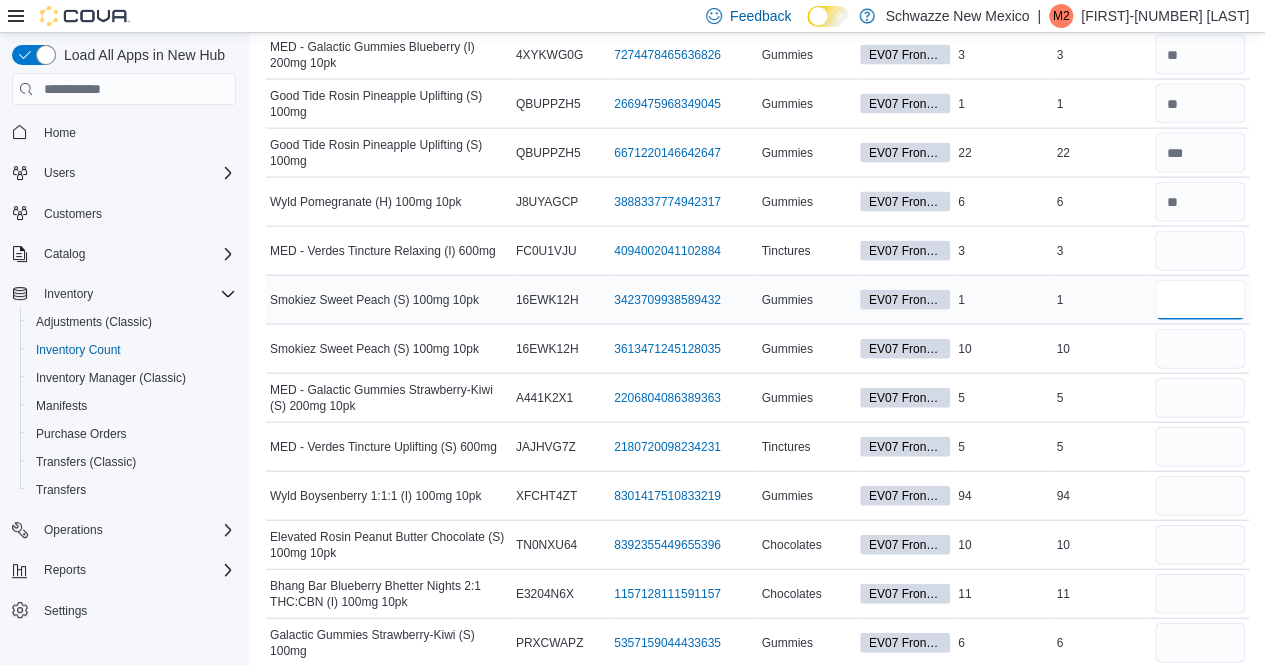 type 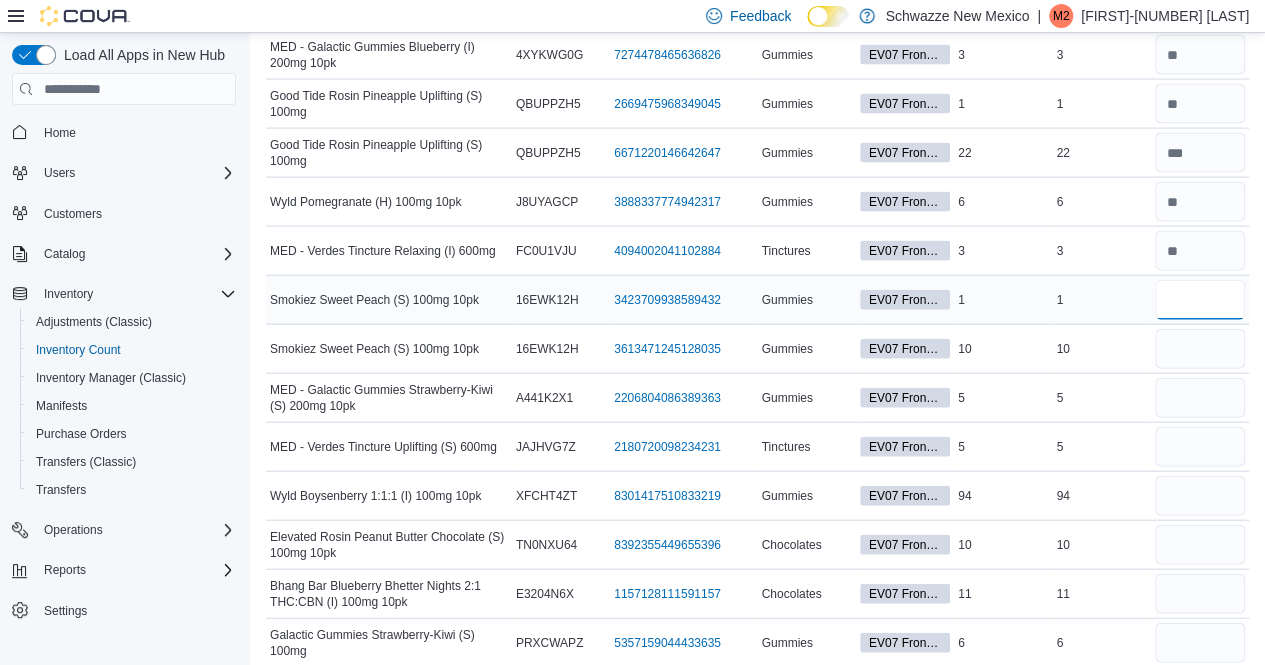 click at bounding box center [1200, 300] 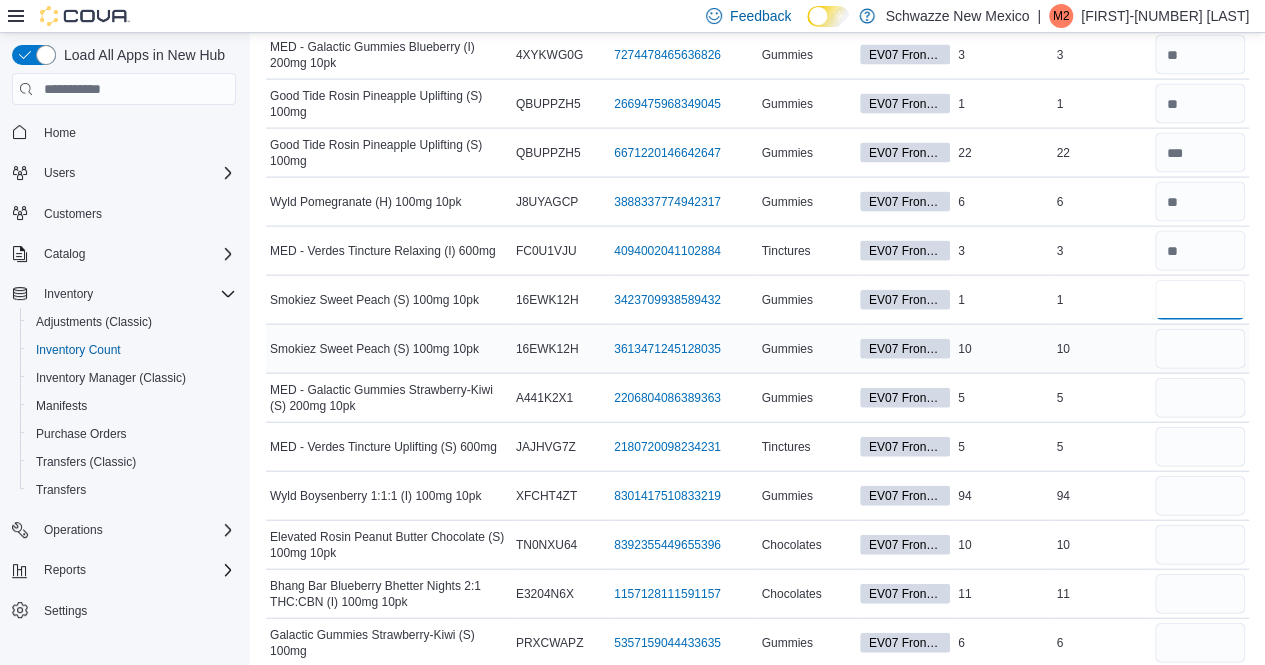 type on "*" 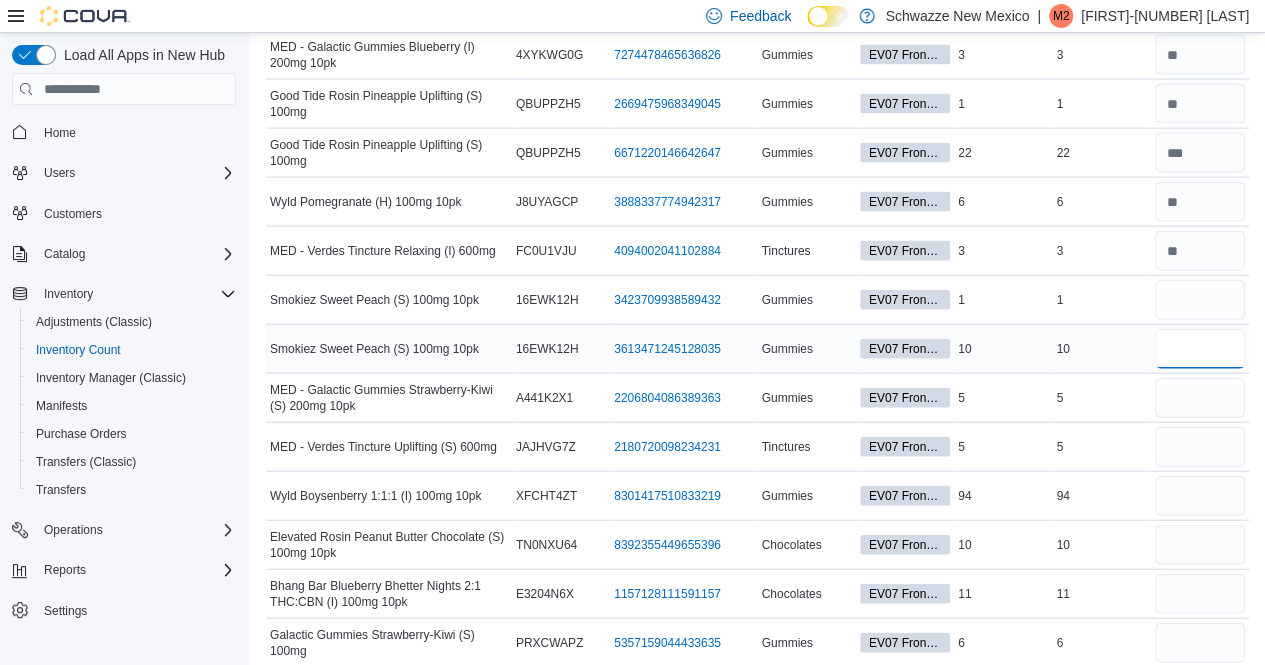 type 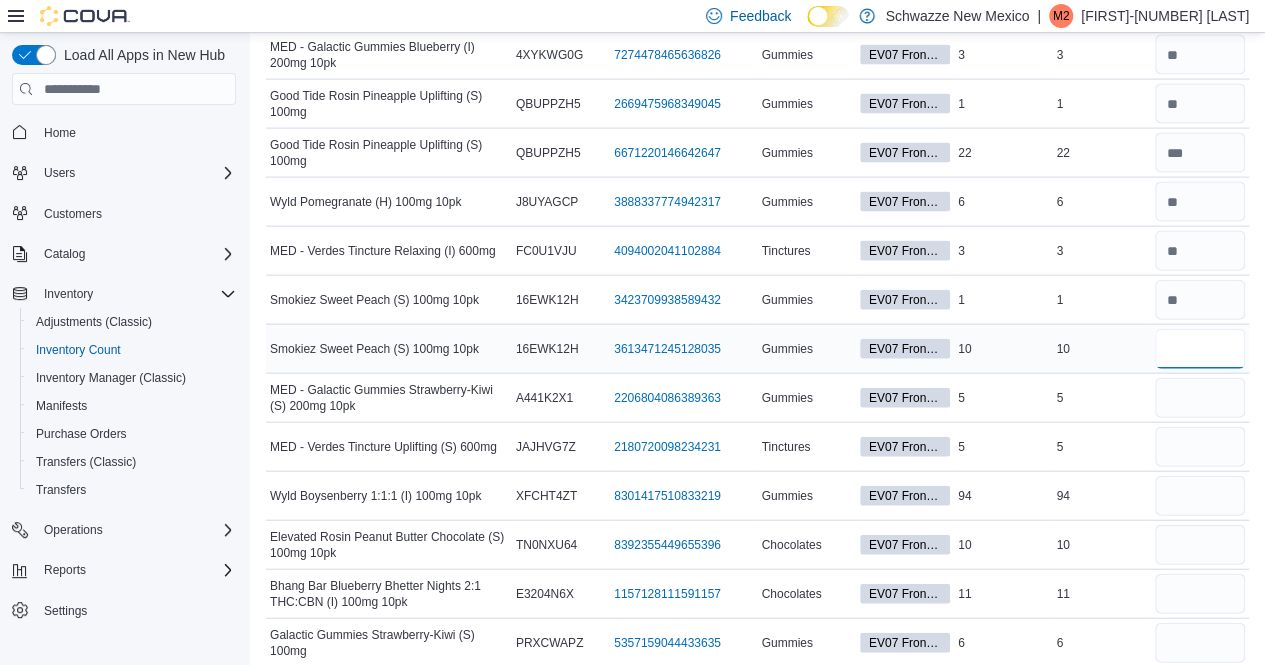 click at bounding box center (1200, 349) 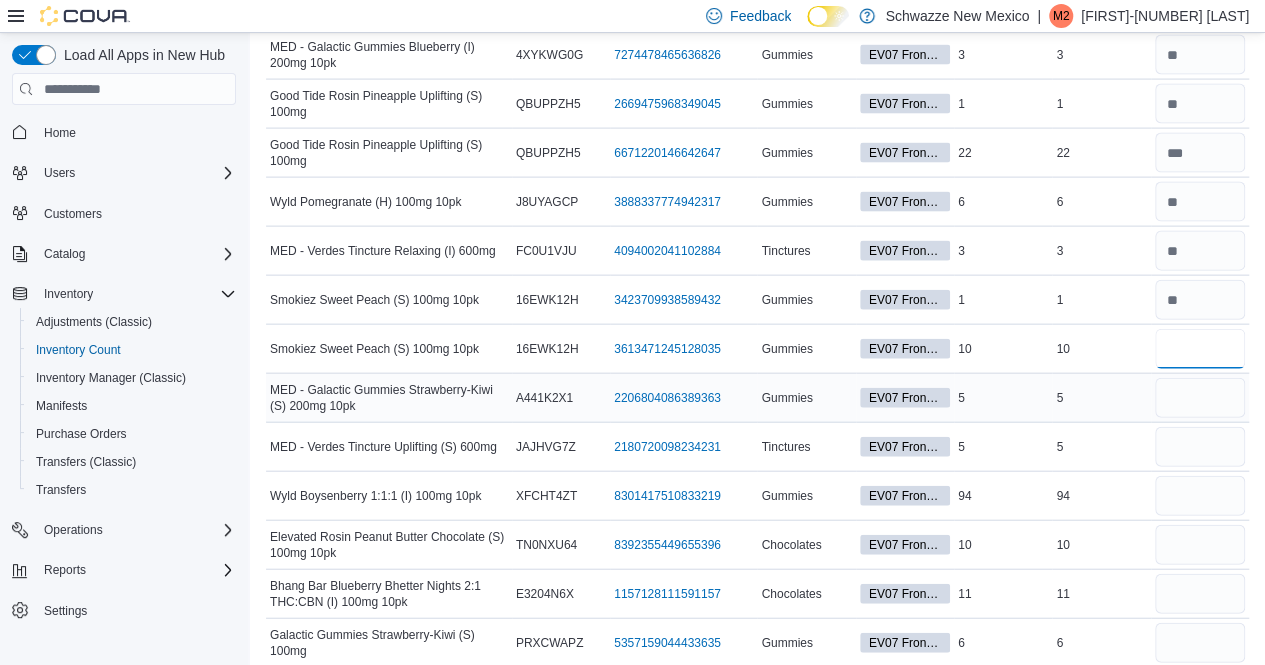 type on "**" 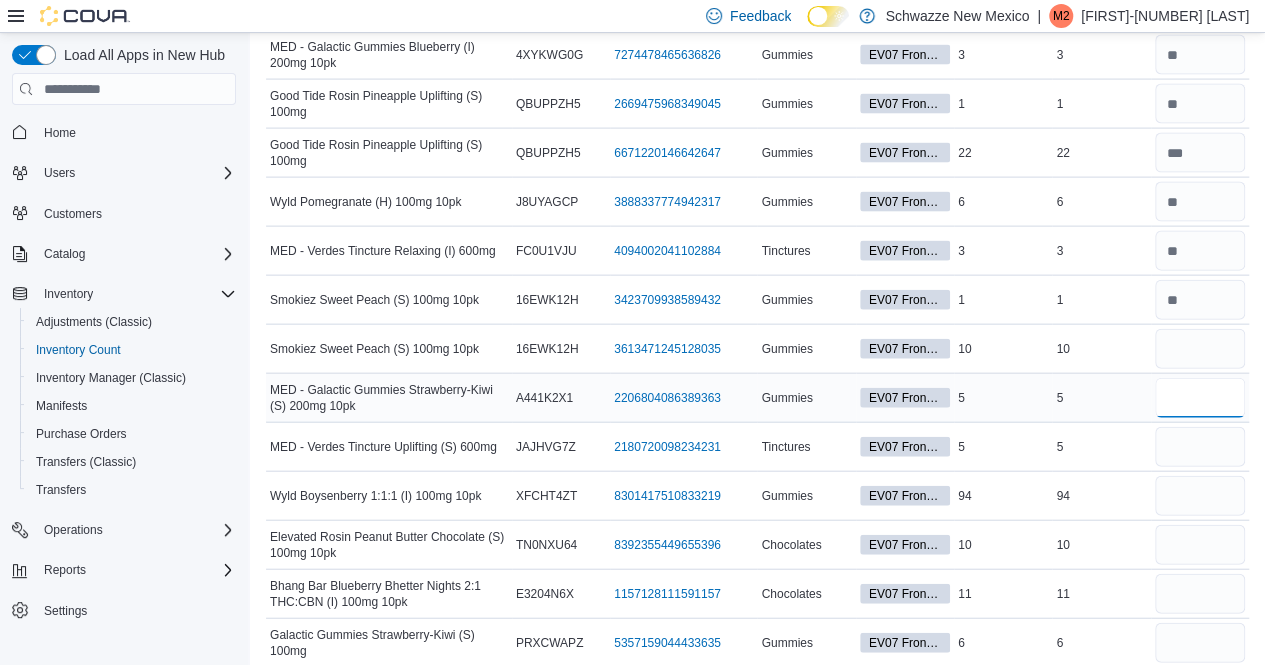 type 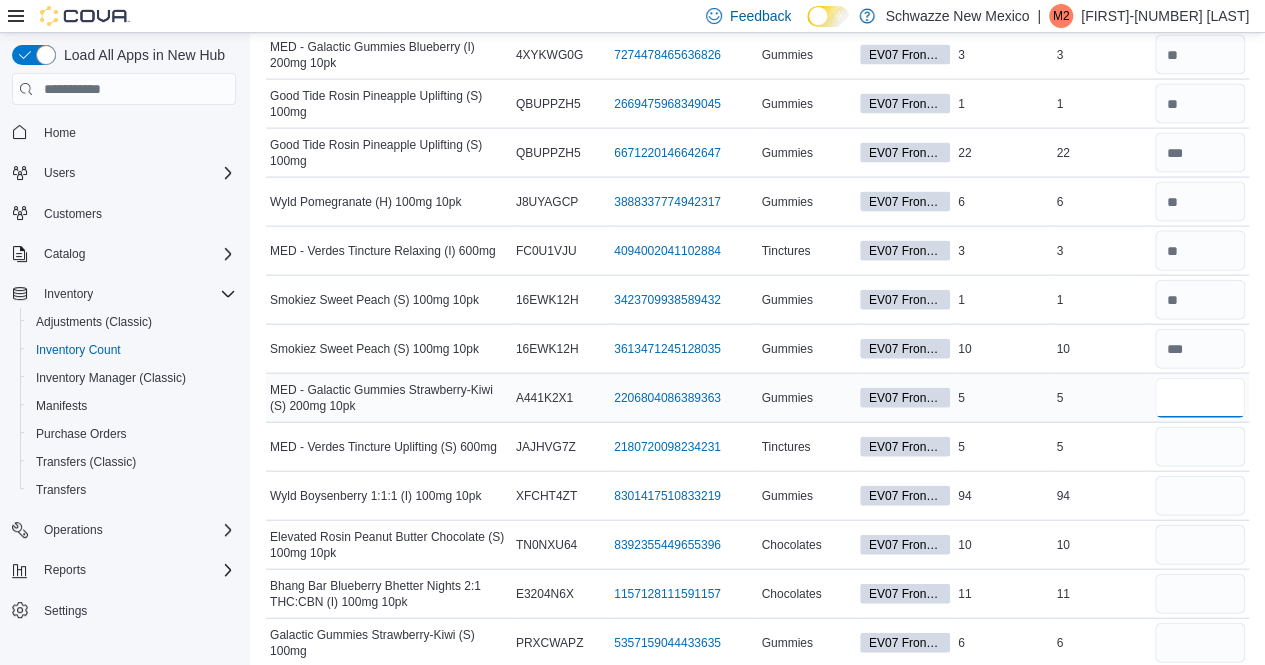 click at bounding box center [1200, 398] 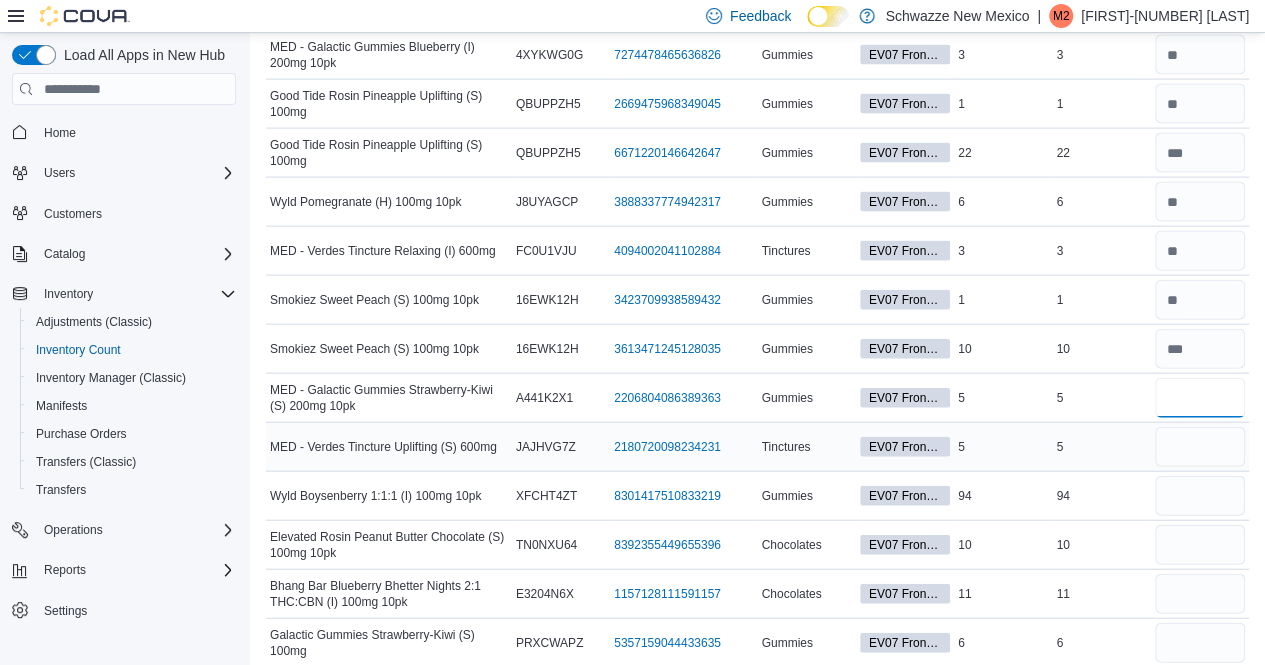 type on "*" 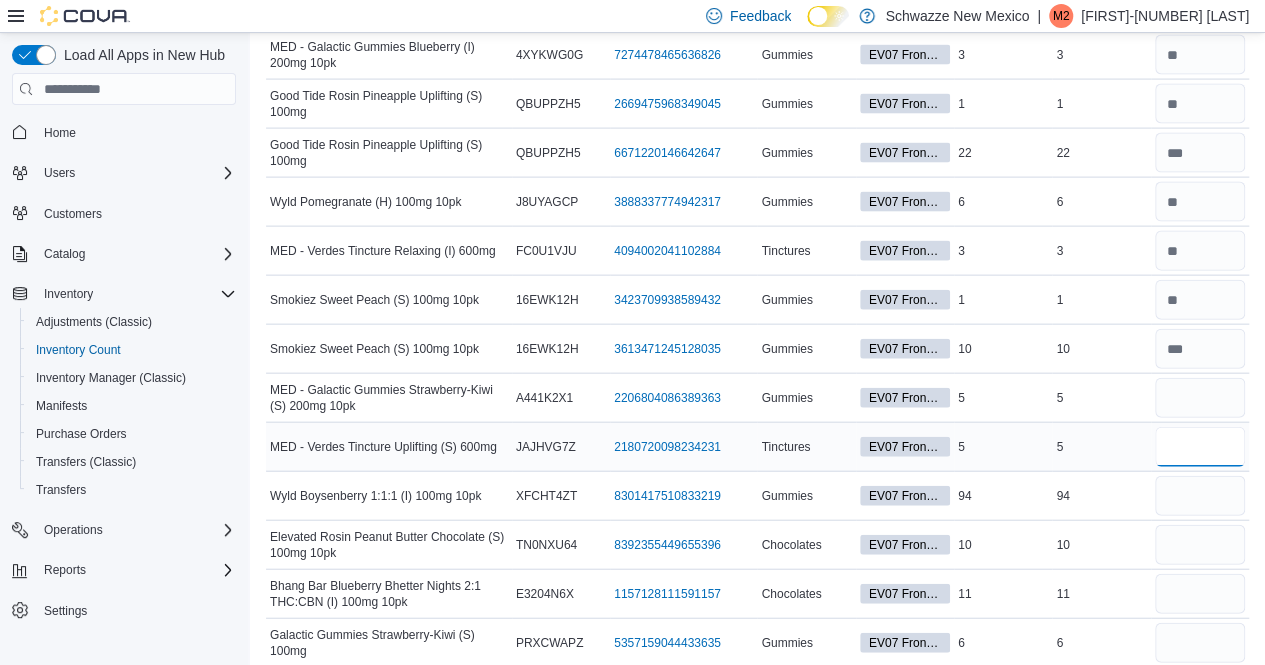 type 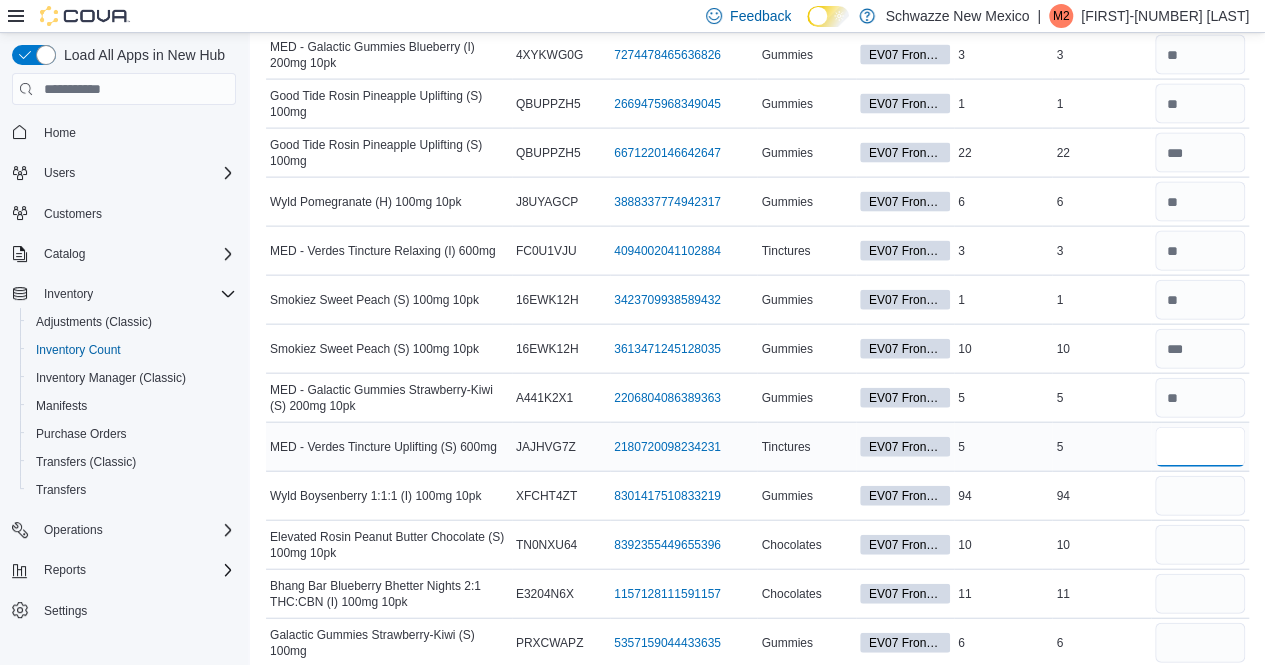 click at bounding box center [1200, 447] 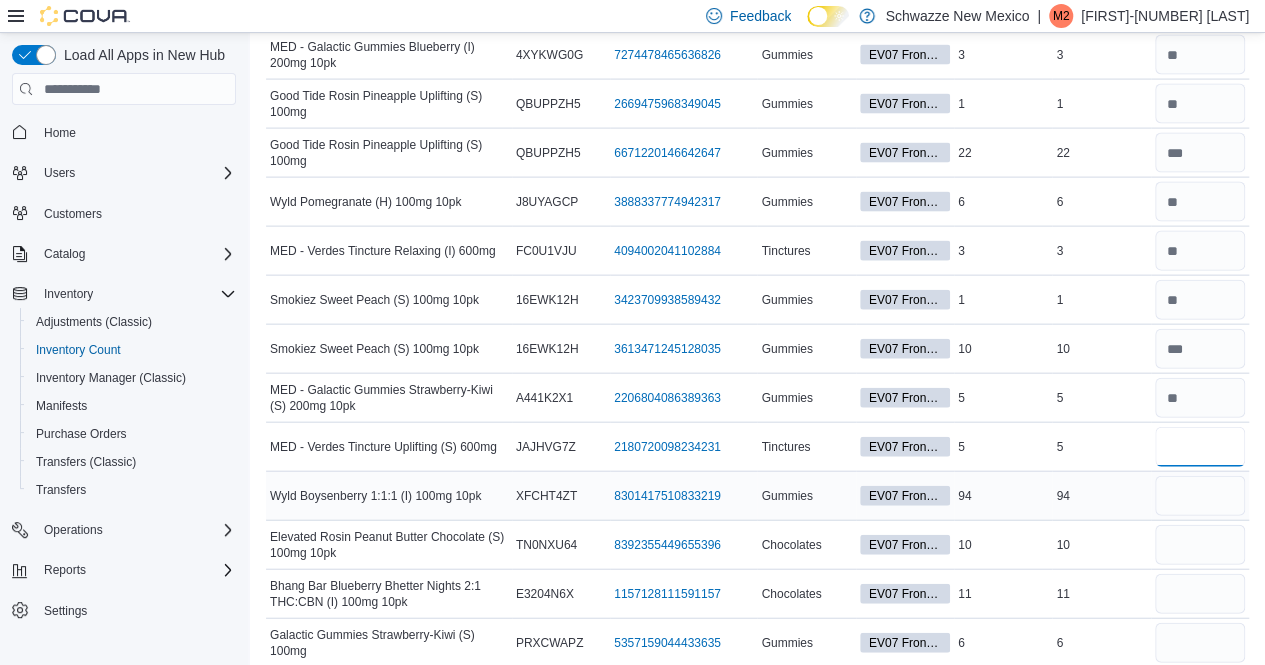 type on "*" 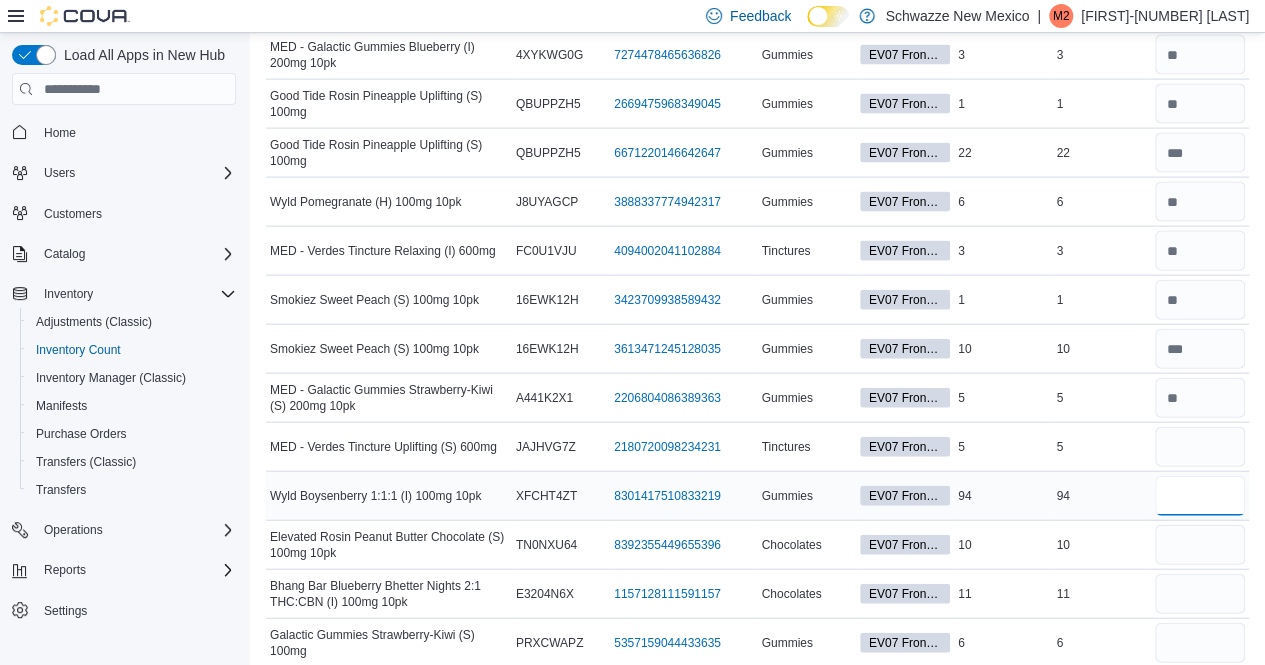 type 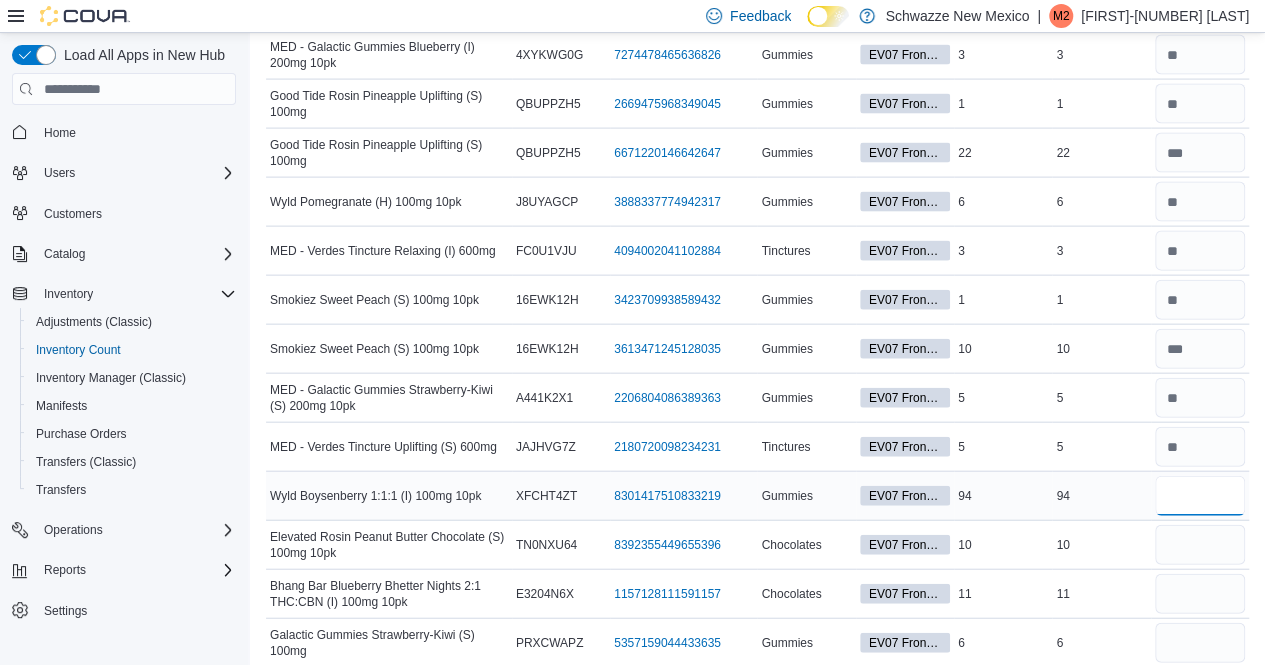 click at bounding box center [1200, 496] 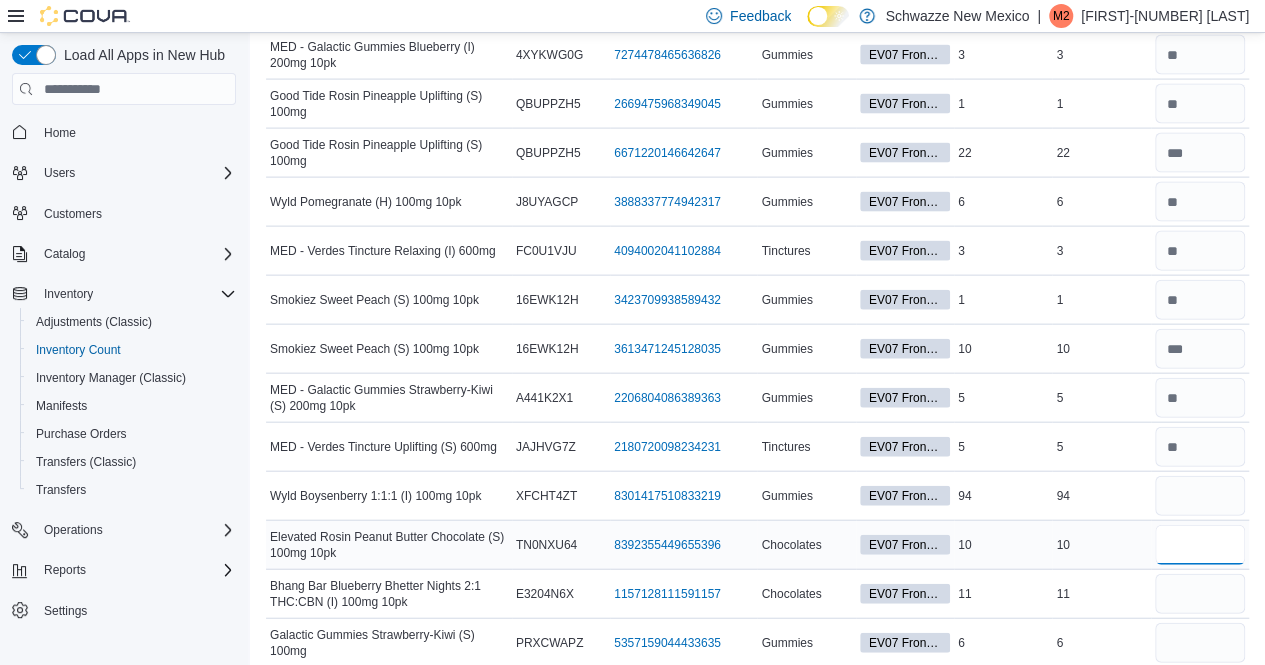 click at bounding box center [1200, 545] 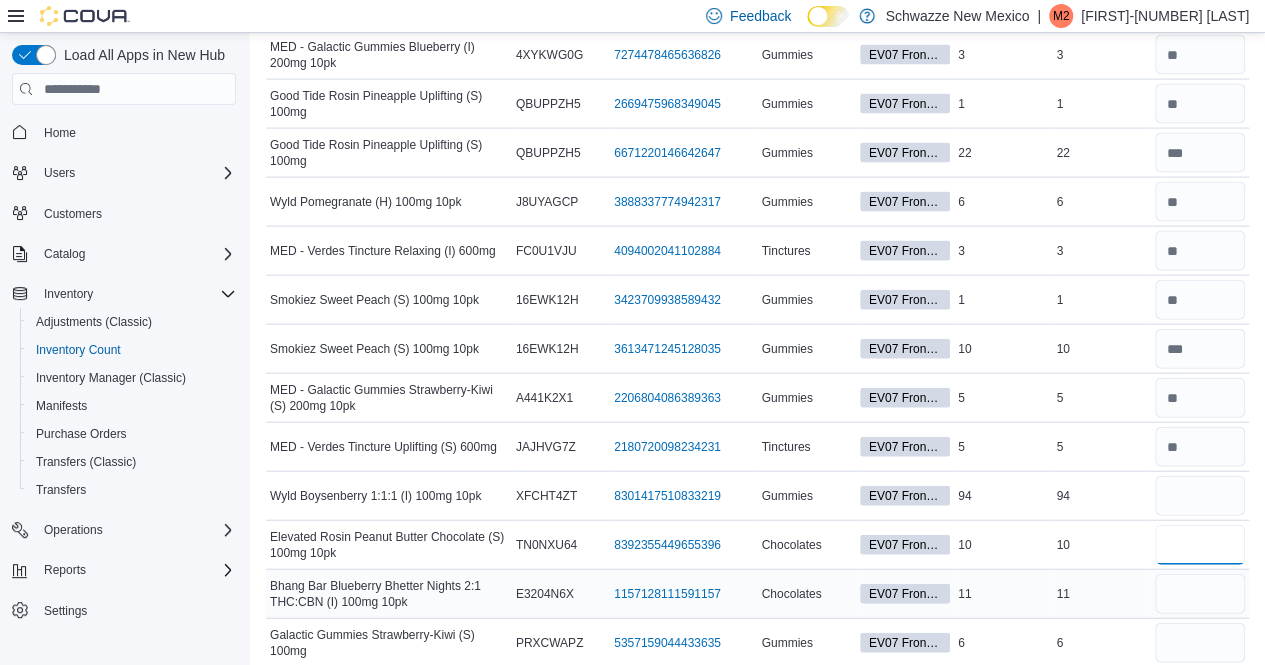 type on "**" 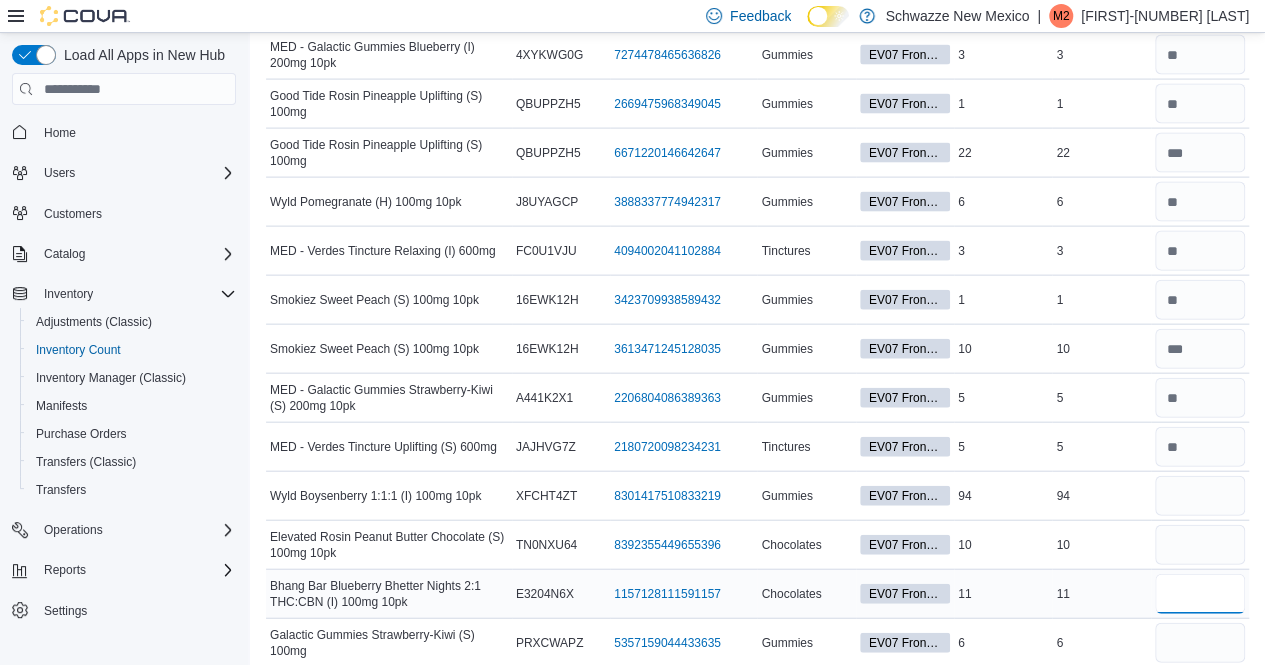 type 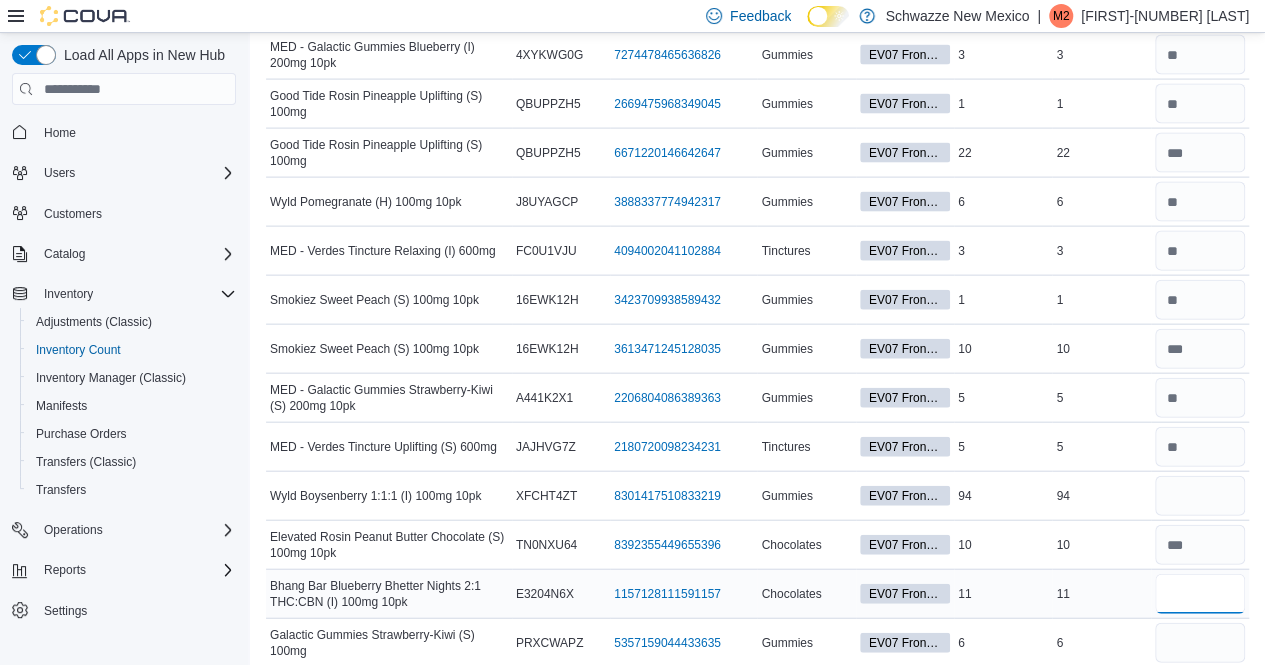 click at bounding box center [1200, 594] 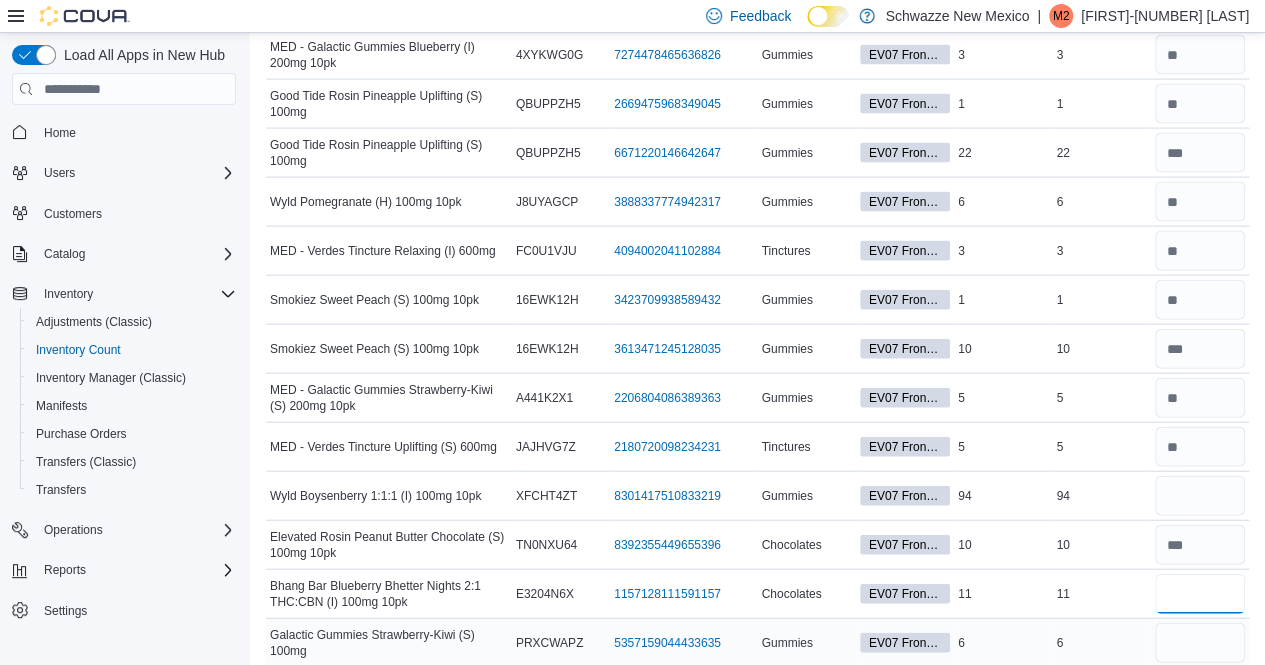 type on "**" 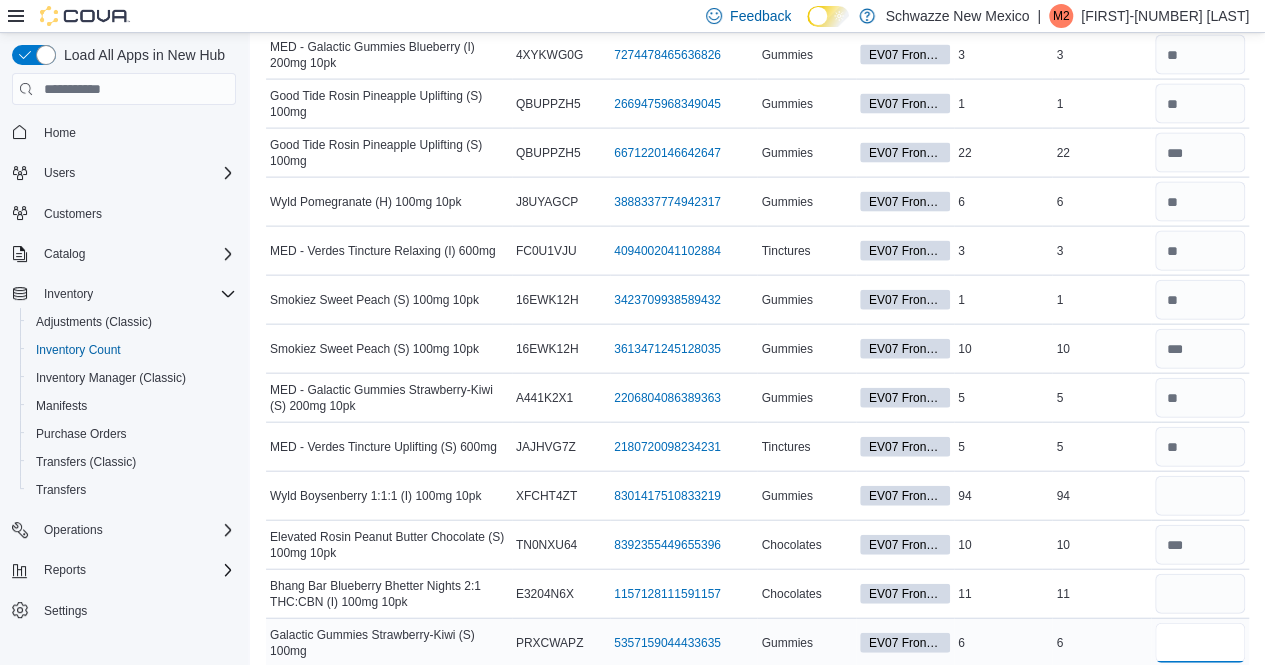 type 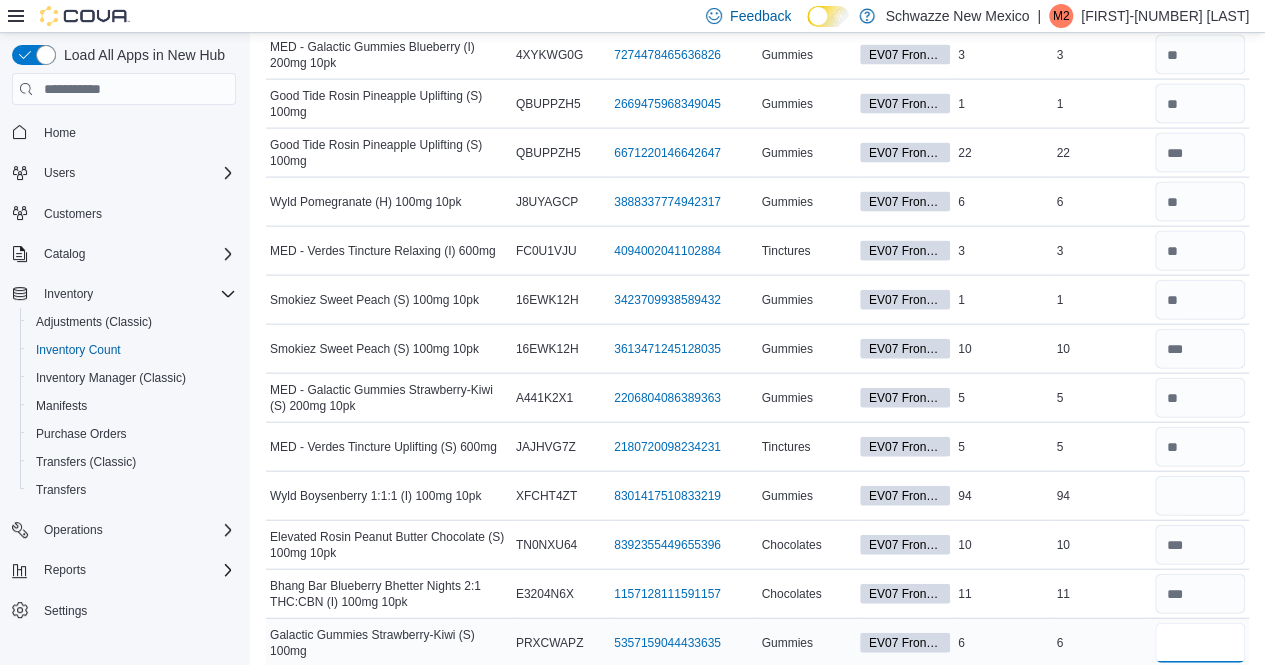 click at bounding box center [1200, 643] 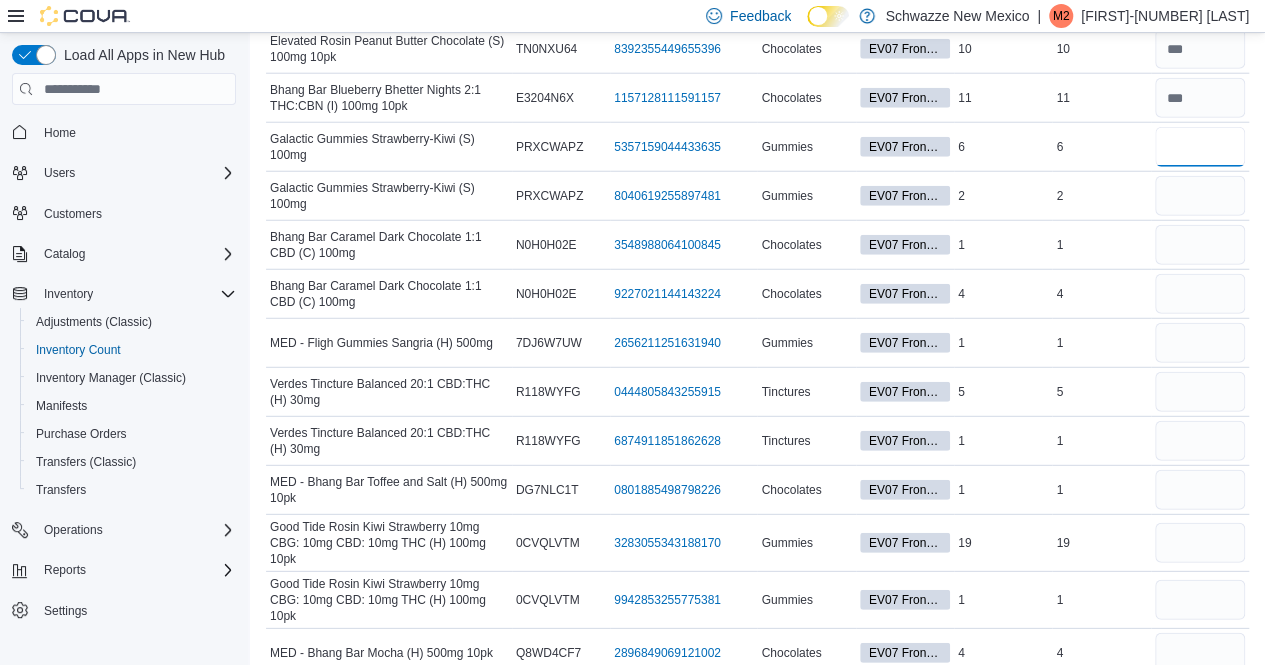 scroll, scrollTop: 2632, scrollLeft: 0, axis: vertical 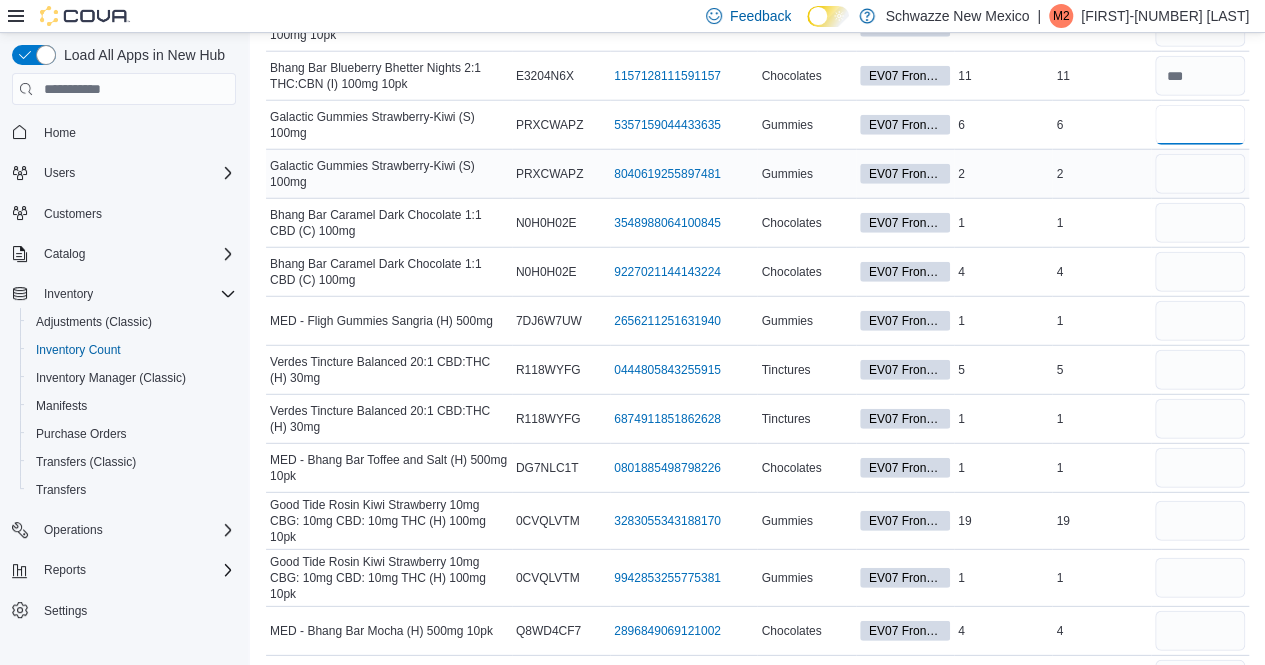 type on "*" 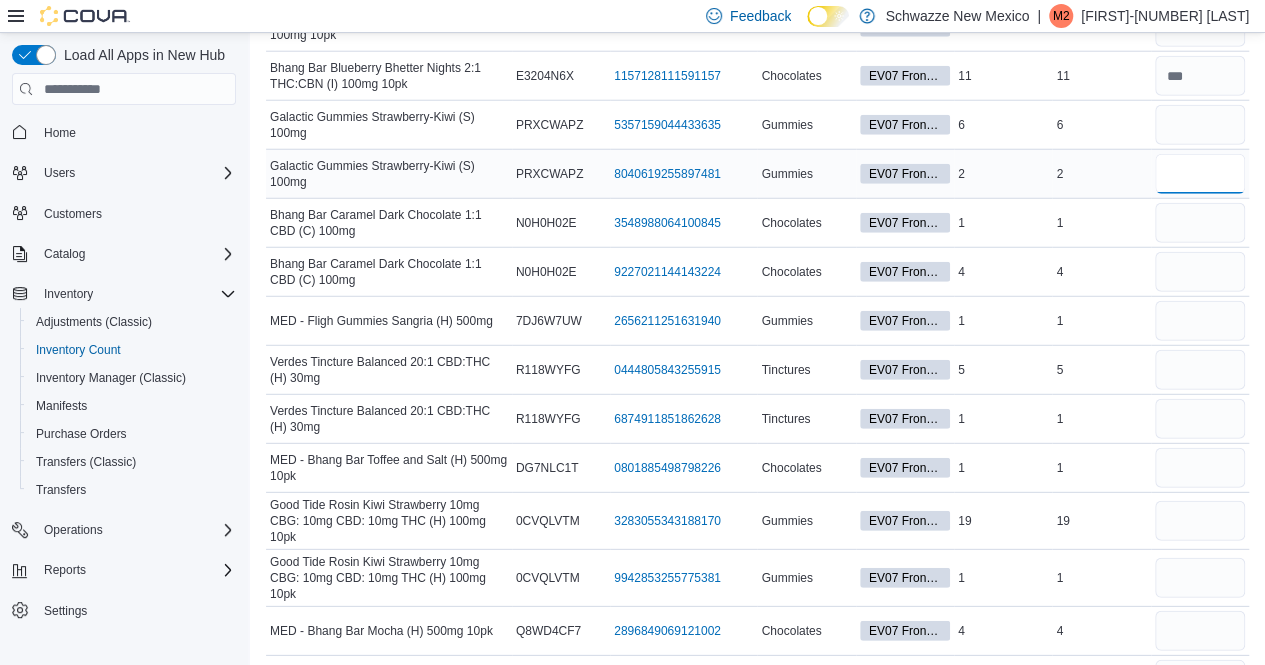 type 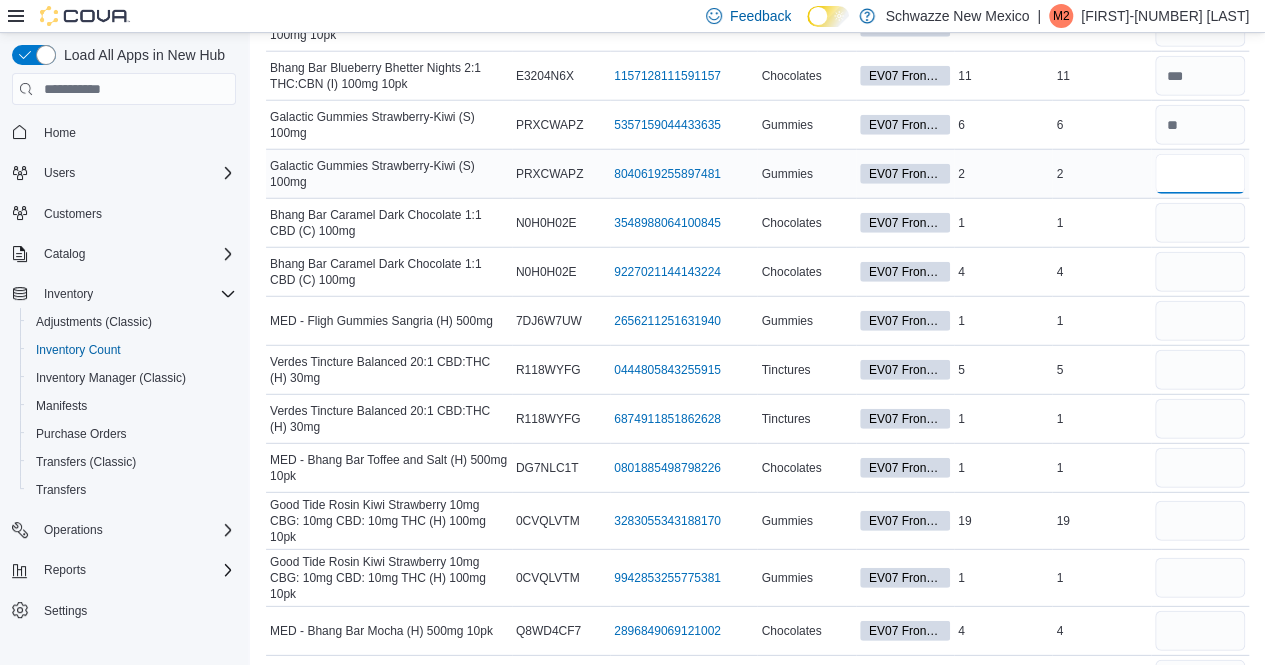 click at bounding box center [1200, 174] 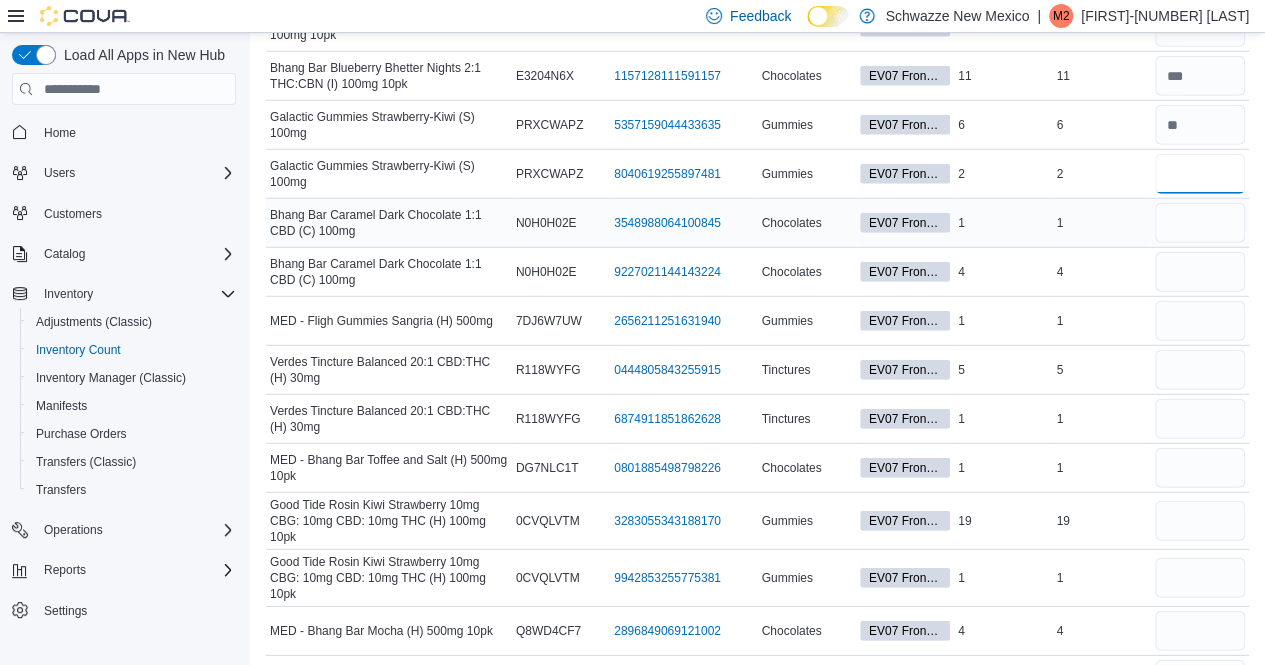 type on "*" 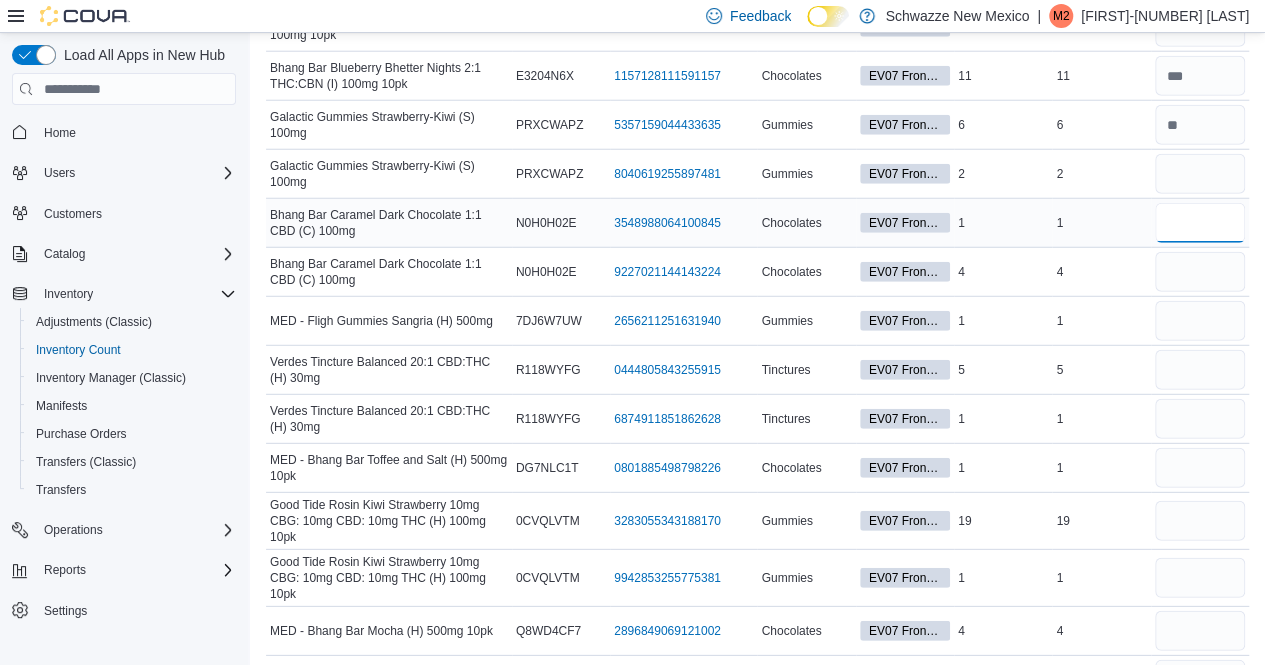type 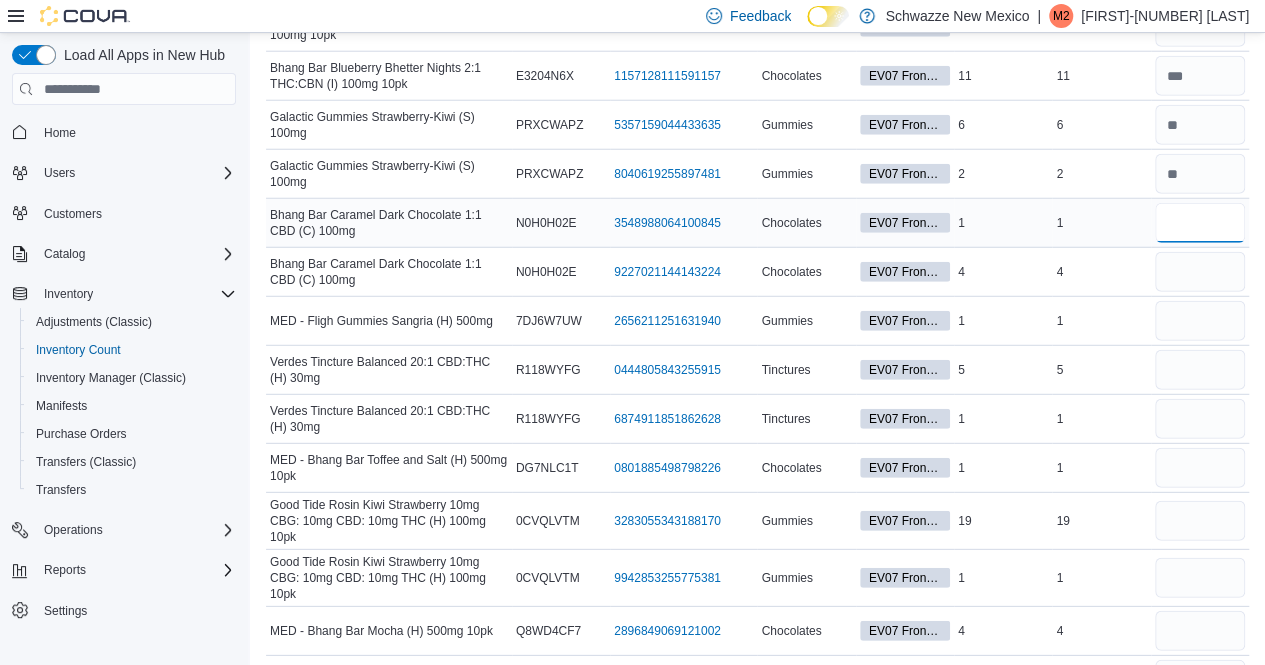 click at bounding box center (1200, 223) 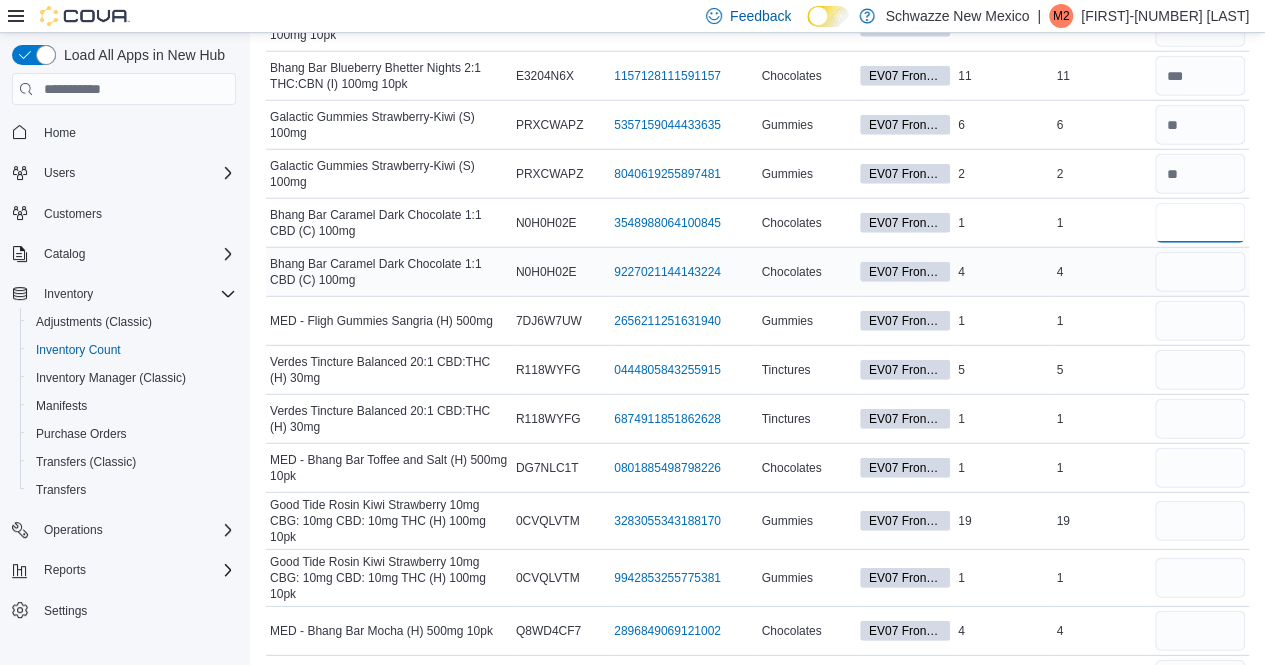 type on "*" 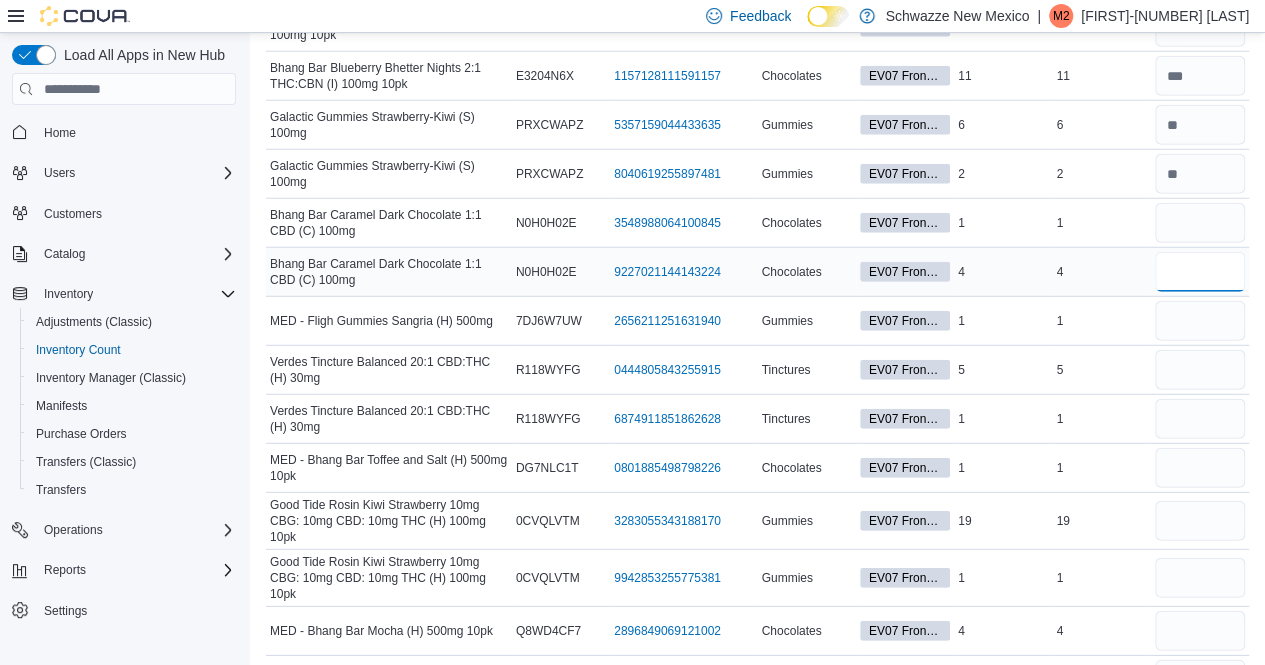 type 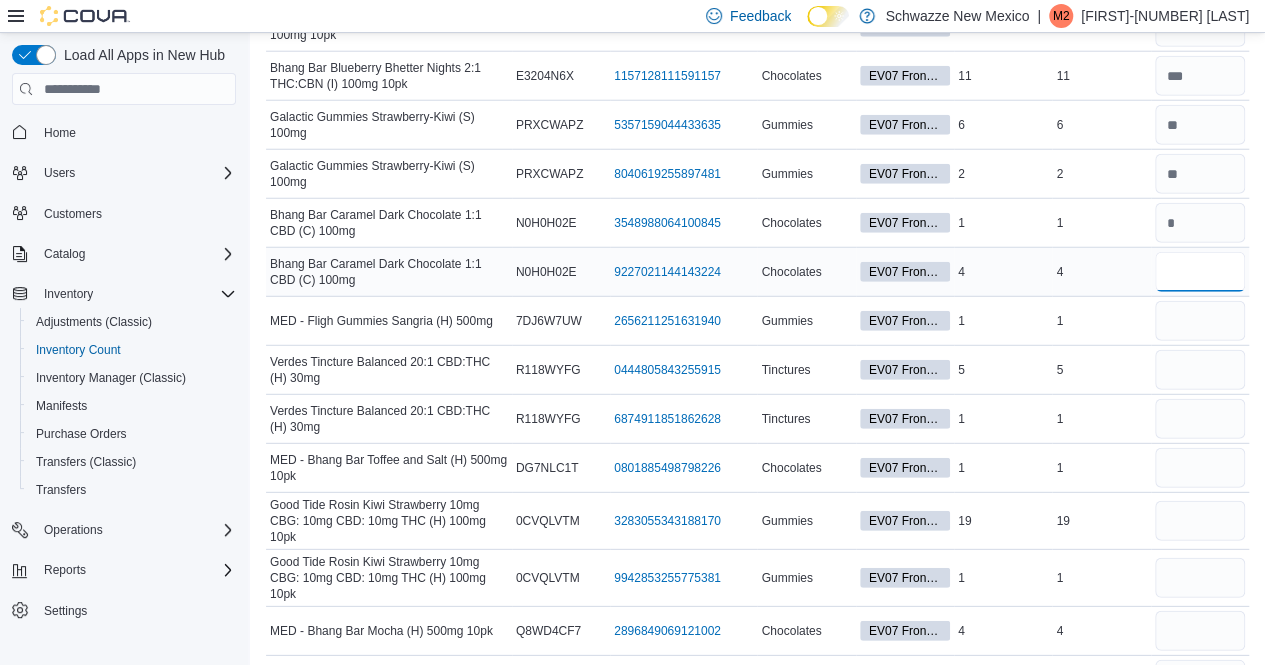 click at bounding box center (1200, 272) 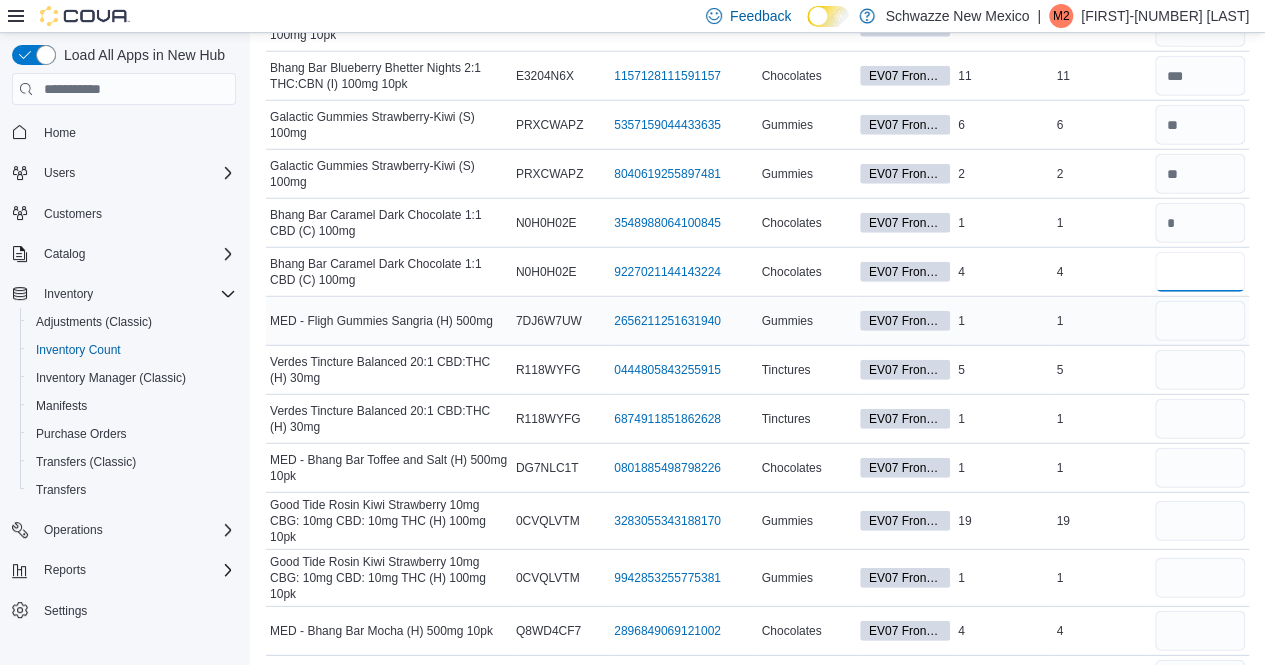 type on "*" 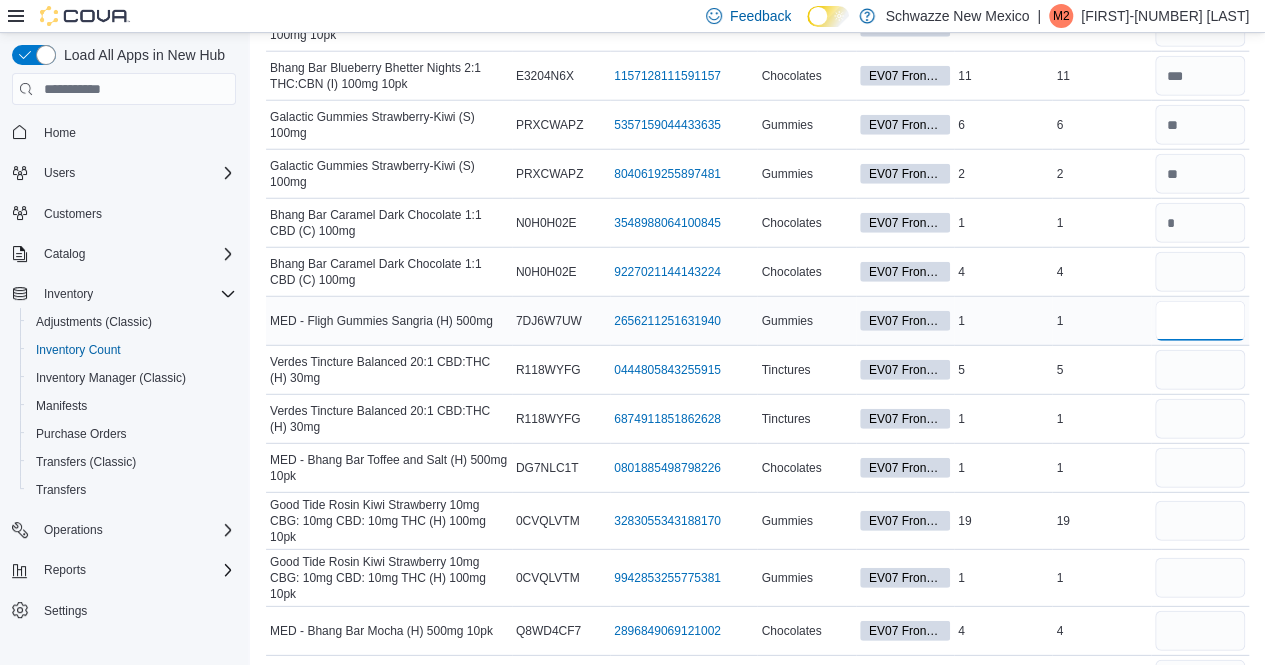type 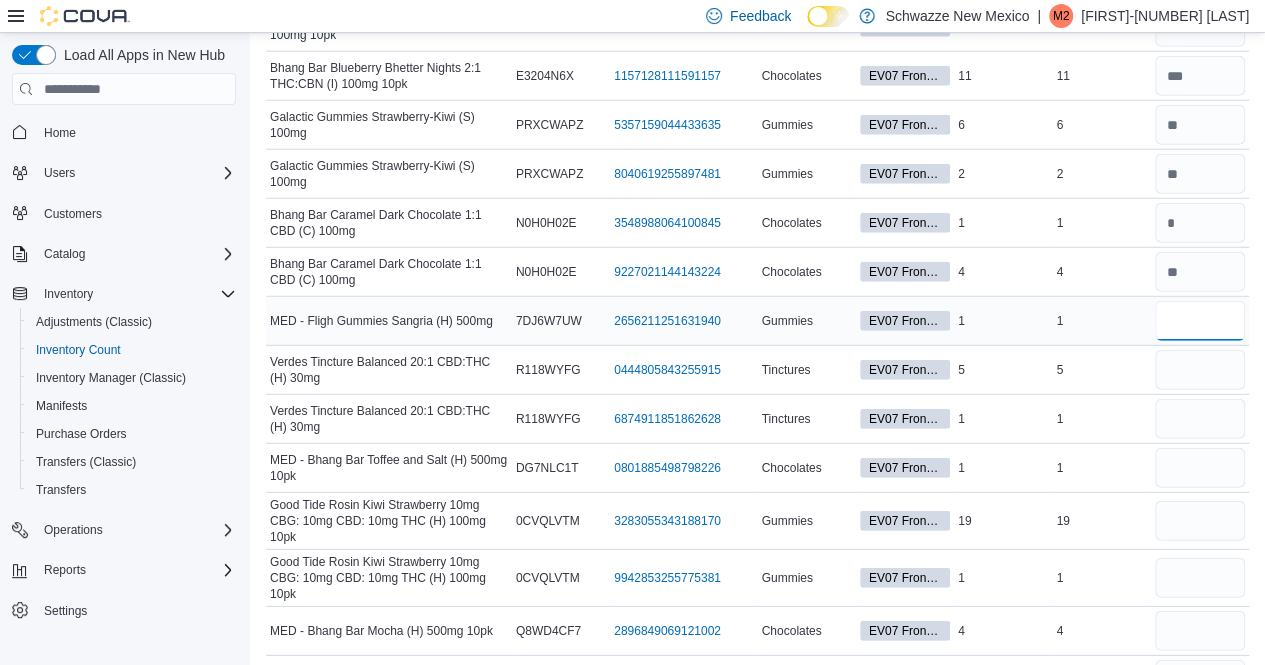 click at bounding box center (1200, 321) 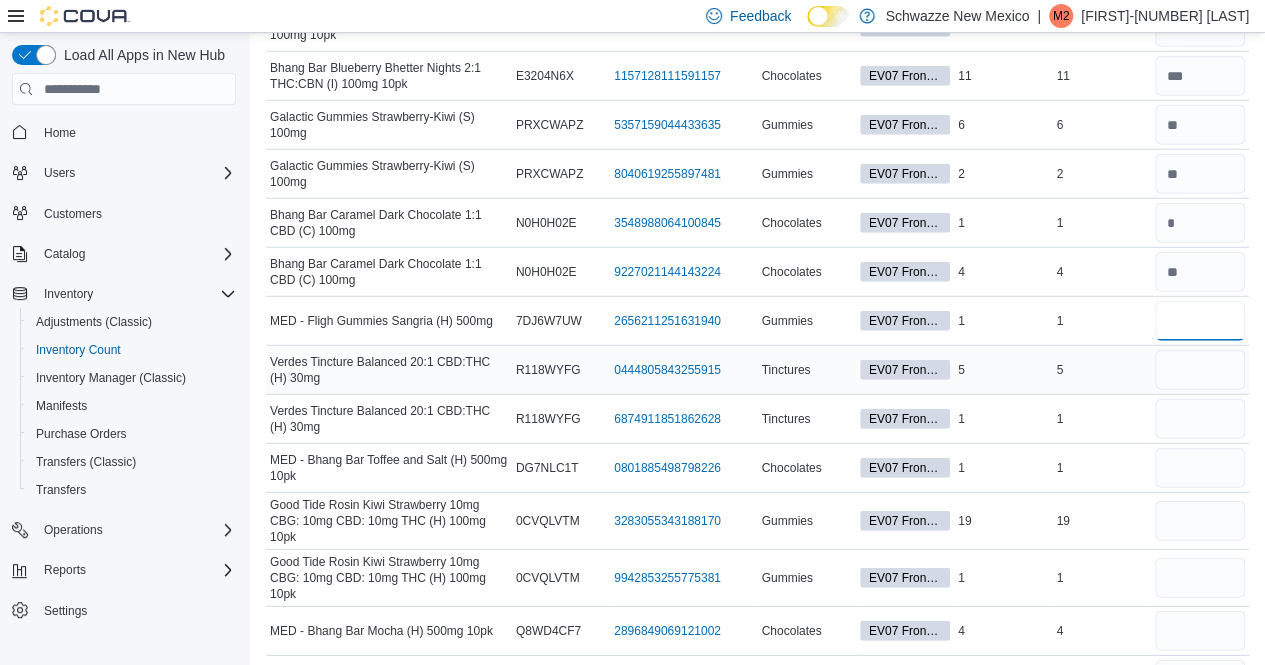 type on "*" 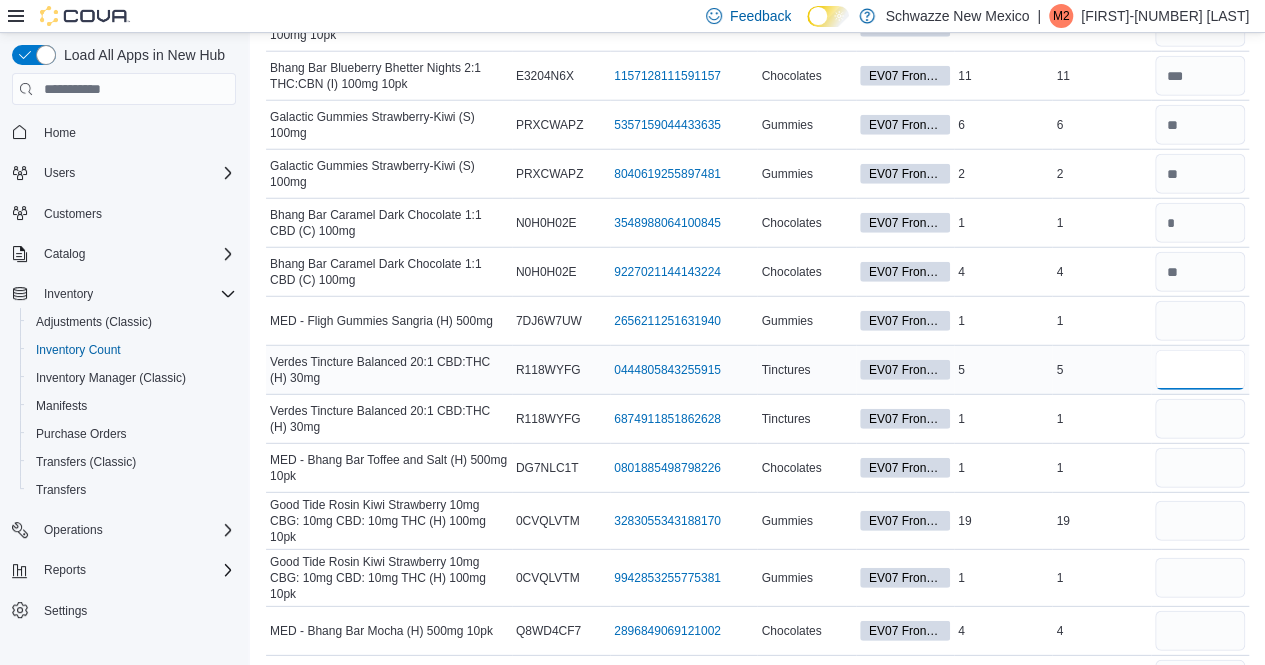 type 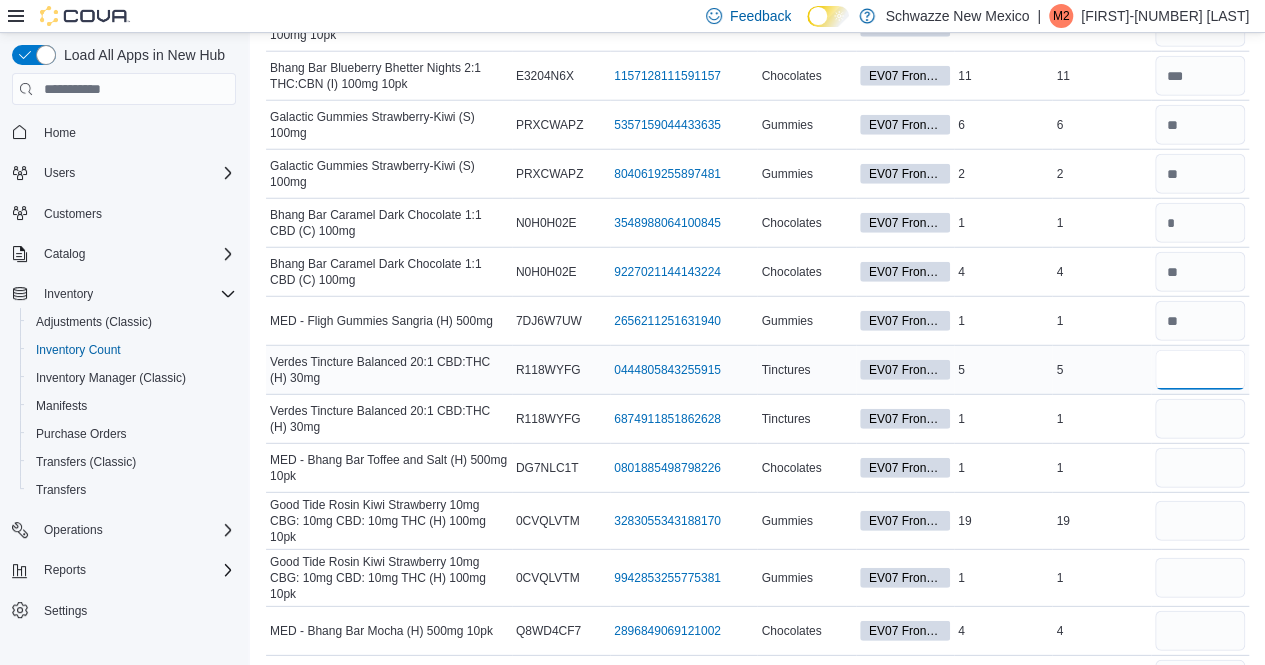 click at bounding box center [1200, 370] 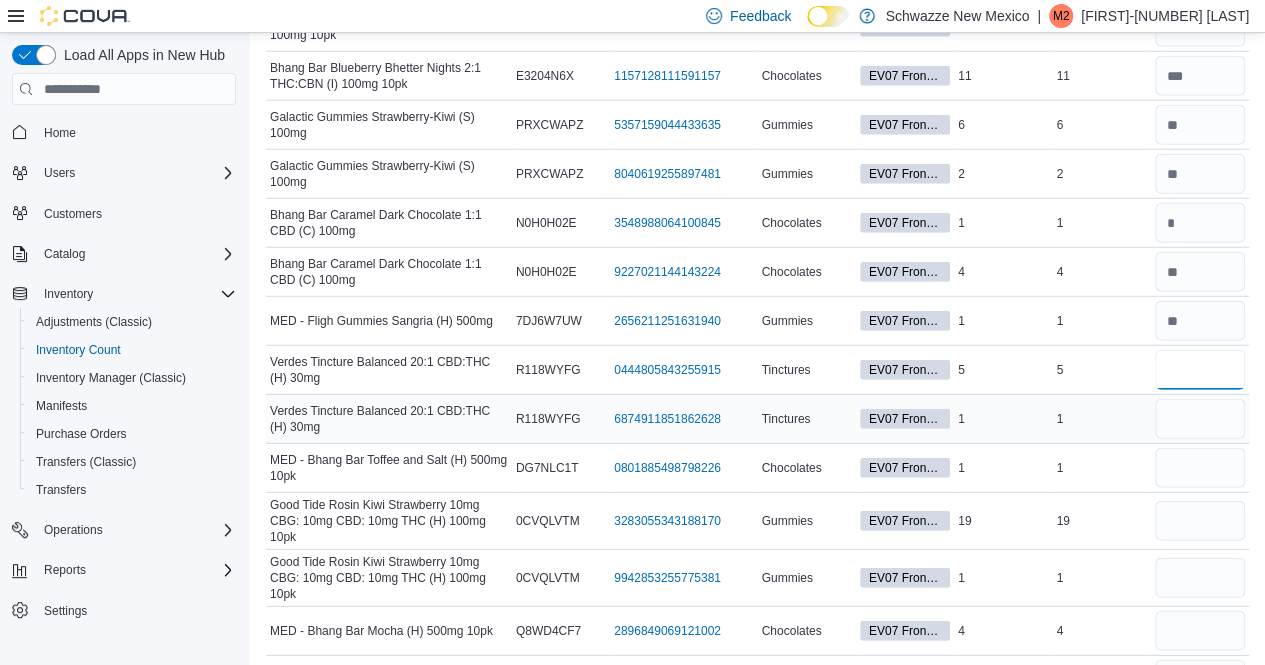 type on "*" 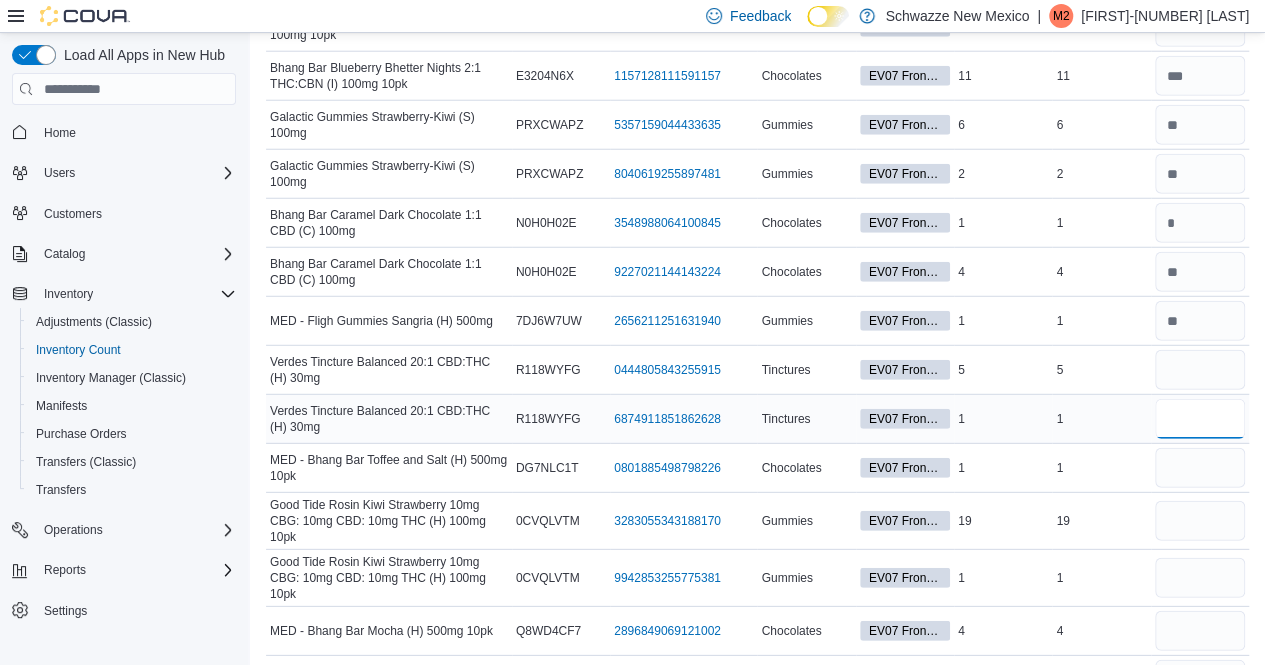 type 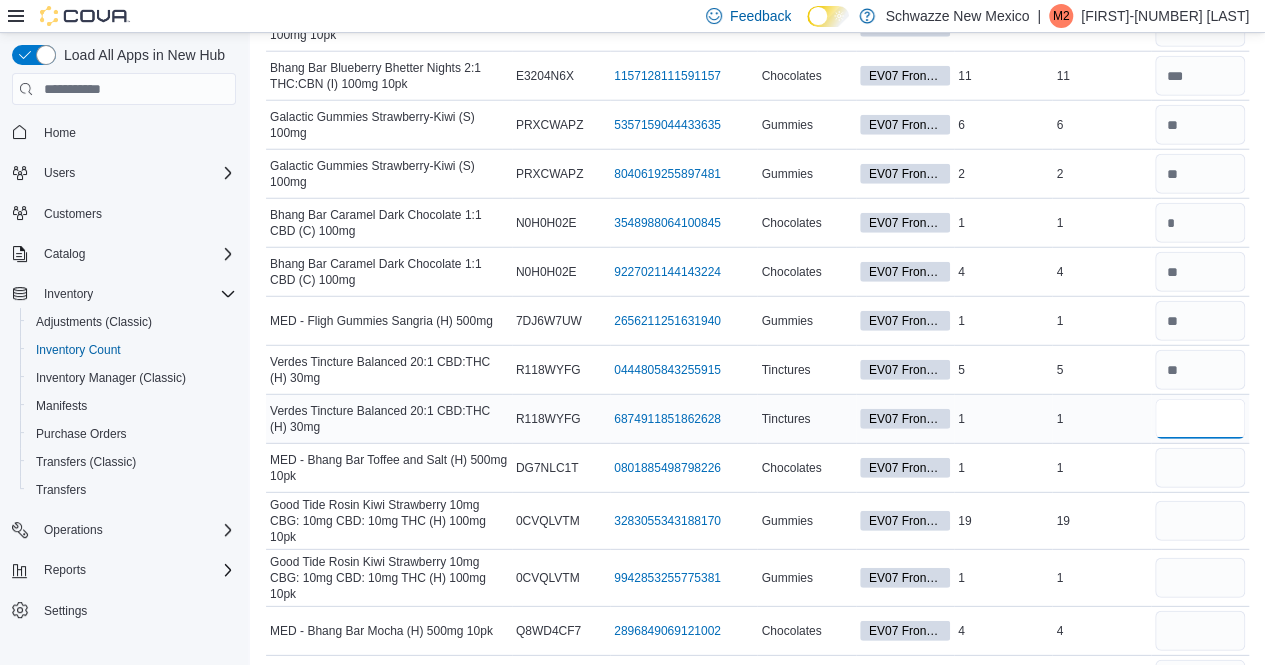 click at bounding box center (1200, 419) 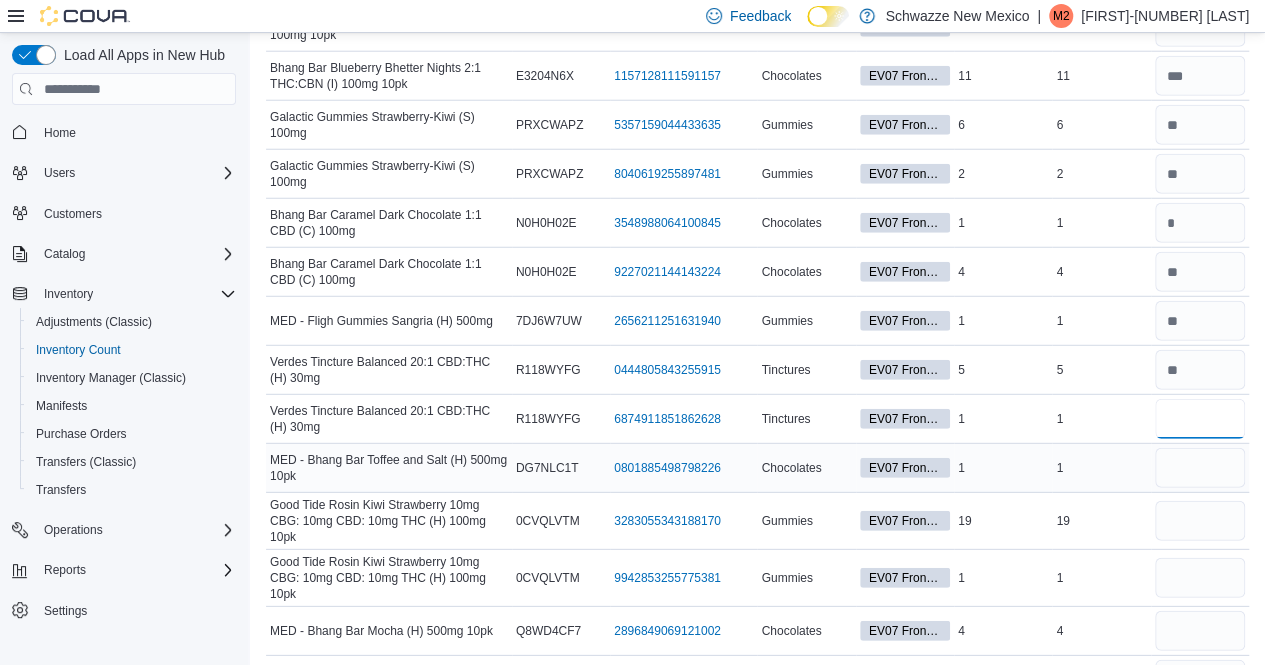 type on "*" 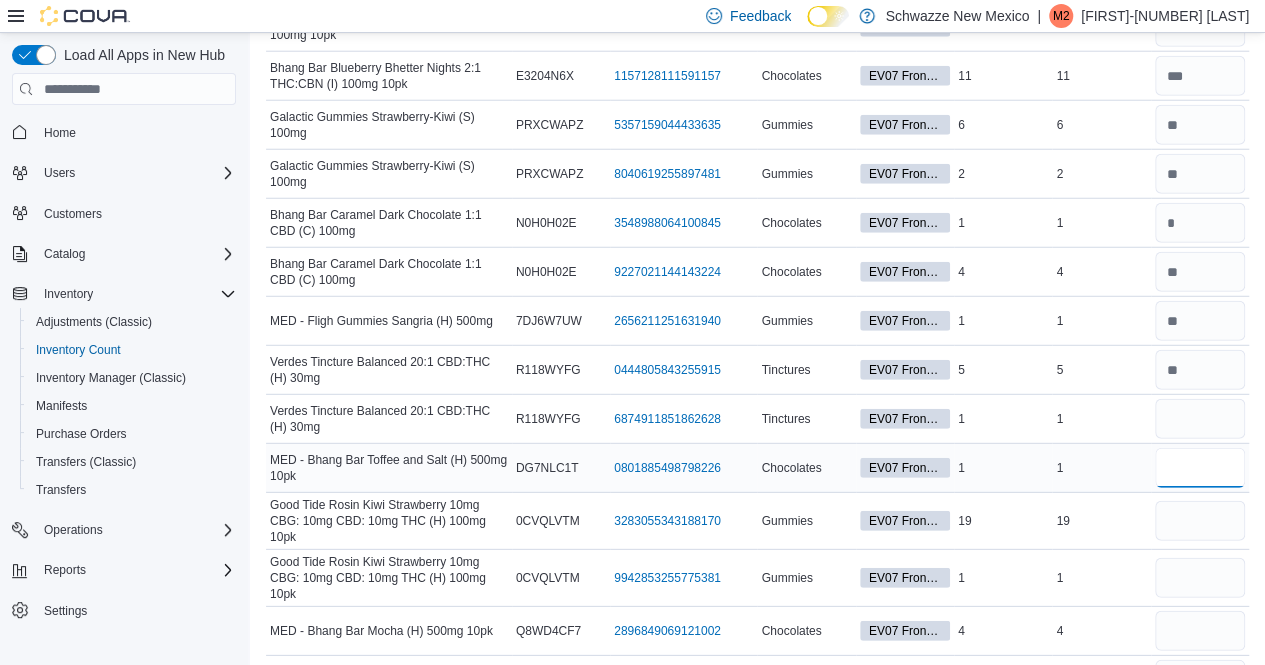 click at bounding box center [1200, 468] 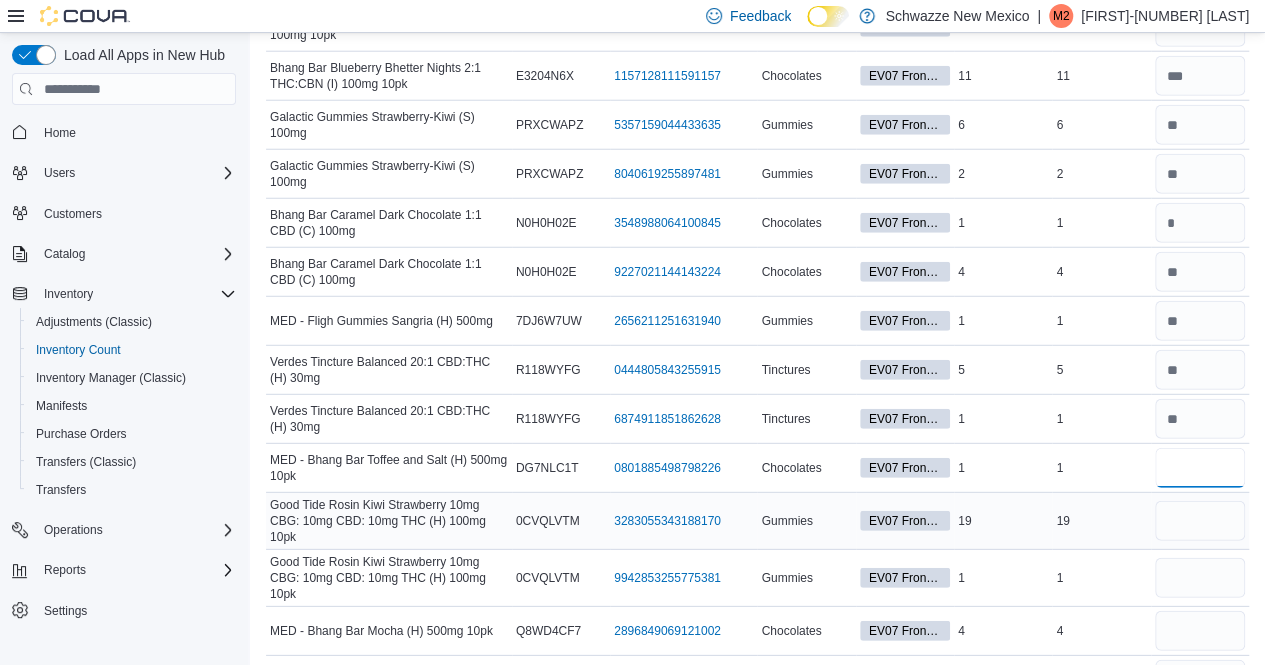 type on "*" 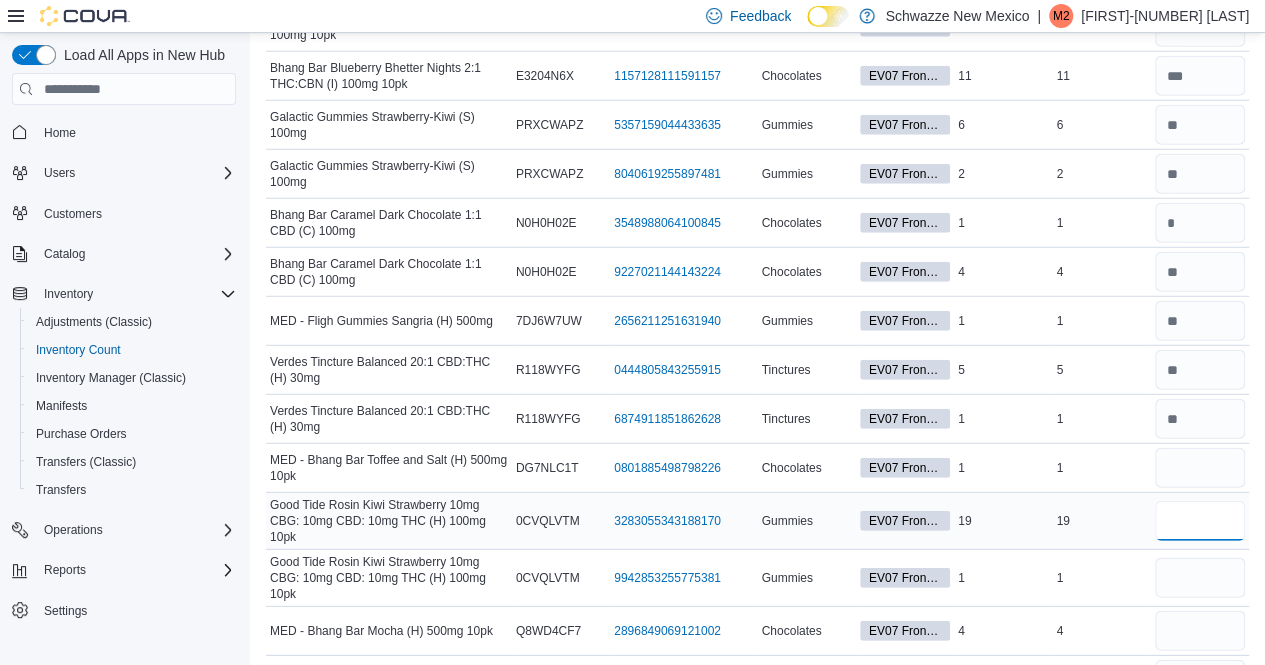 type 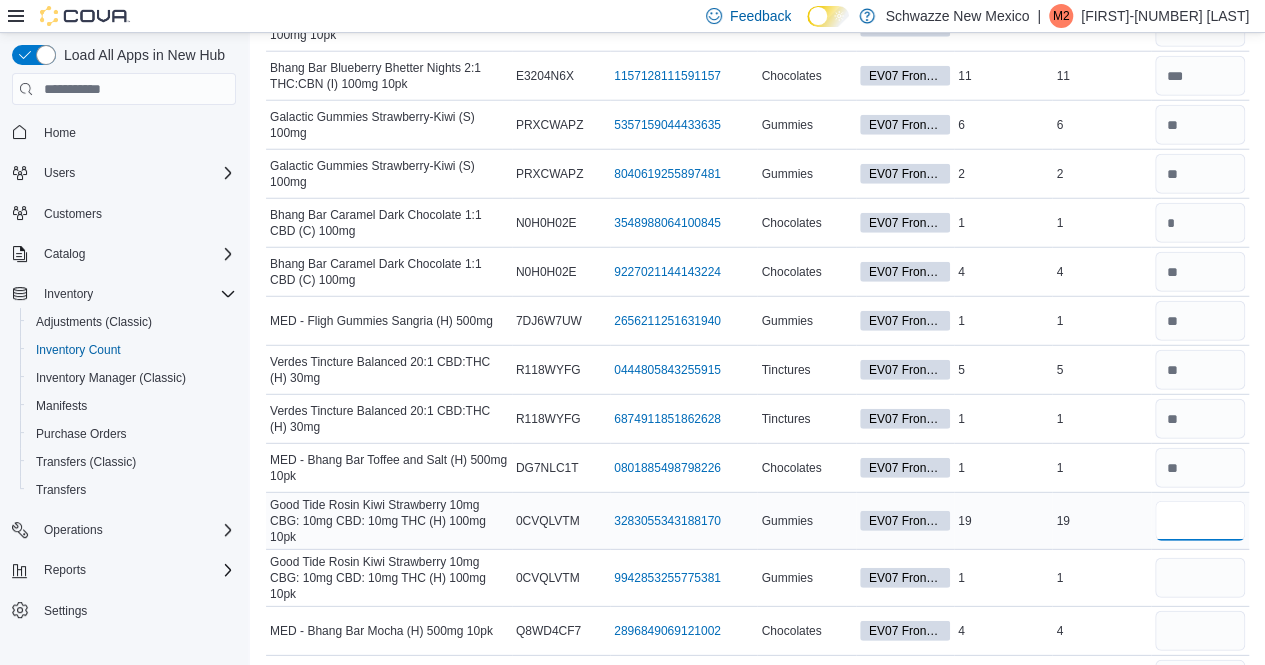 click at bounding box center [1200, 521] 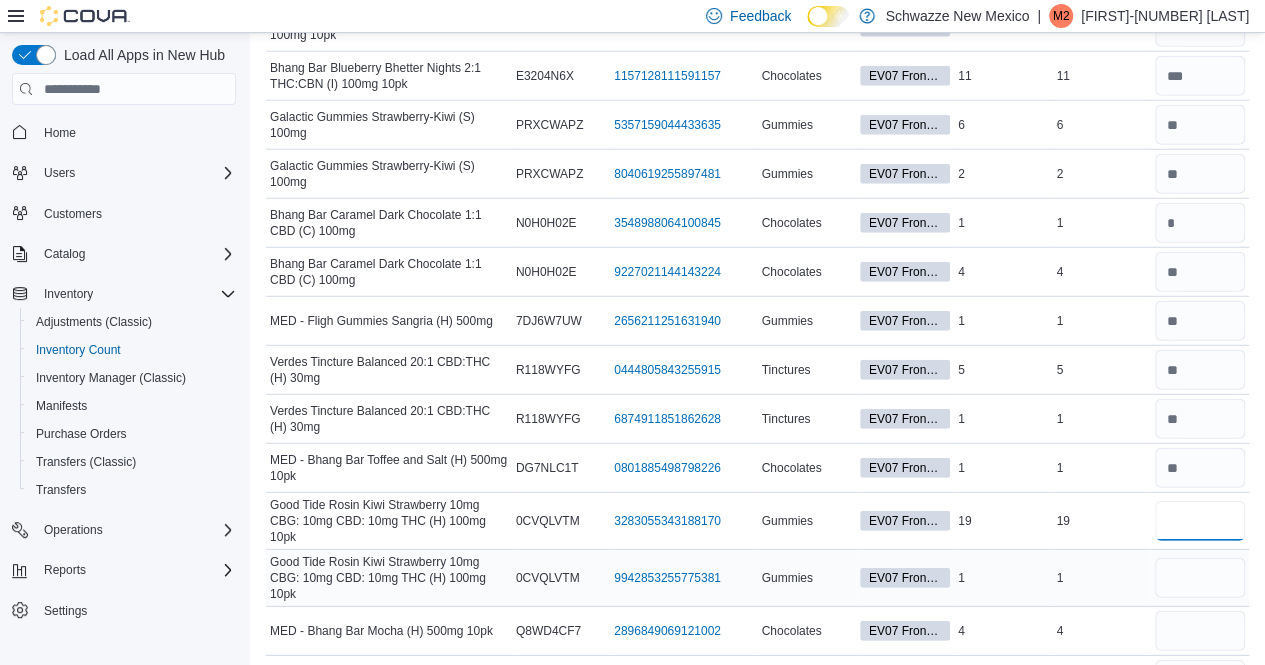 type on "**" 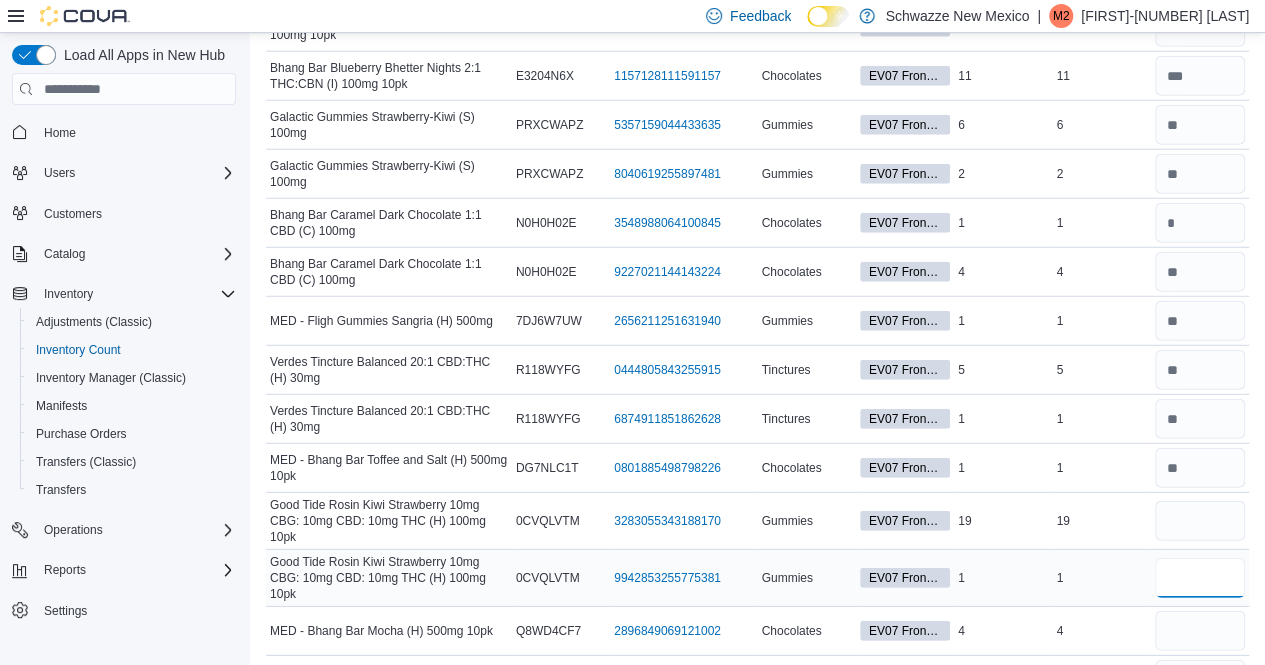 click at bounding box center [1200, 578] 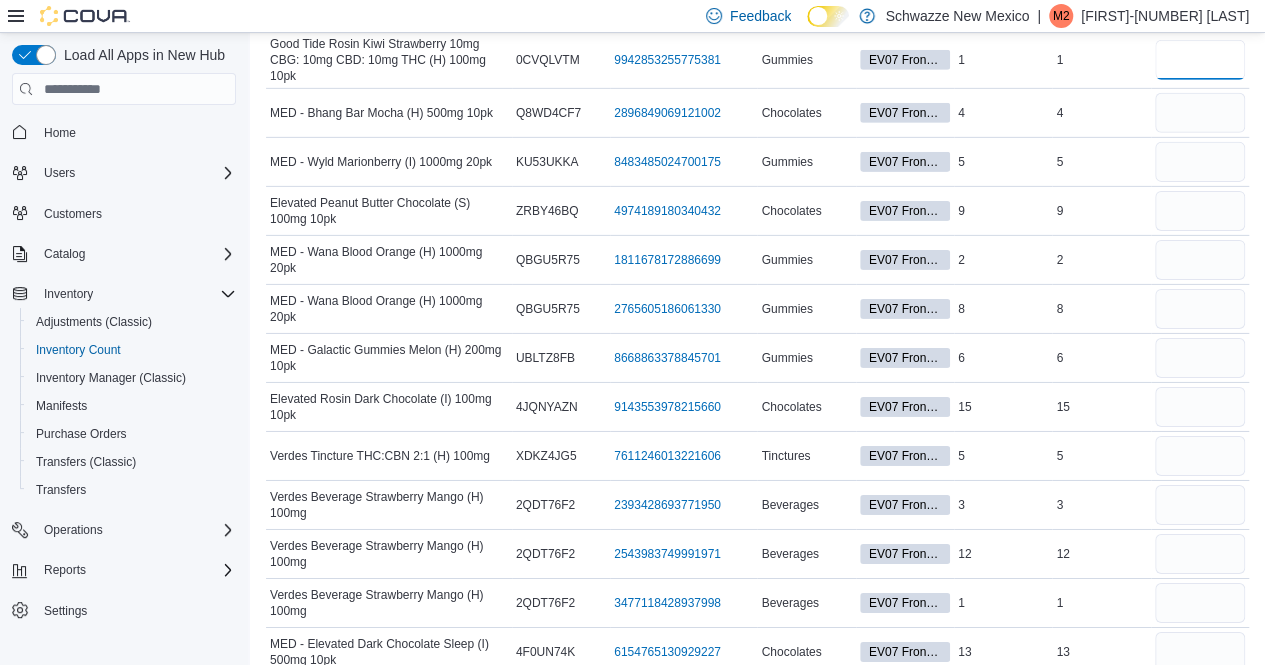 scroll, scrollTop: 3172, scrollLeft: 0, axis: vertical 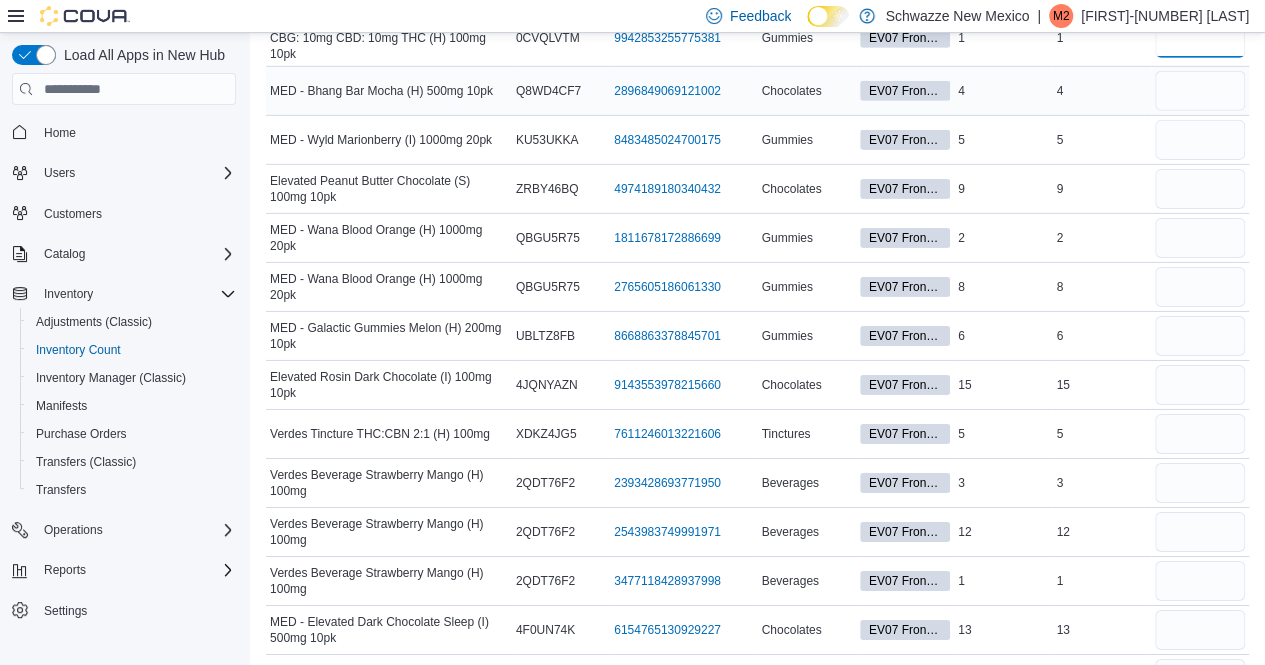 type on "*" 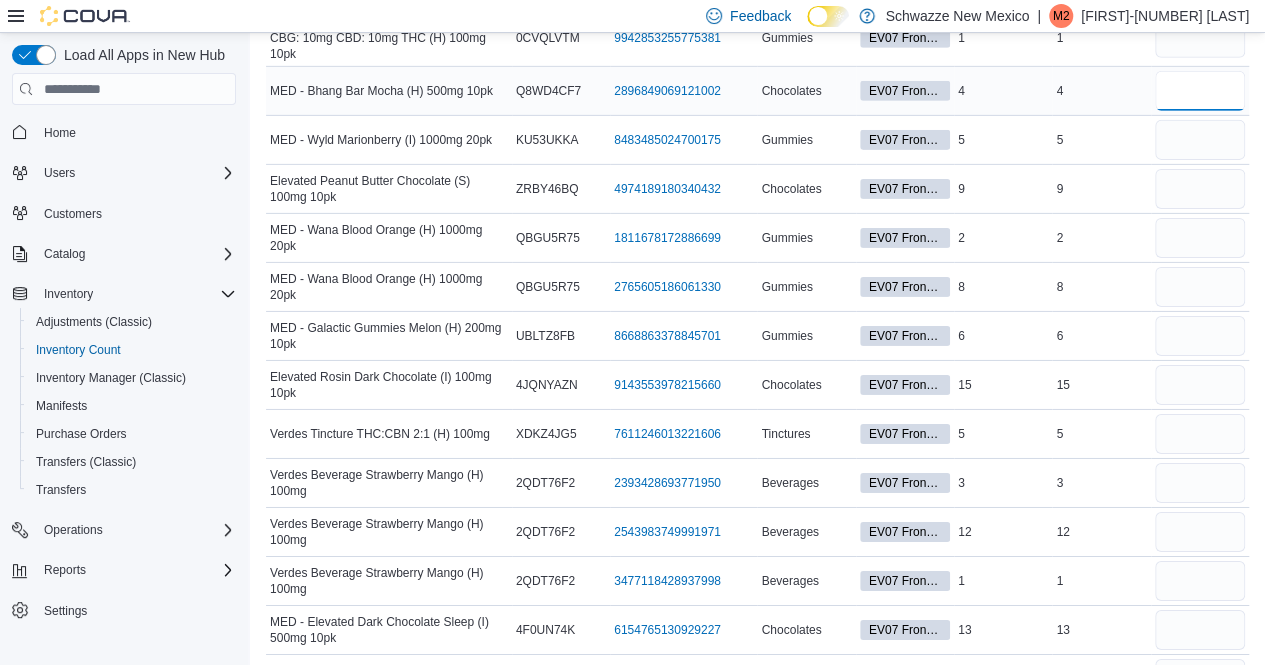 type 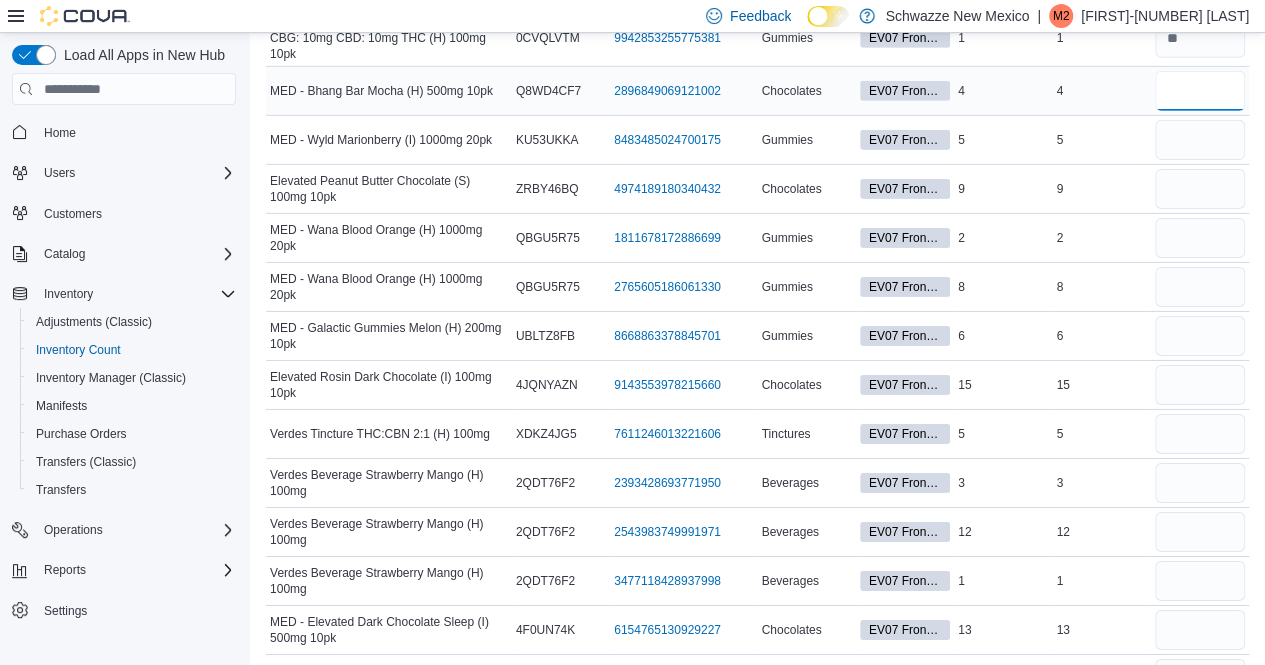 click at bounding box center [1200, 91] 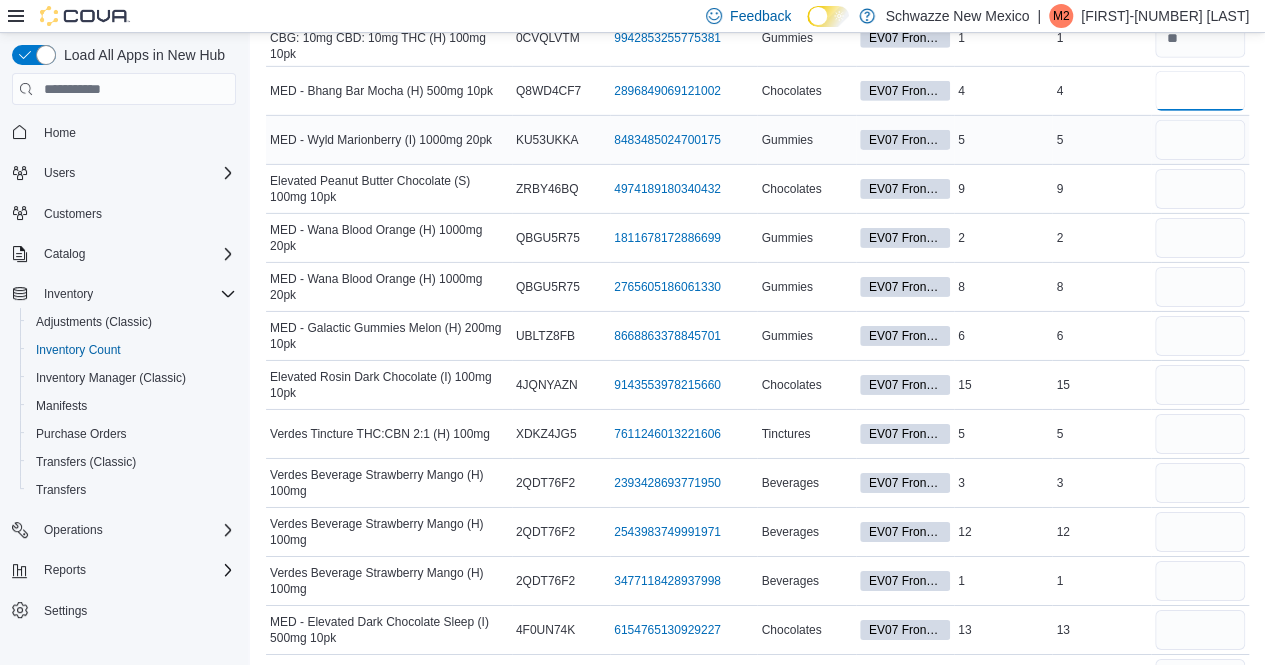type on "*" 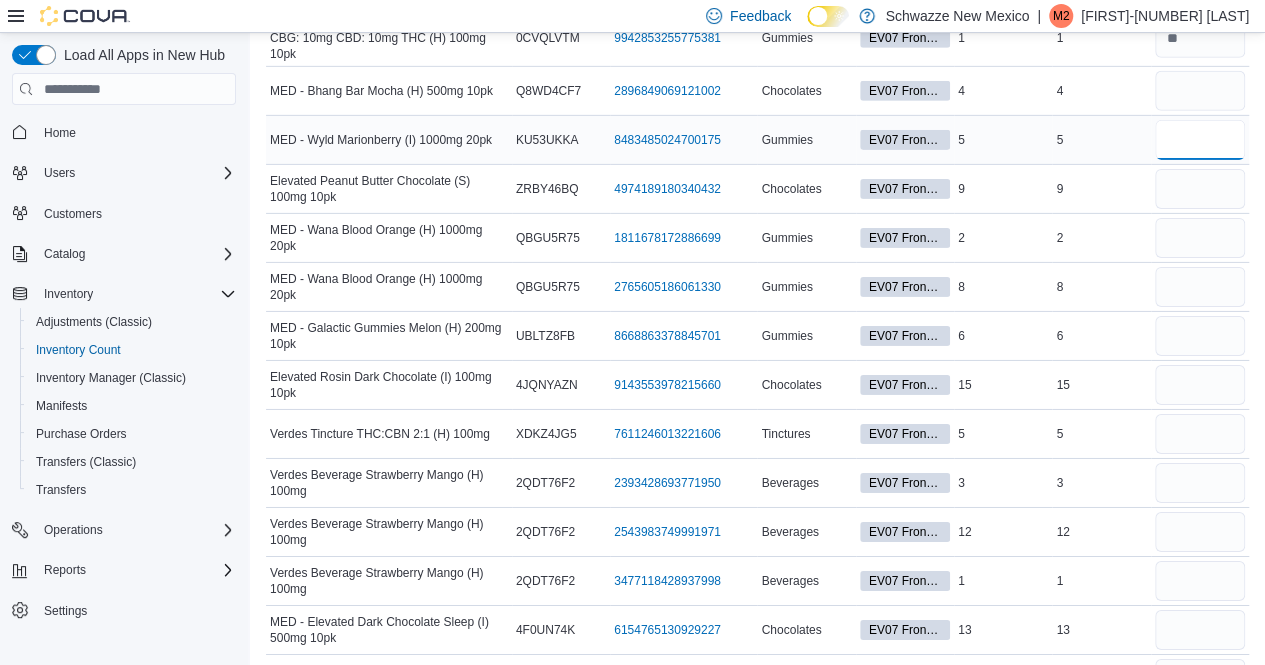 type 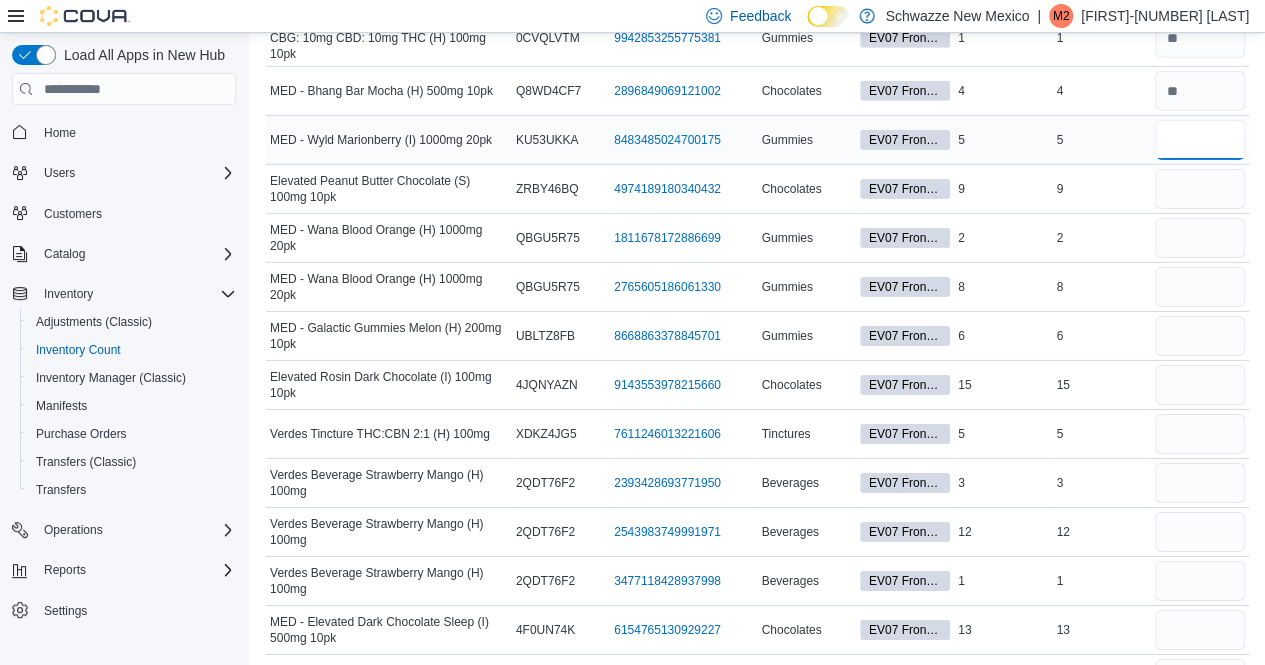 click at bounding box center (1200, 140) 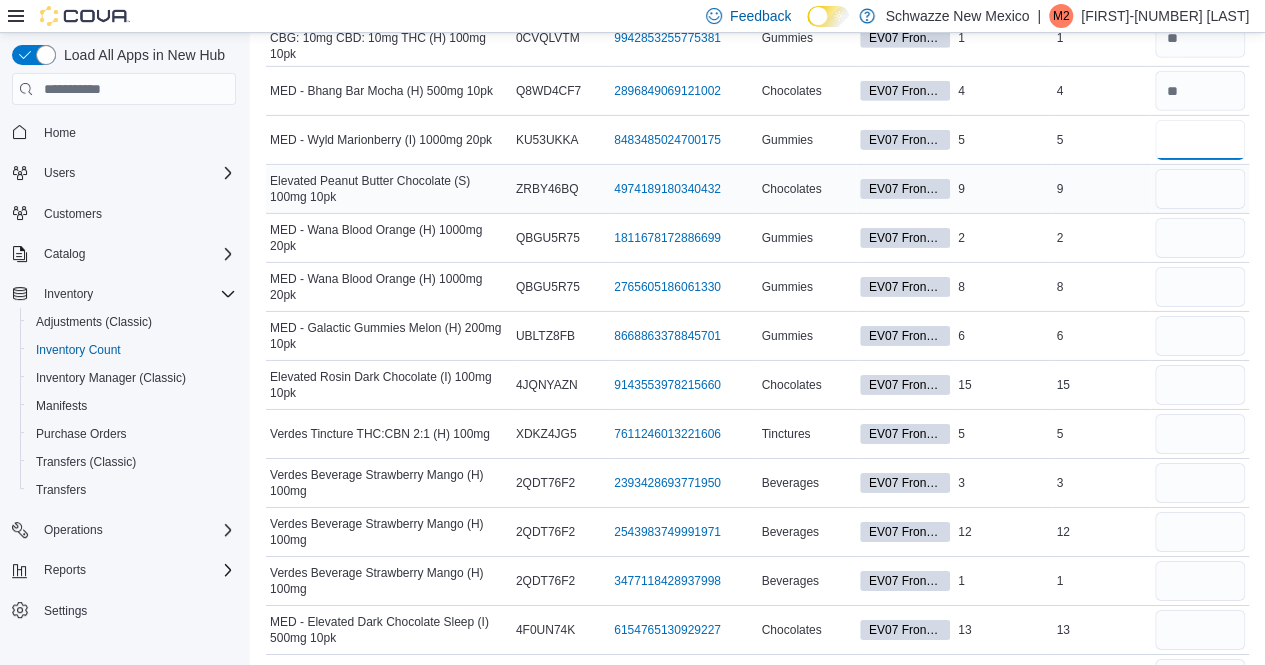 type on "*" 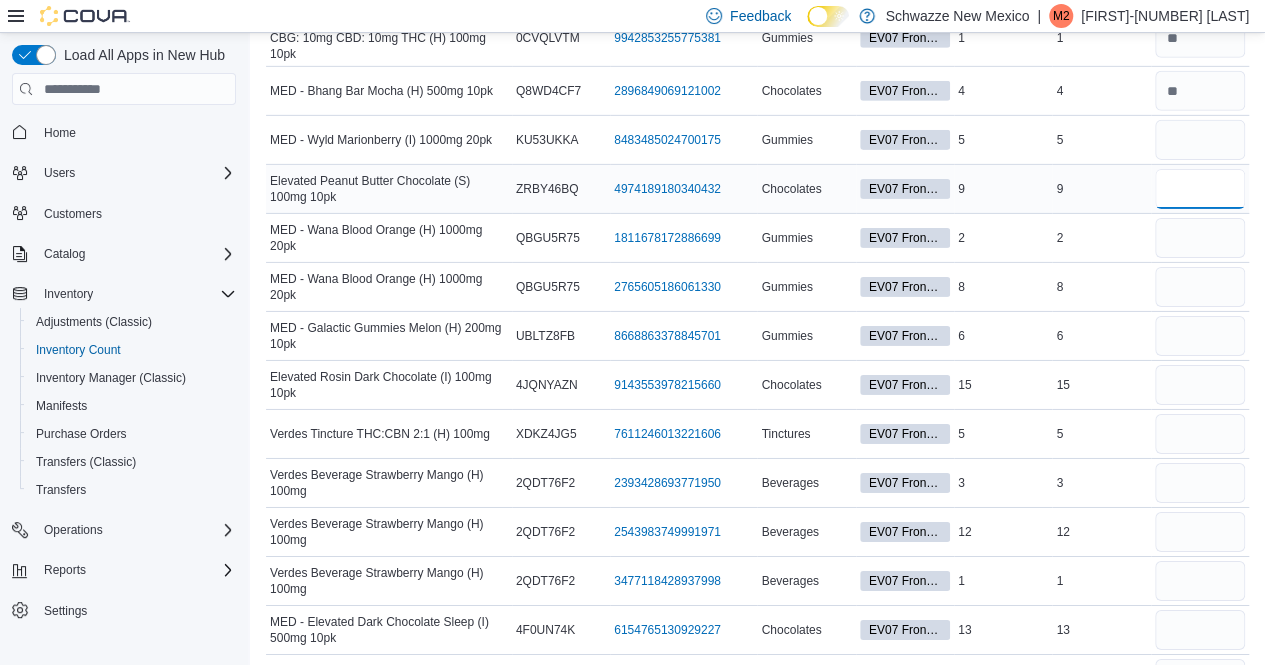 type 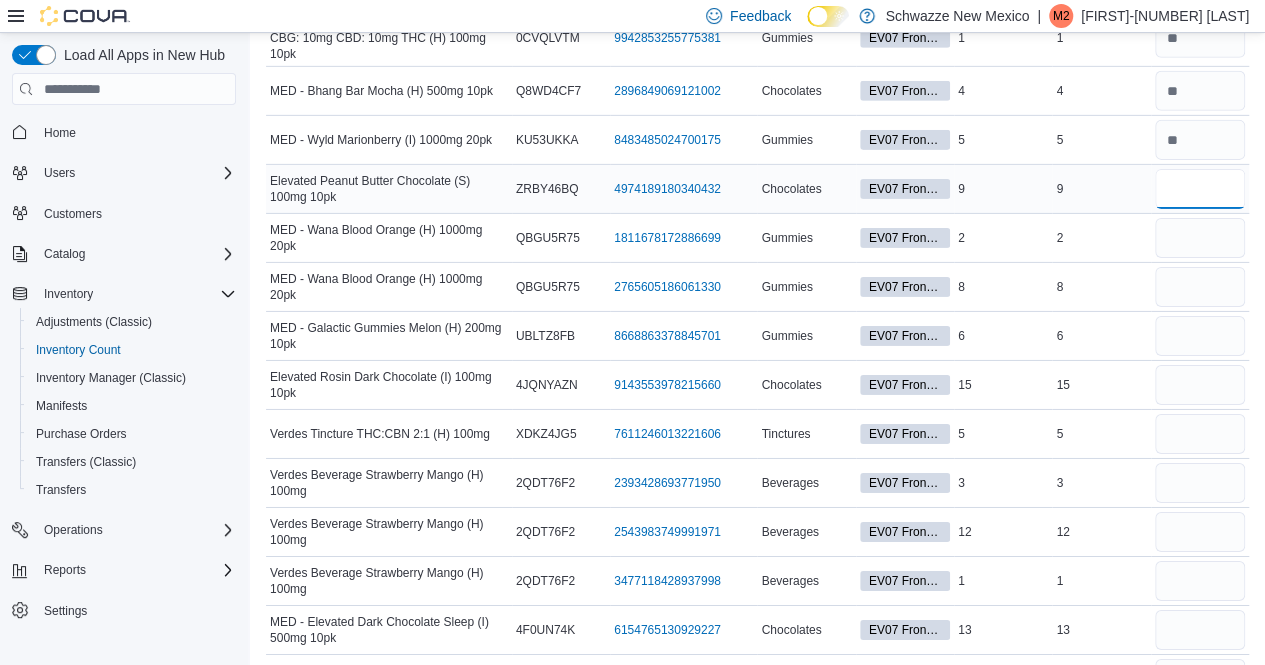 click at bounding box center (1200, 189) 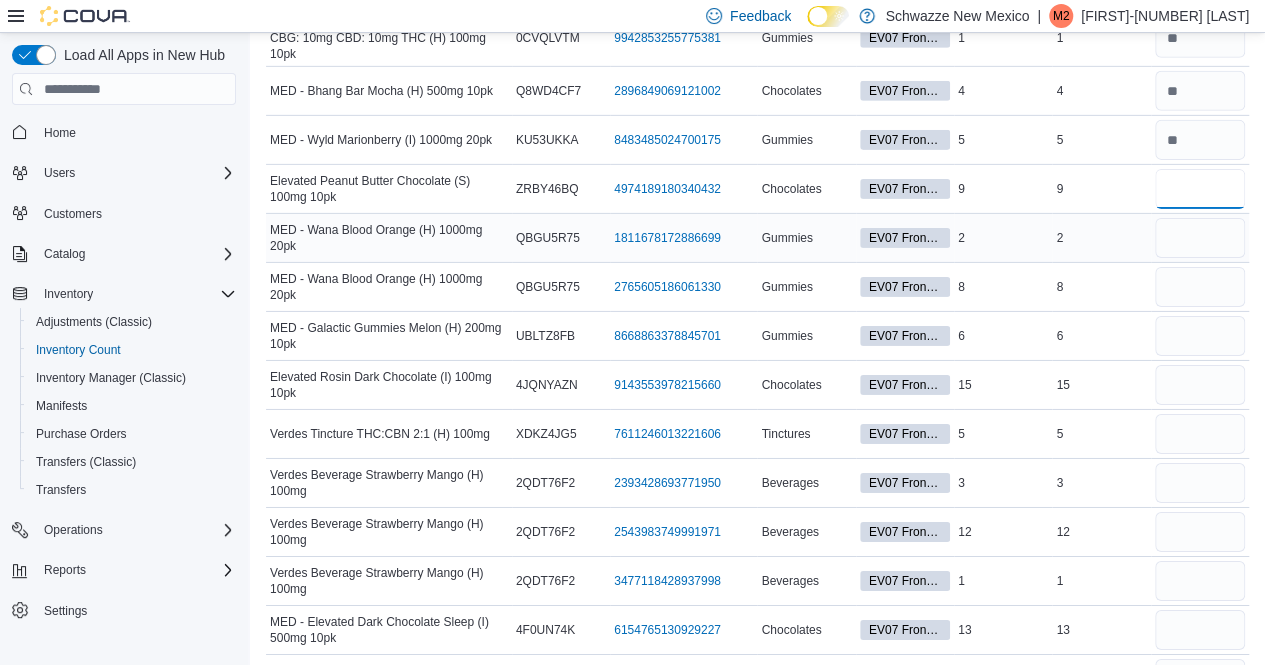 type on "*" 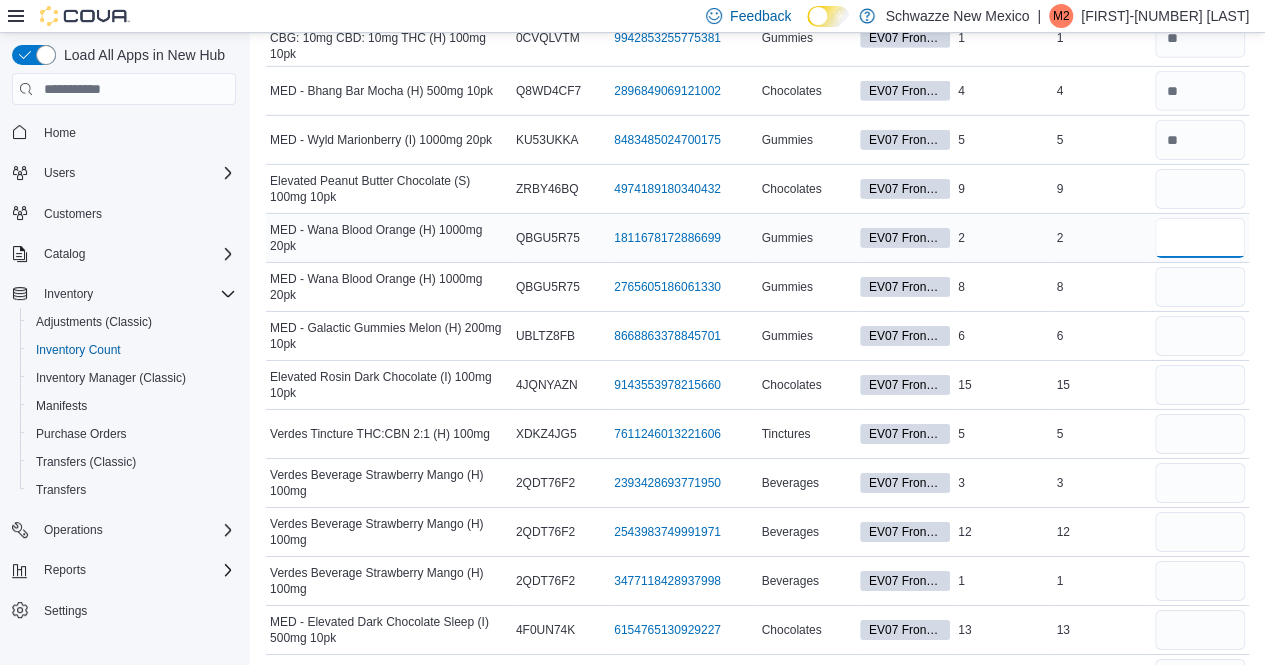 type 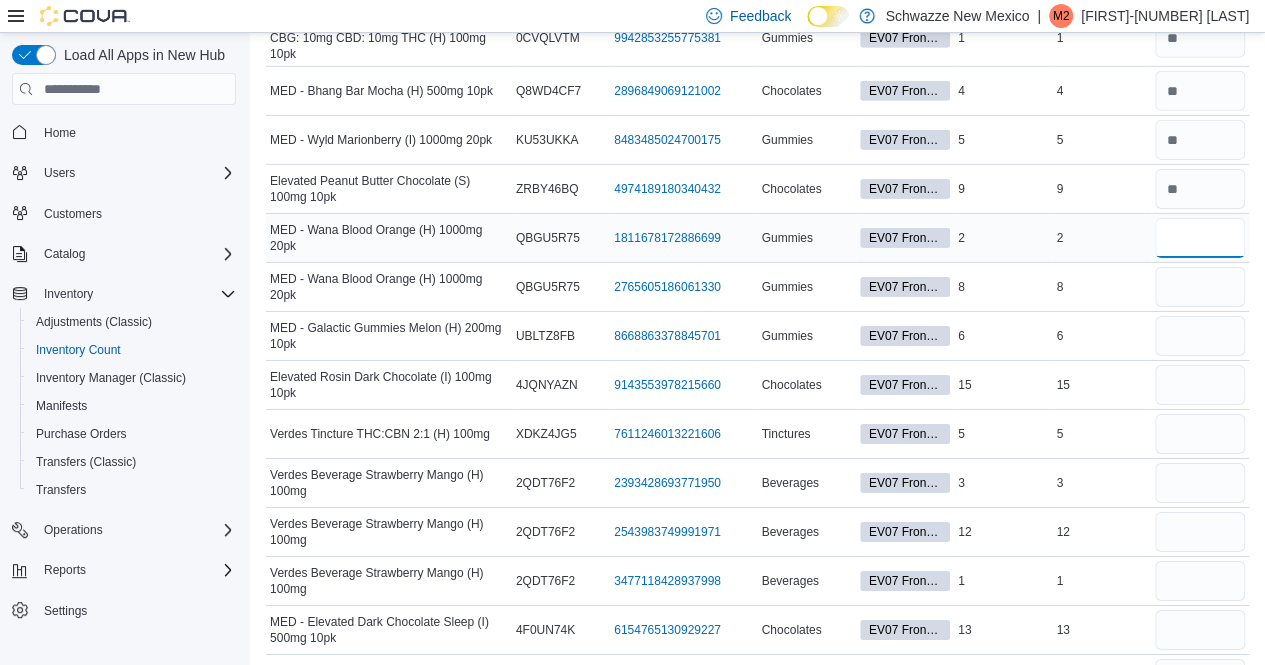 click at bounding box center (1200, 238) 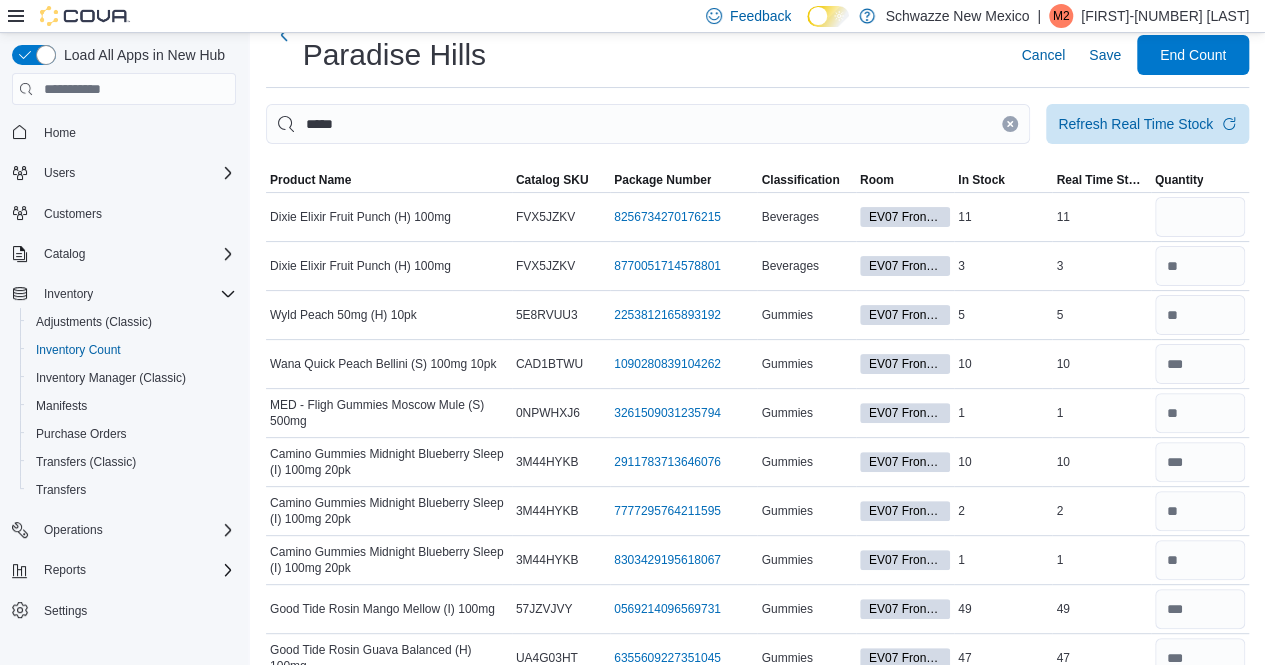 scroll, scrollTop: 54, scrollLeft: 0, axis: vertical 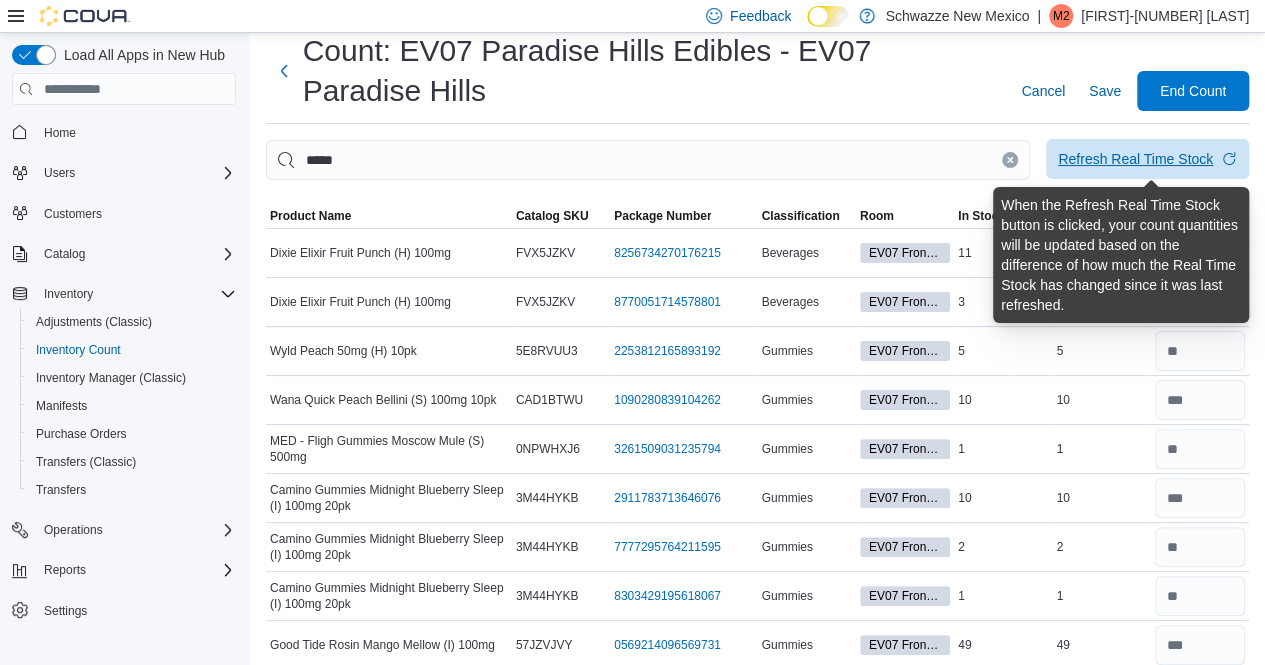 click on "Refresh Real Time Stock" at bounding box center [1135, 159] 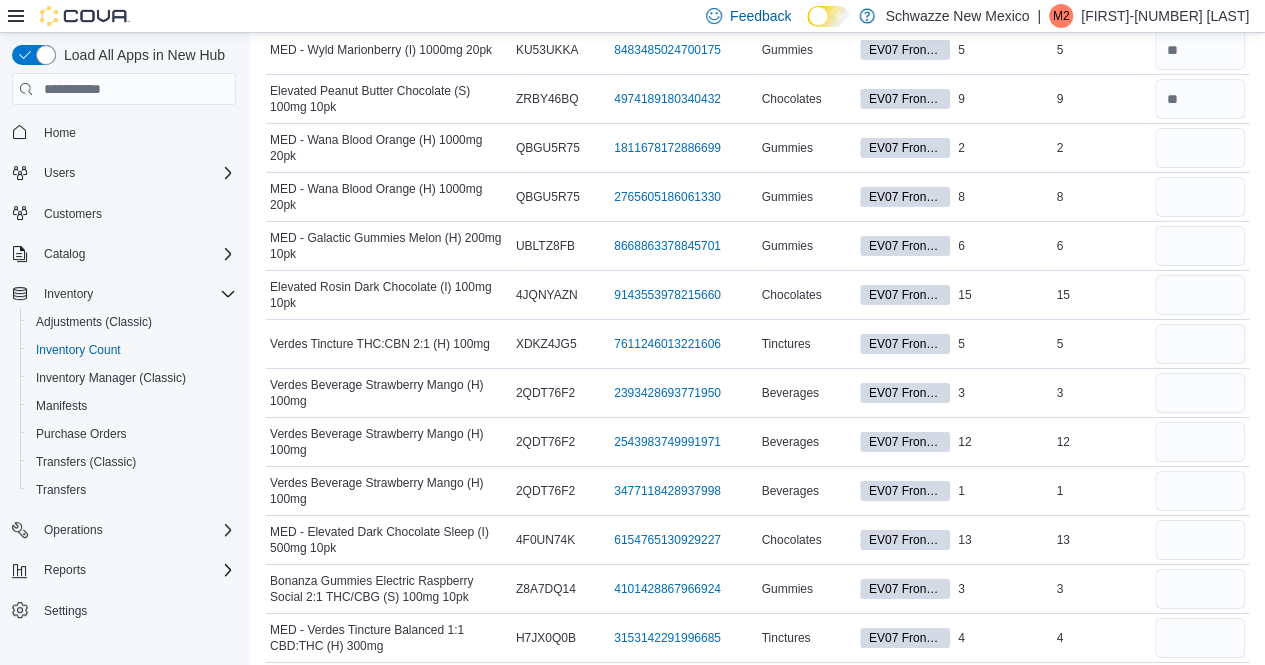 scroll, scrollTop: 3204, scrollLeft: 0, axis: vertical 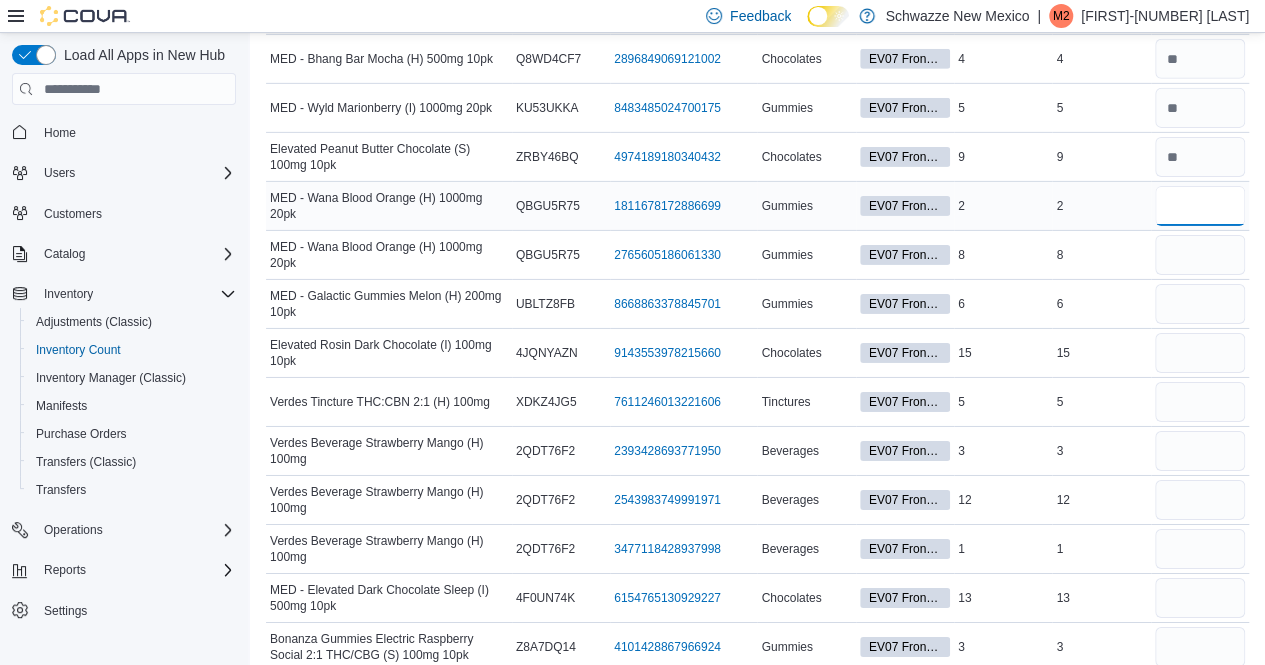 click at bounding box center (1200, 206) 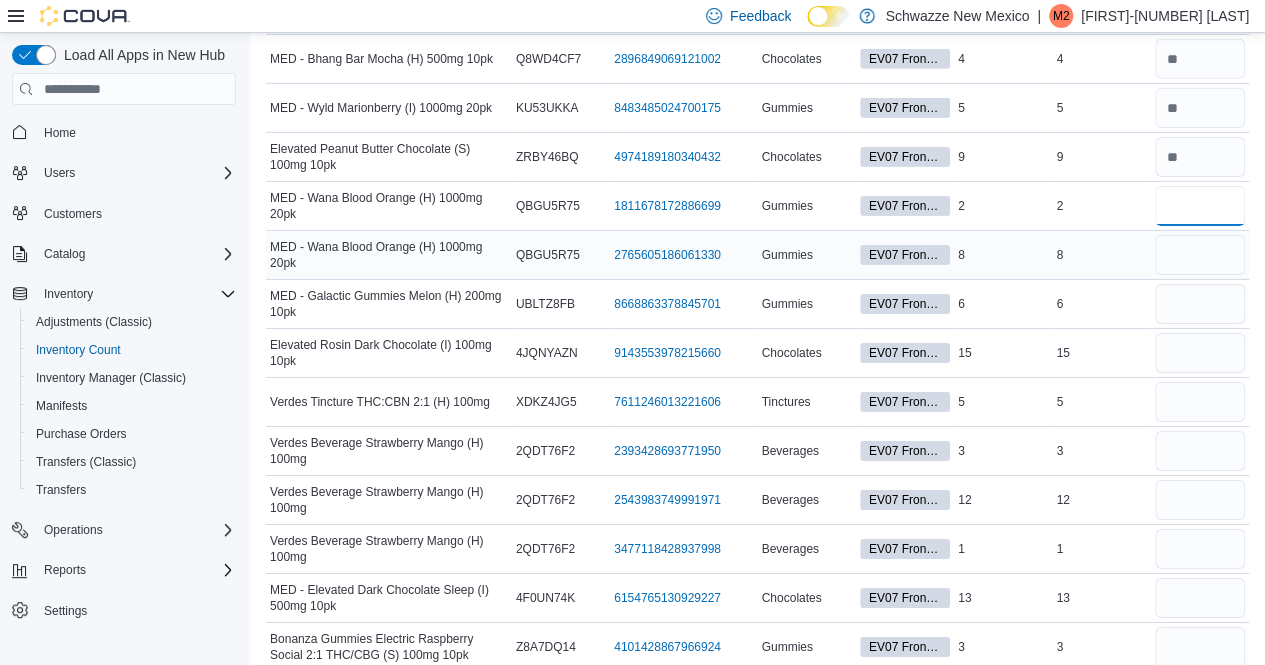 type on "*" 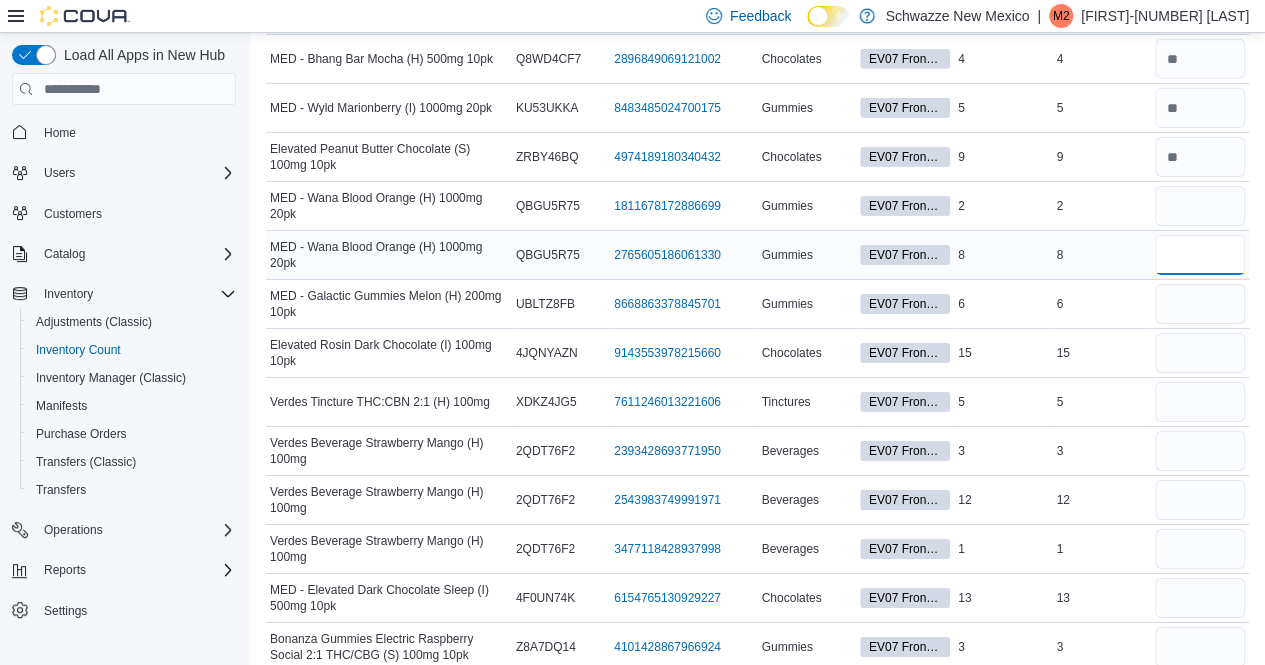 type 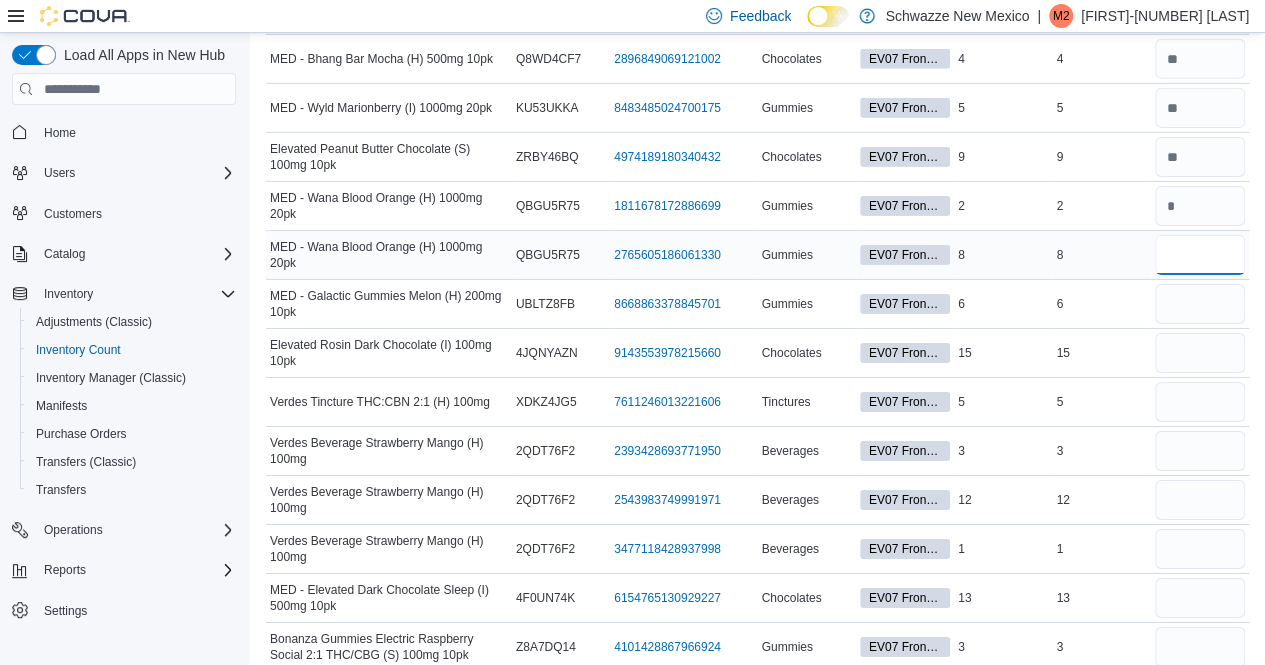 click at bounding box center (1200, 255) 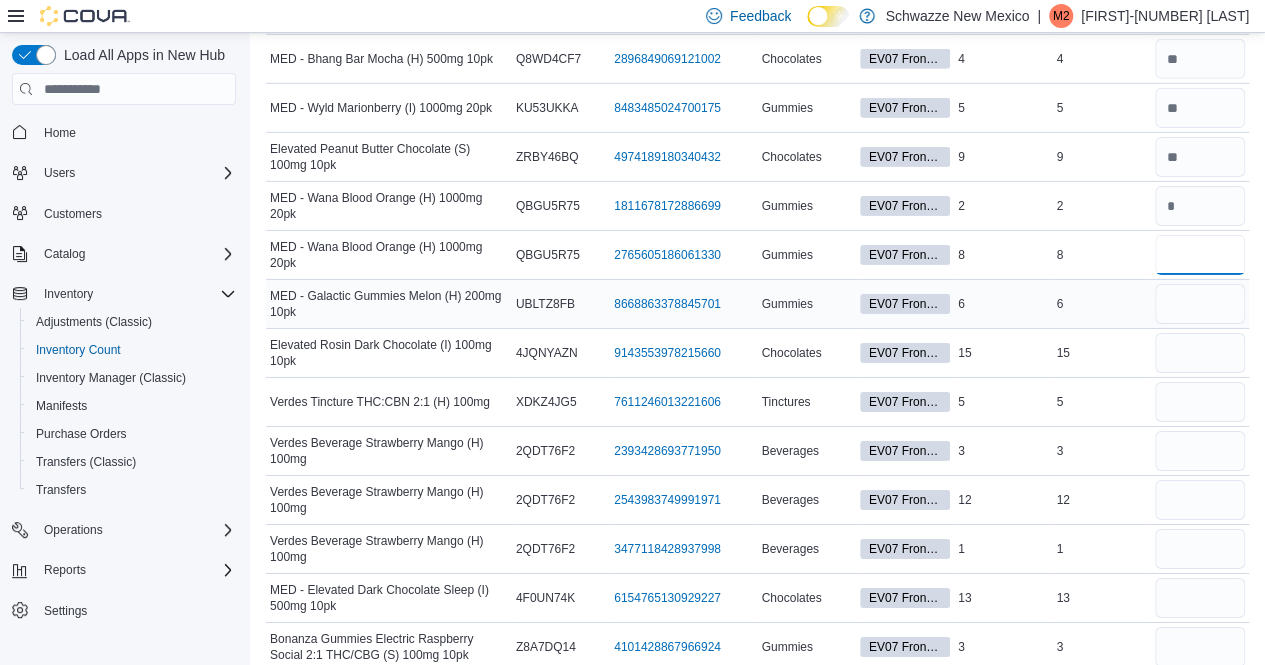 type on "*" 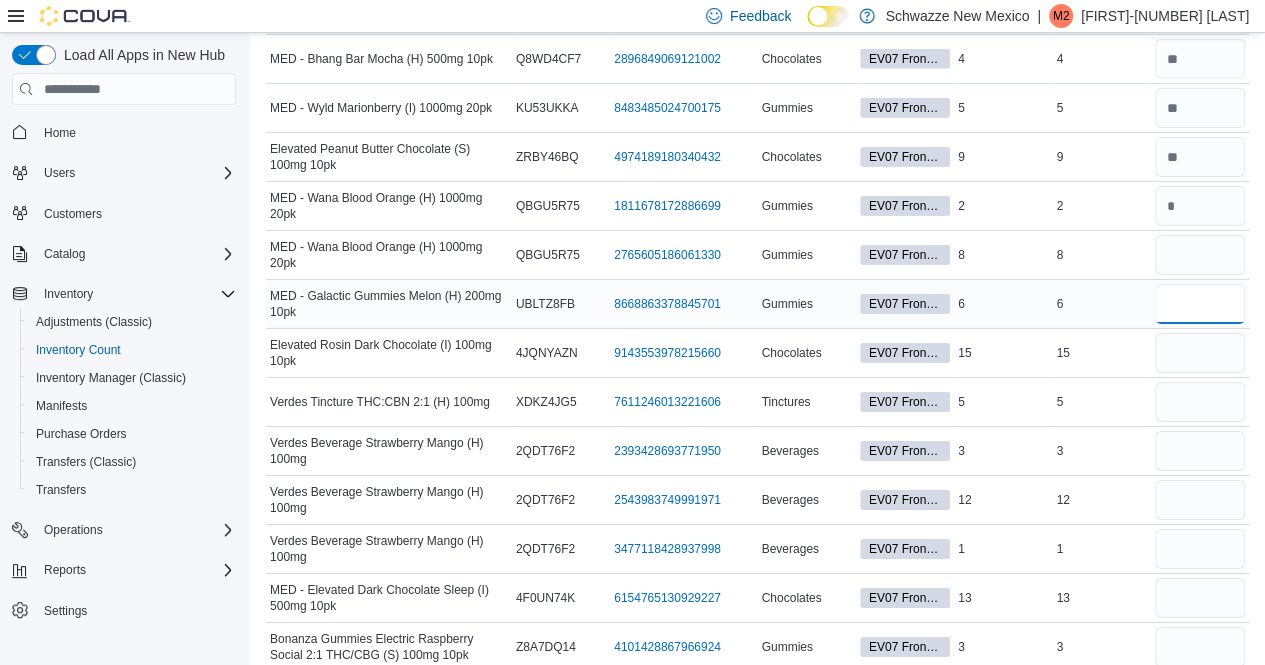 type 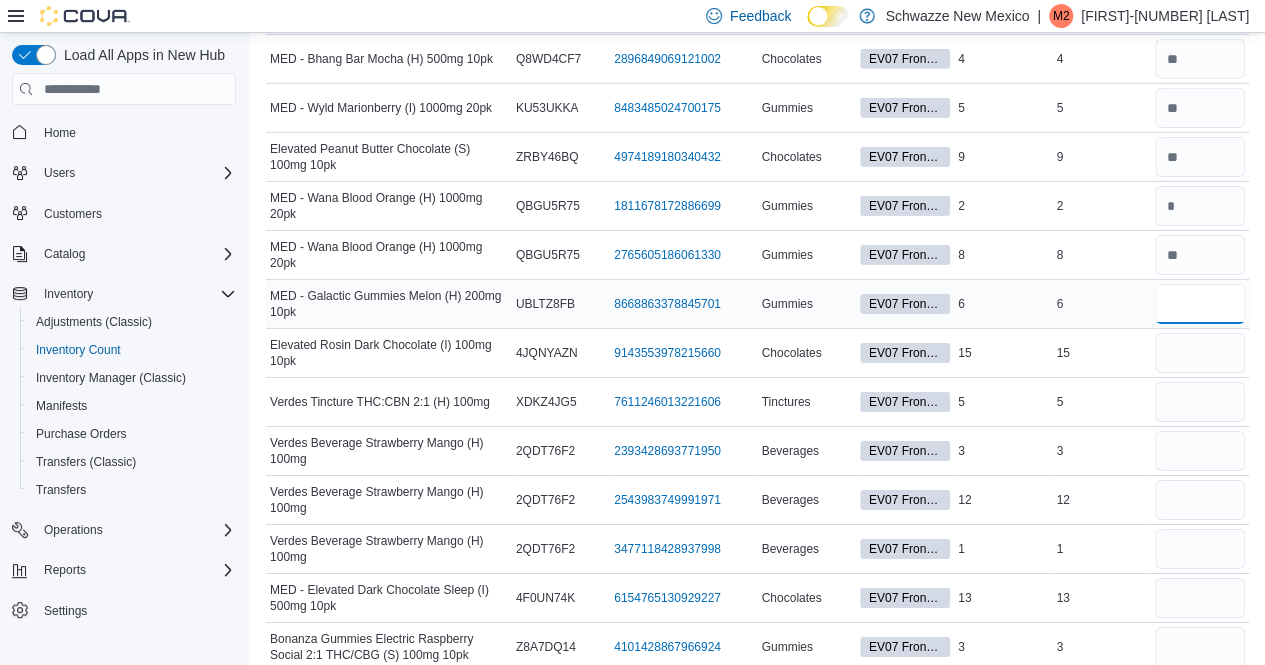 click at bounding box center [1200, 304] 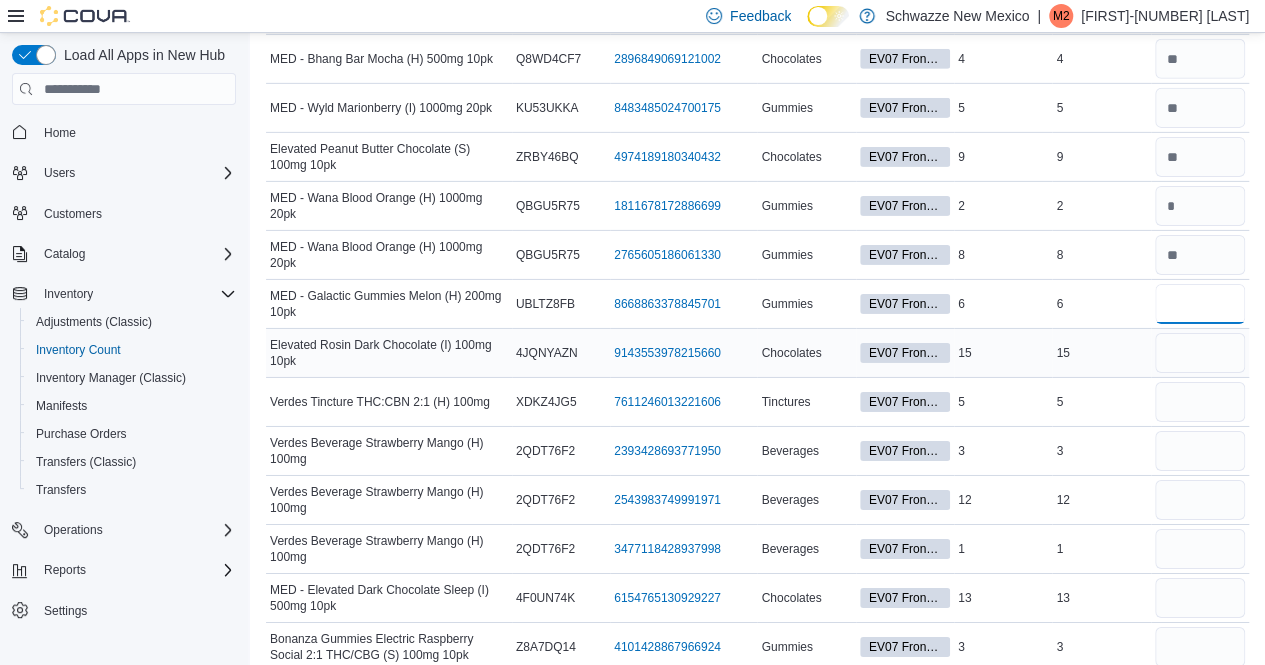 type on "*" 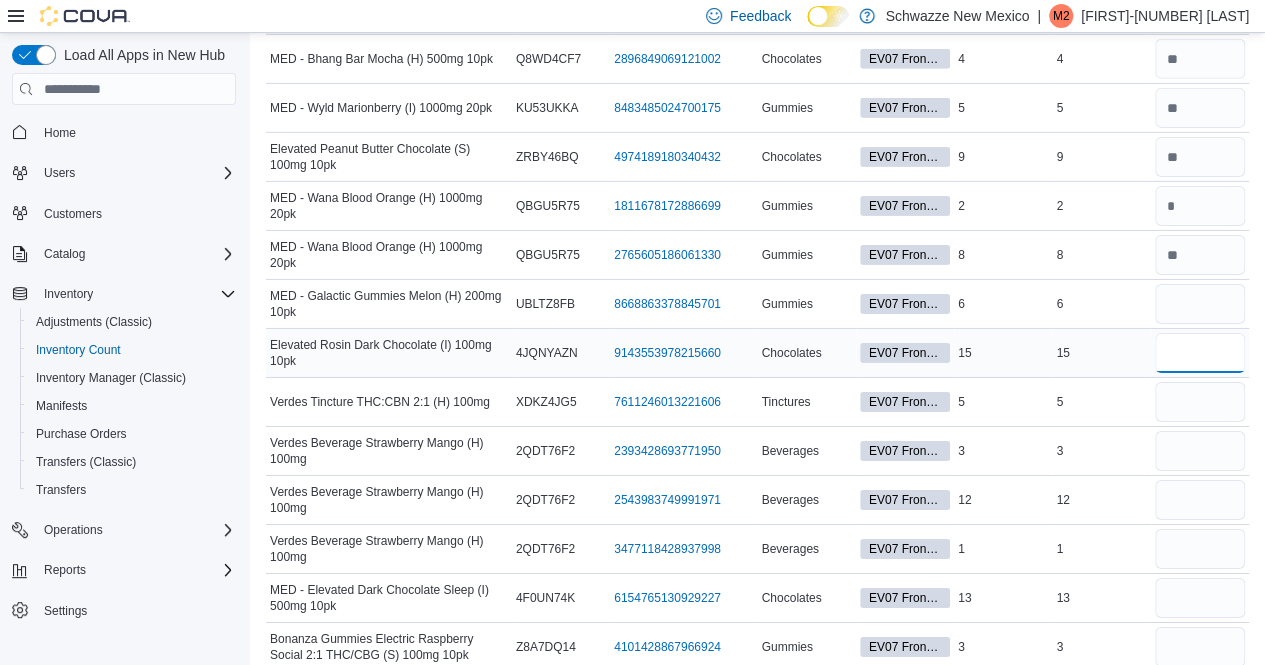 type 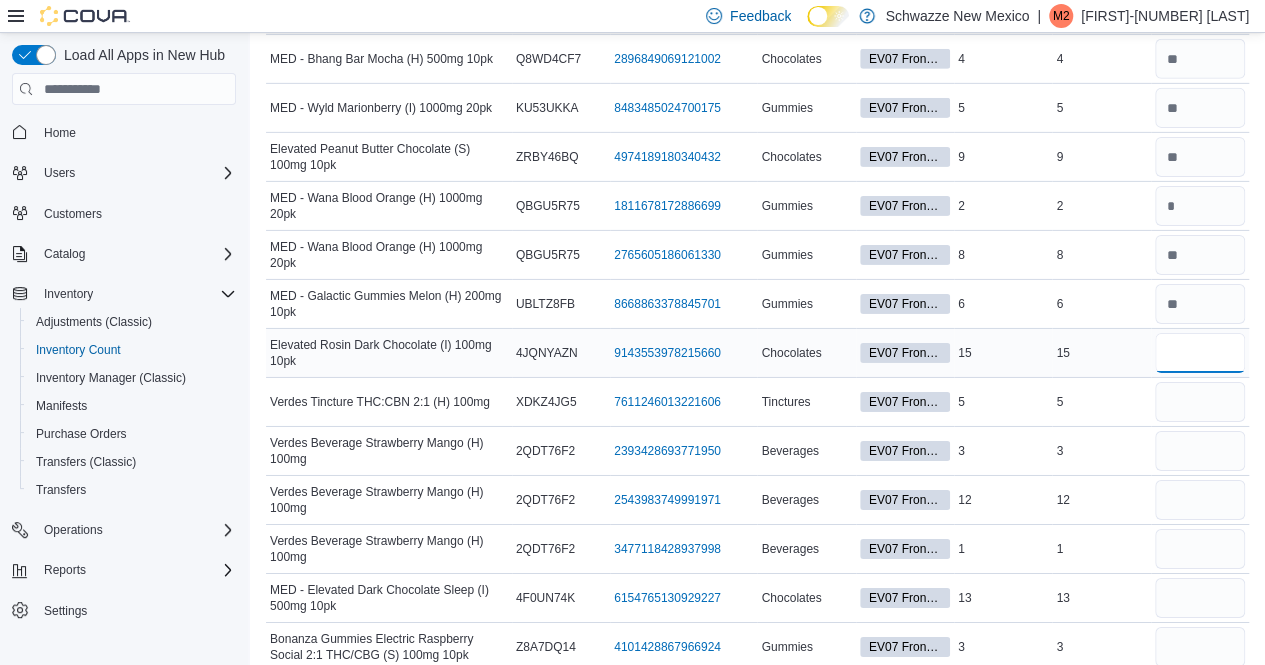 click at bounding box center (1200, 353) 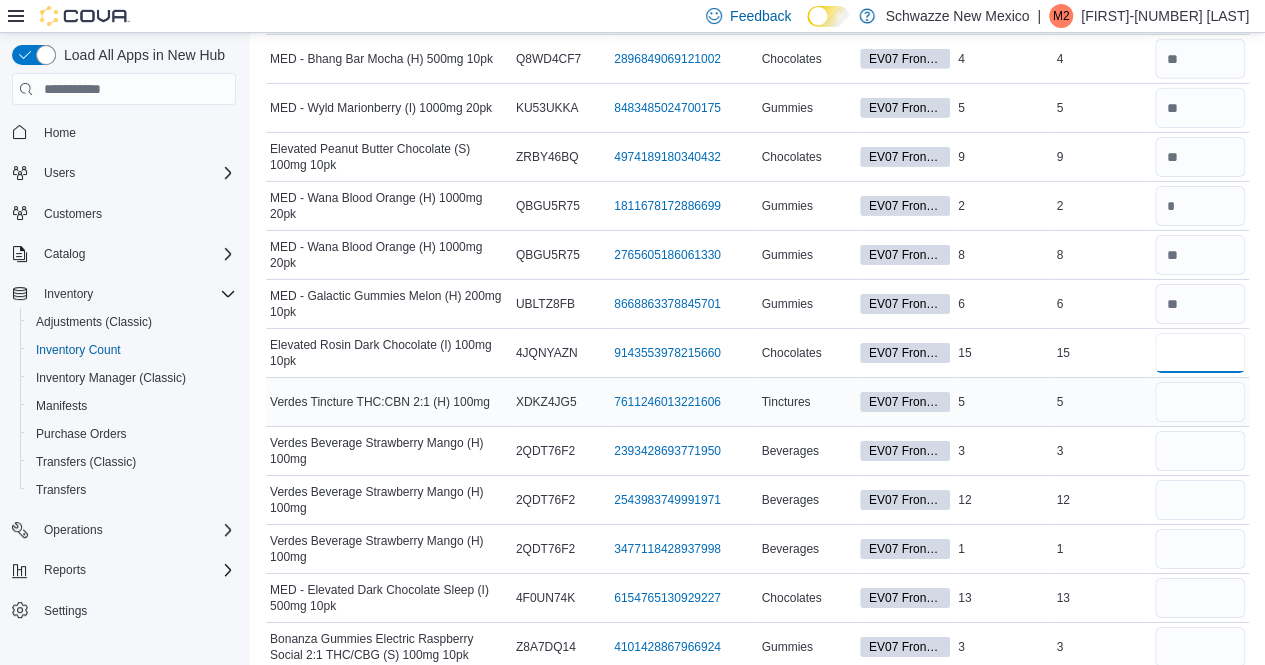 type on "**" 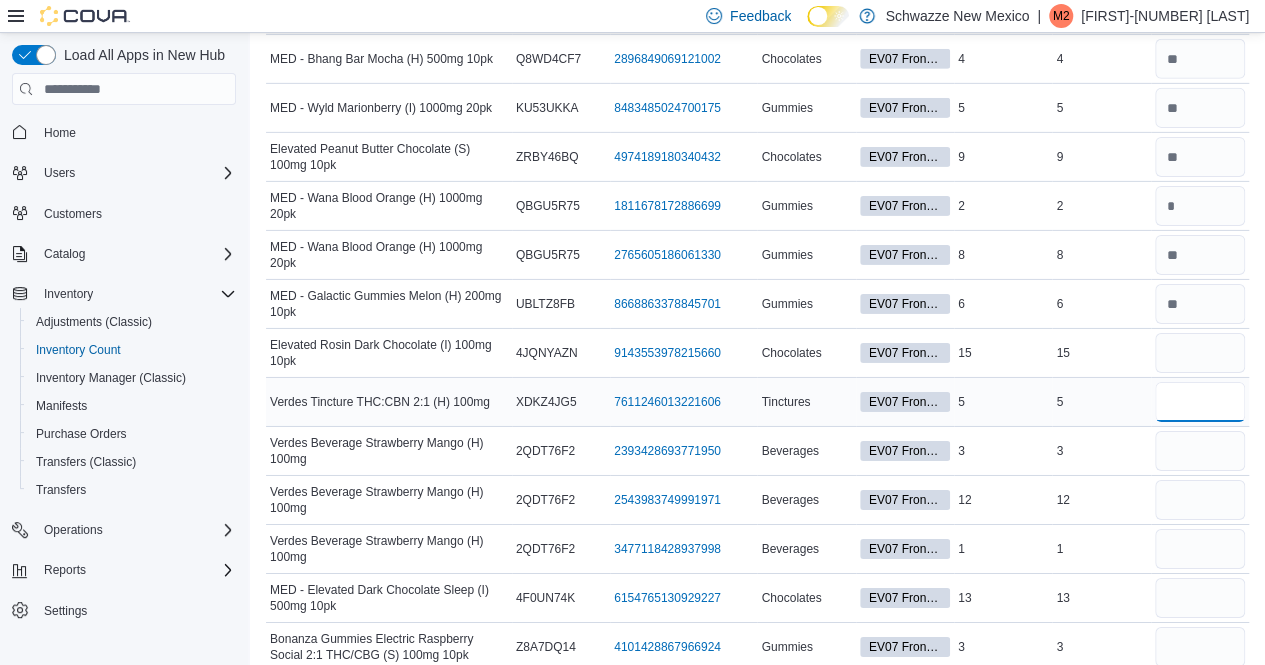type 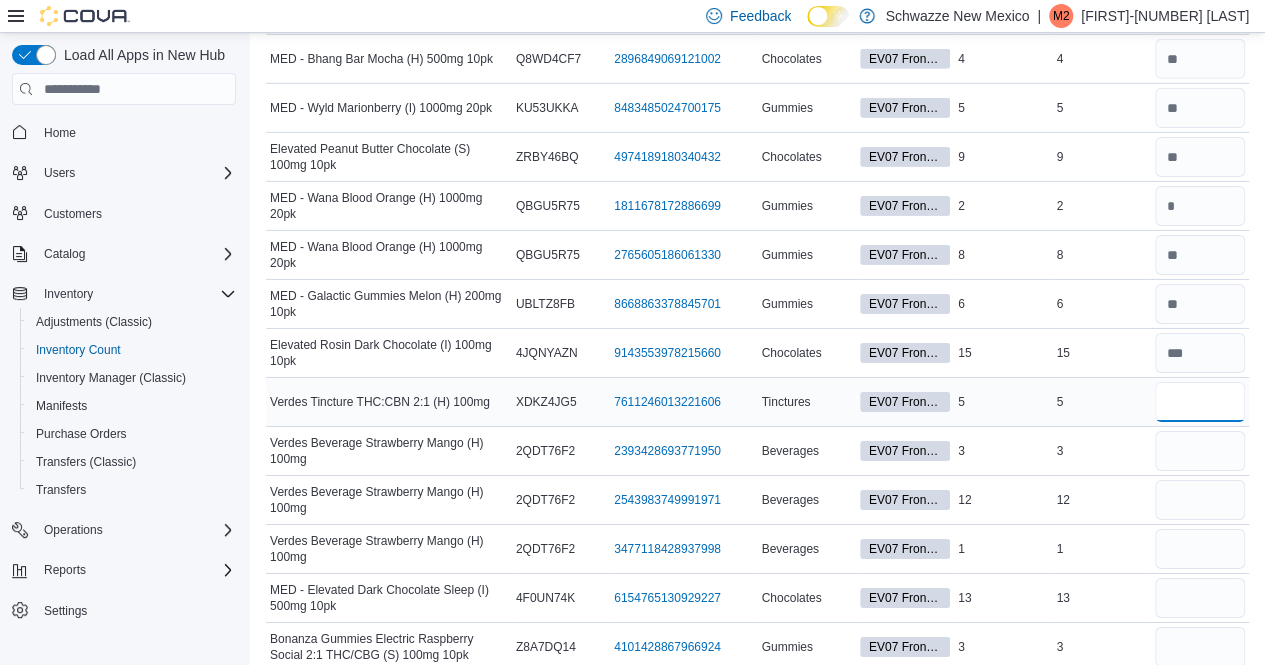 click at bounding box center (1200, 402) 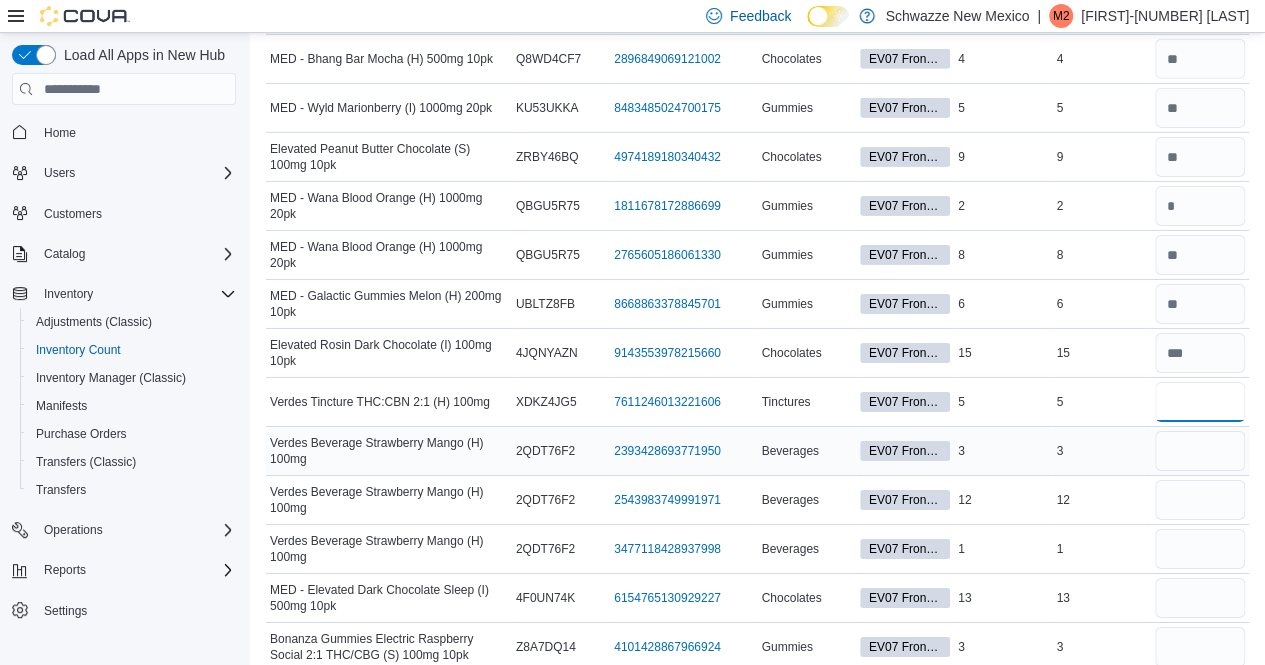 type on "*" 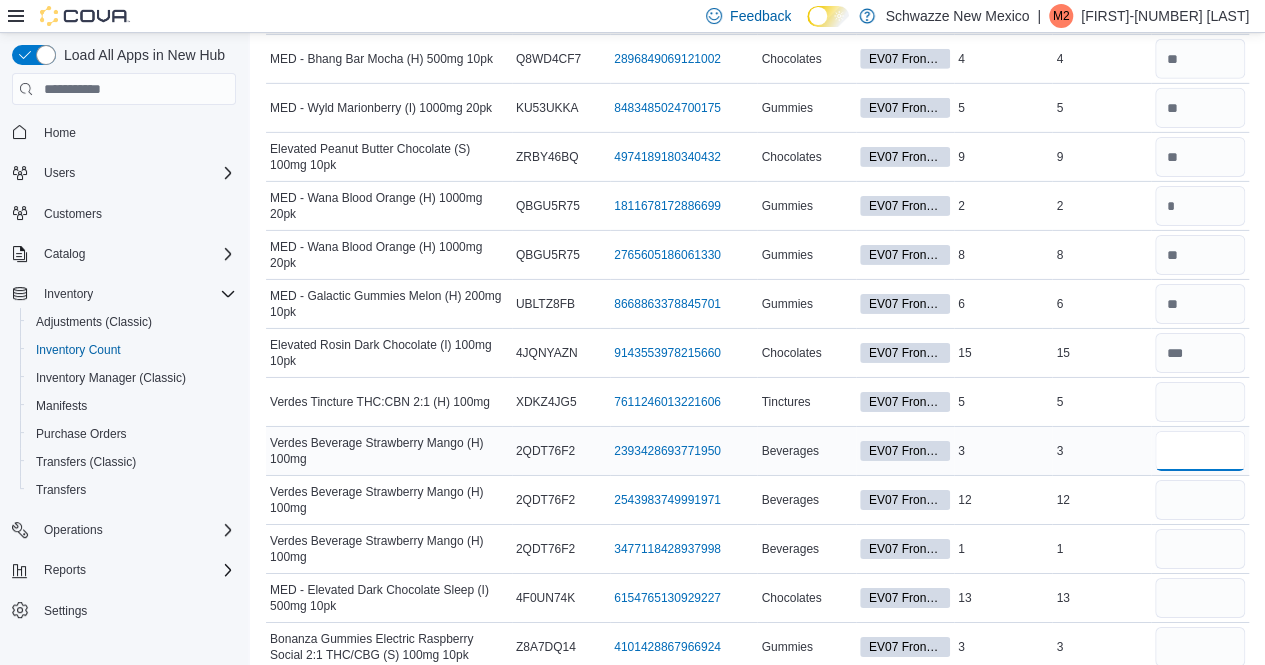 type 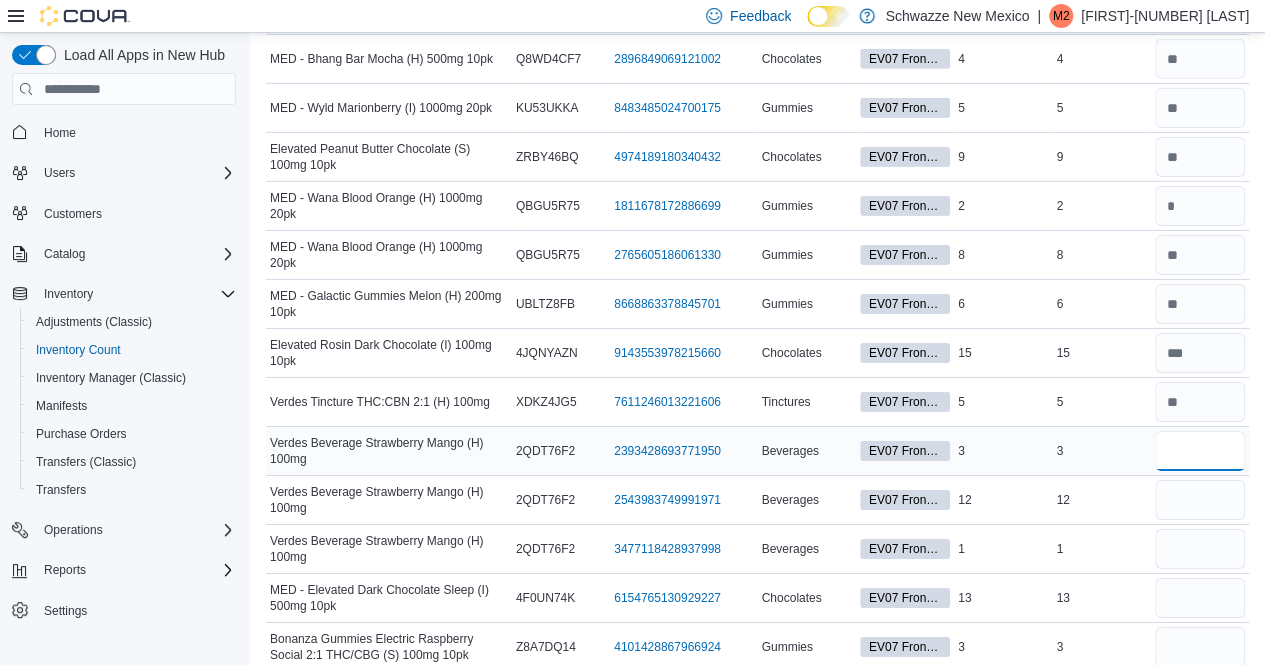 click at bounding box center [1200, 451] 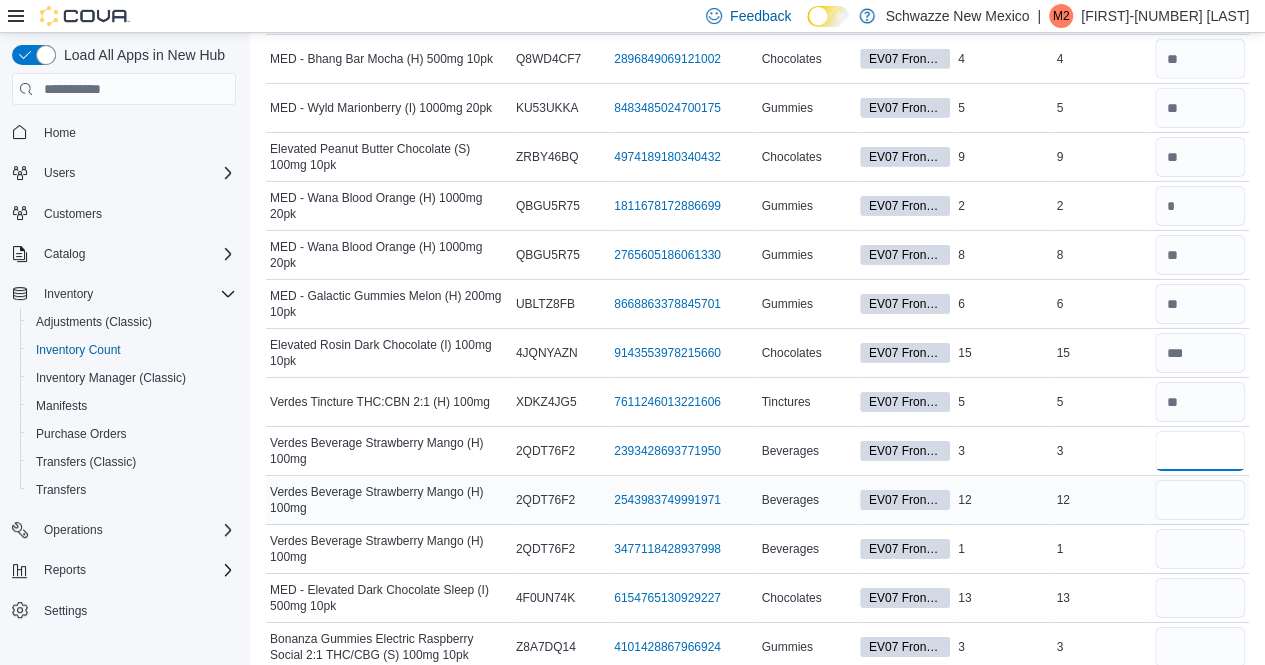type on "*" 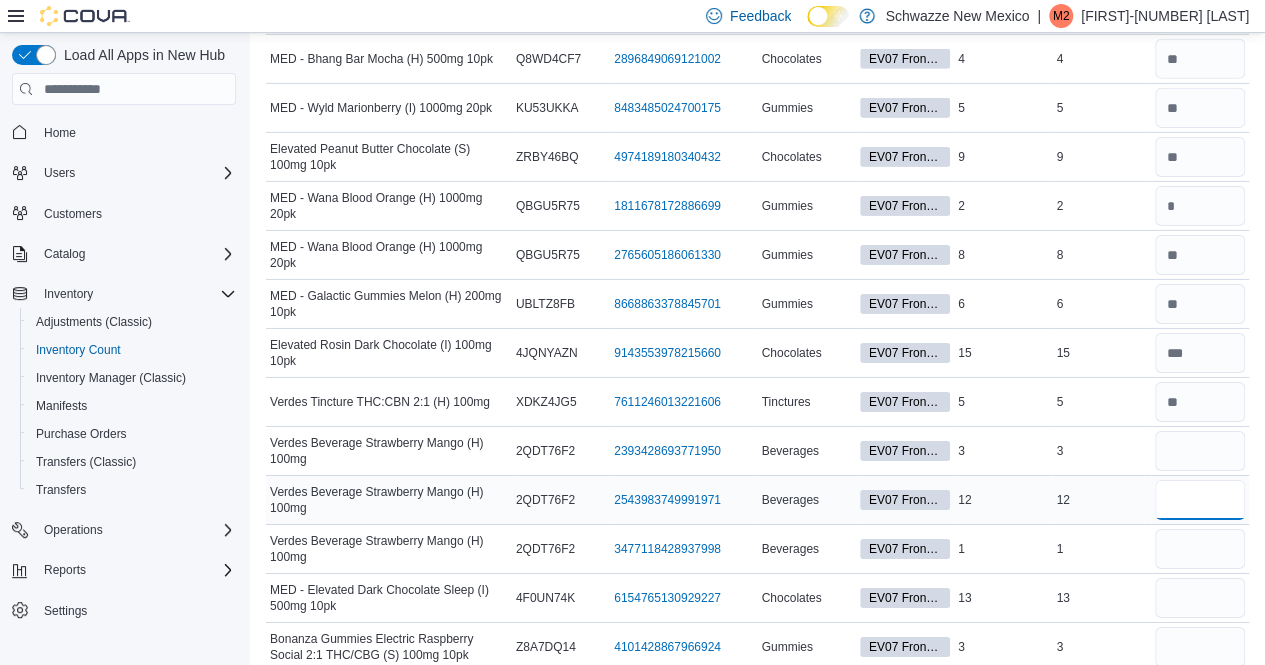 type 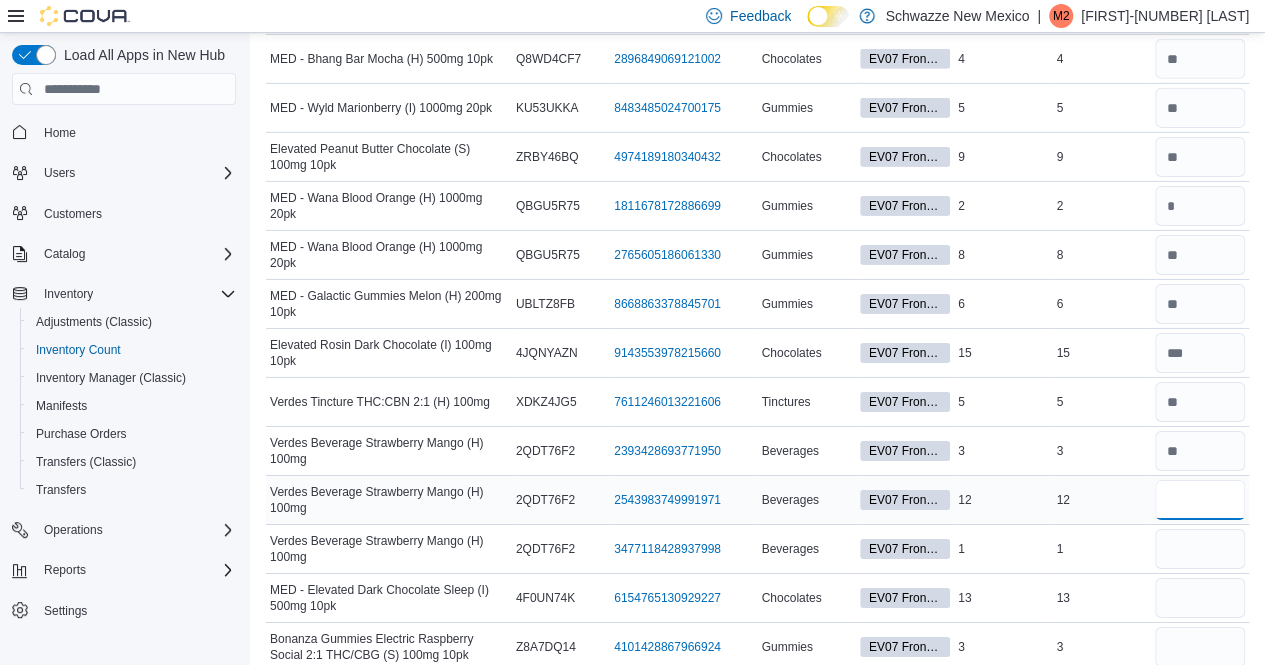 click at bounding box center [1200, 500] 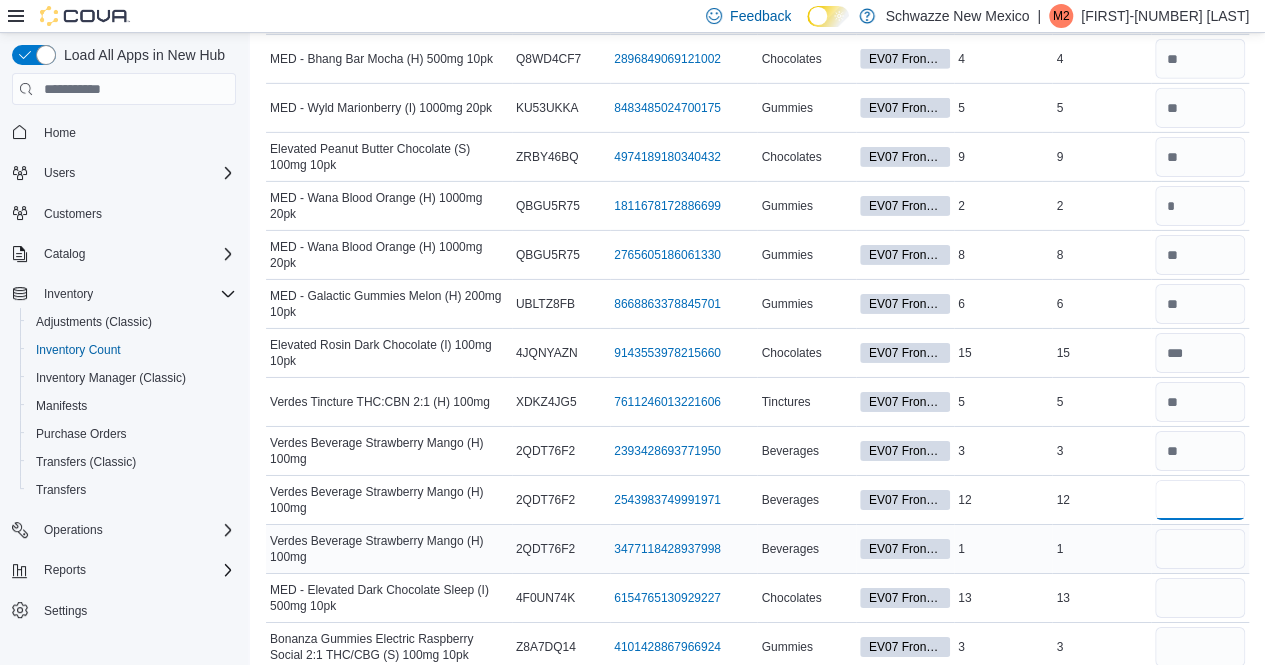 type on "**" 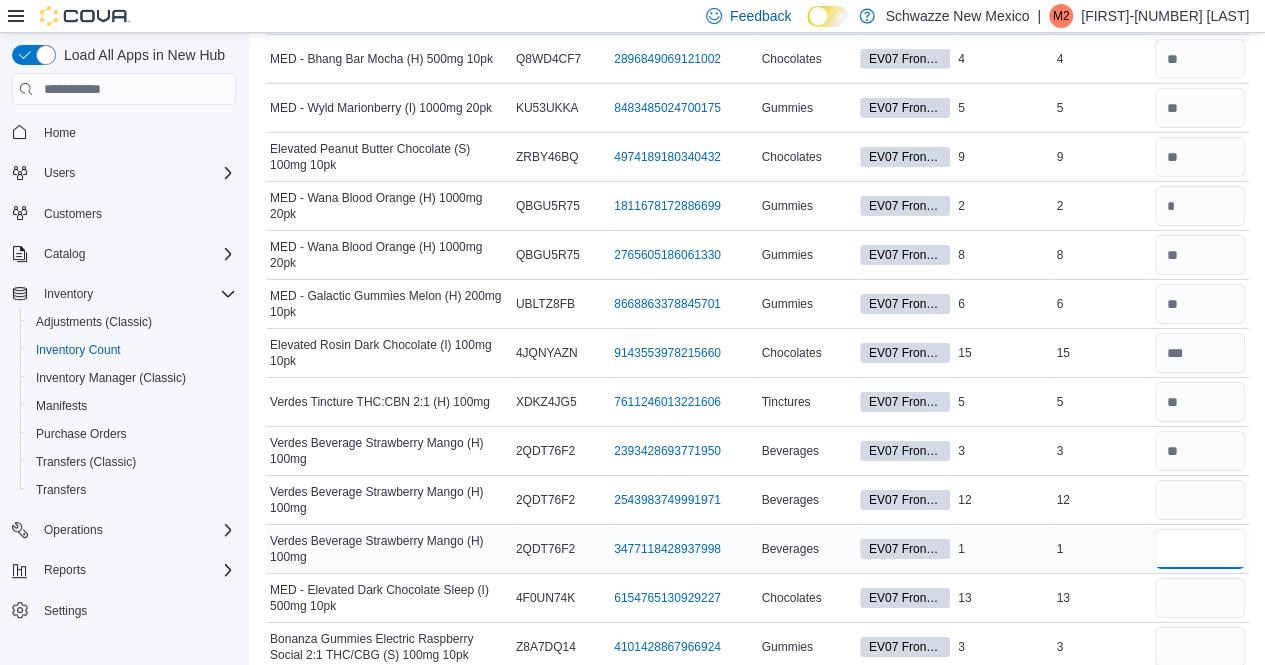 type 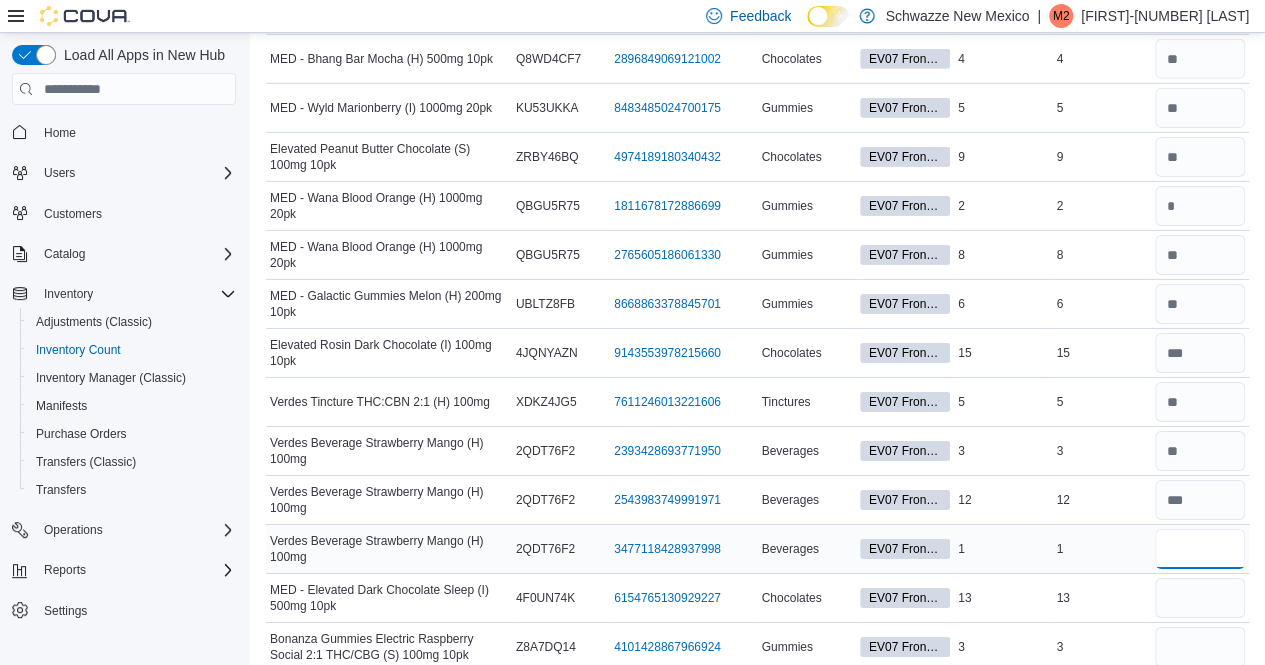 click at bounding box center (1200, 549) 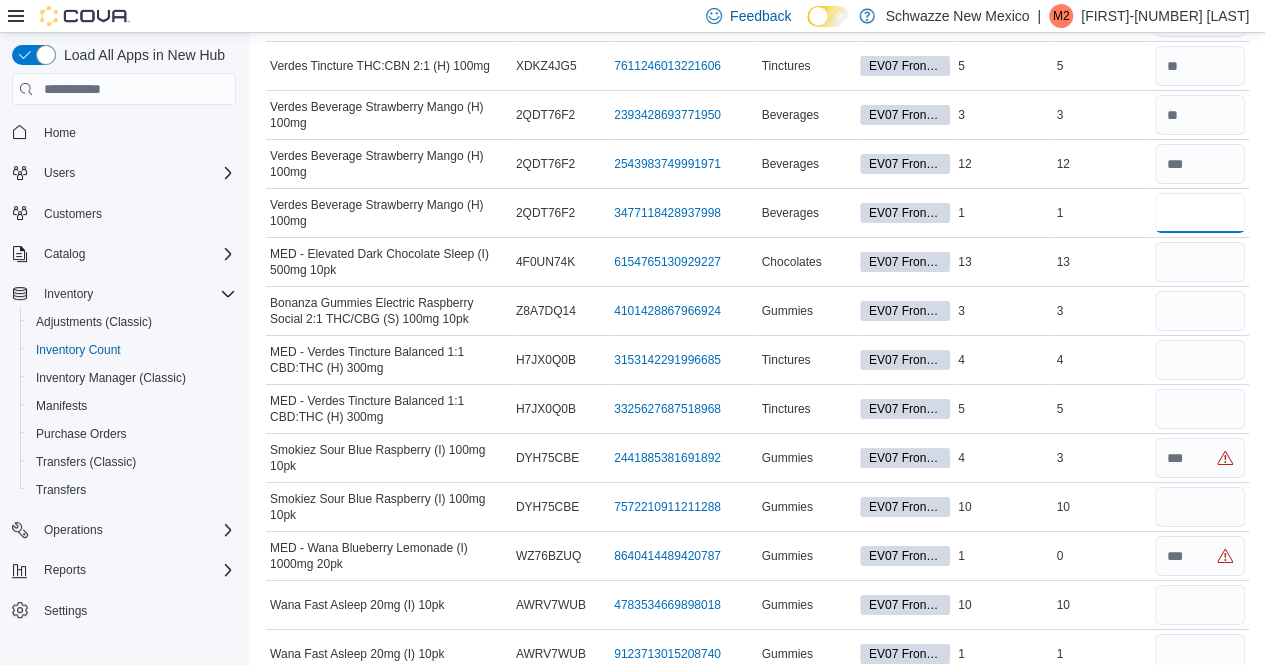 scroll, scrollTop: 3555, scrollLeft: 0, axis: vertical 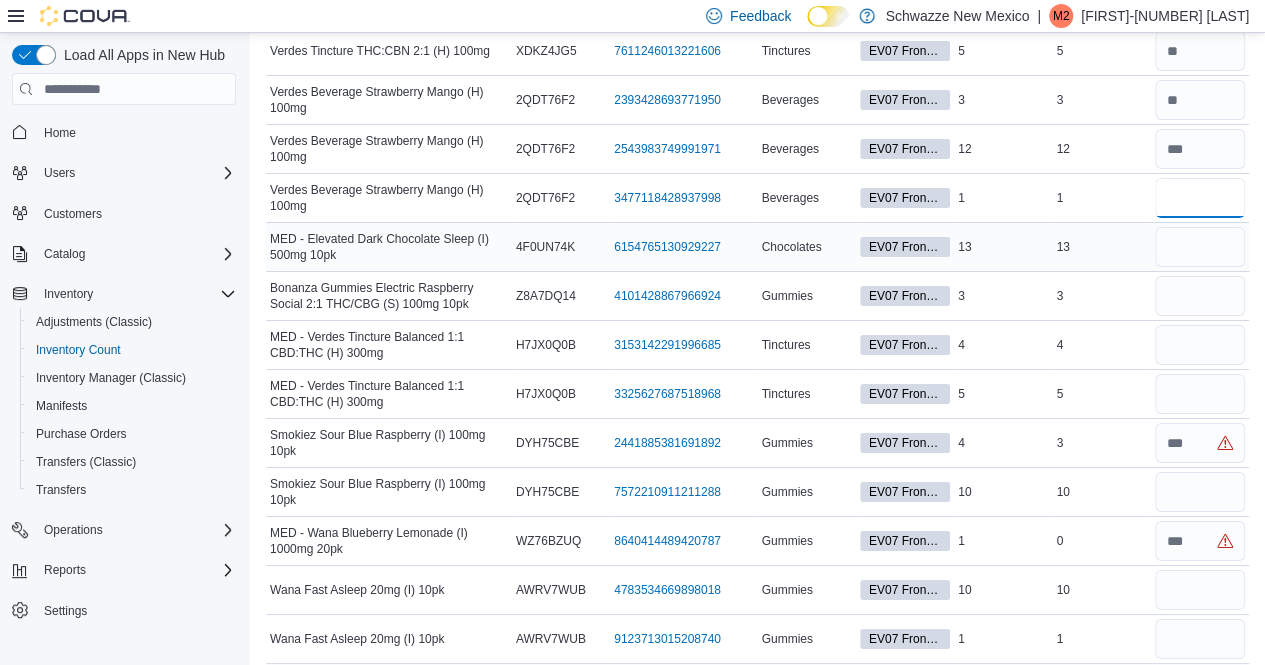 type on "*" 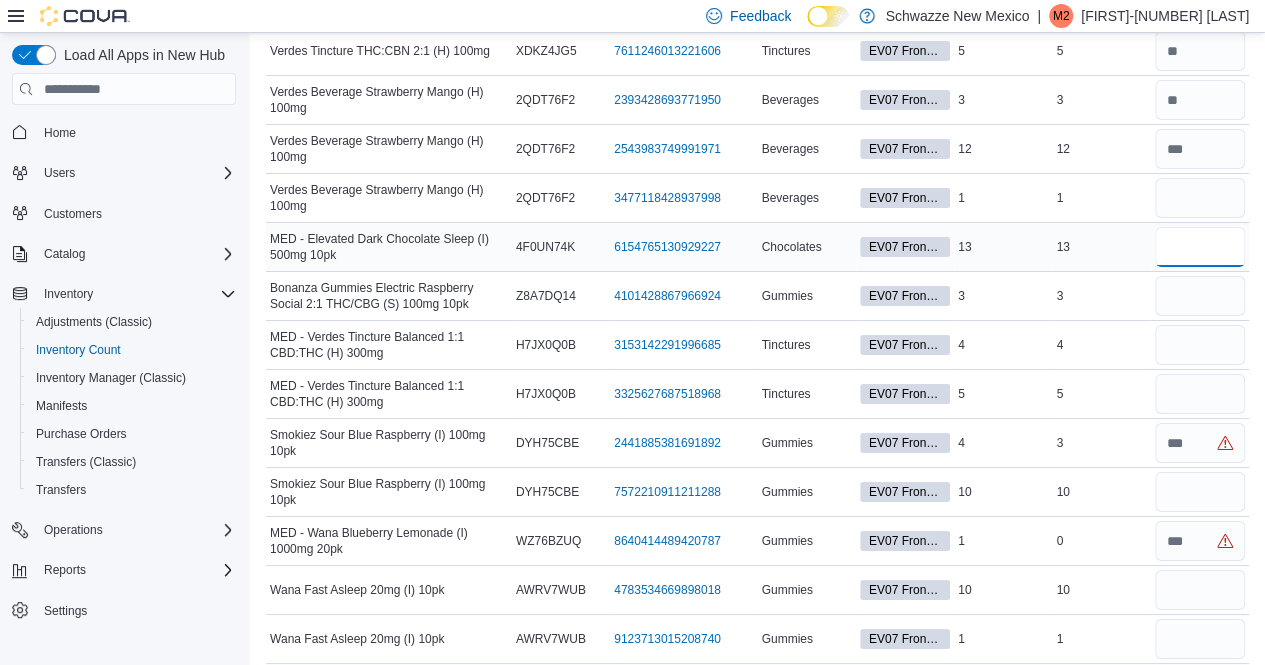 type 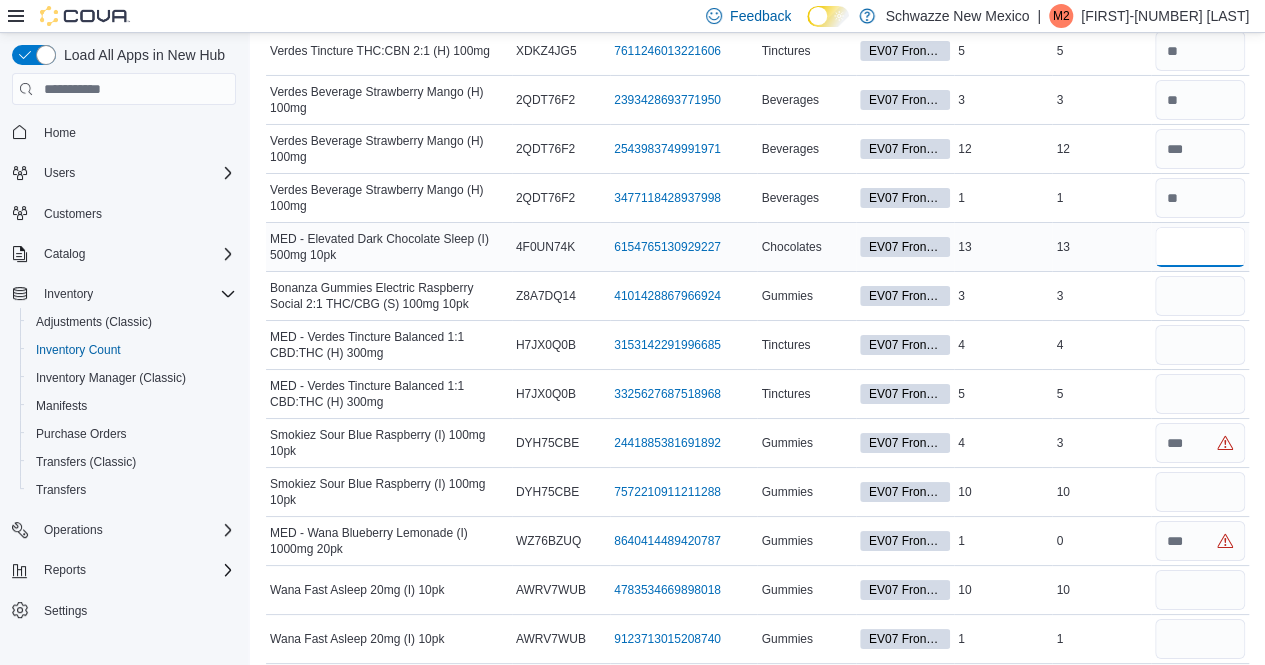 click at bounding box center (1200, 247) 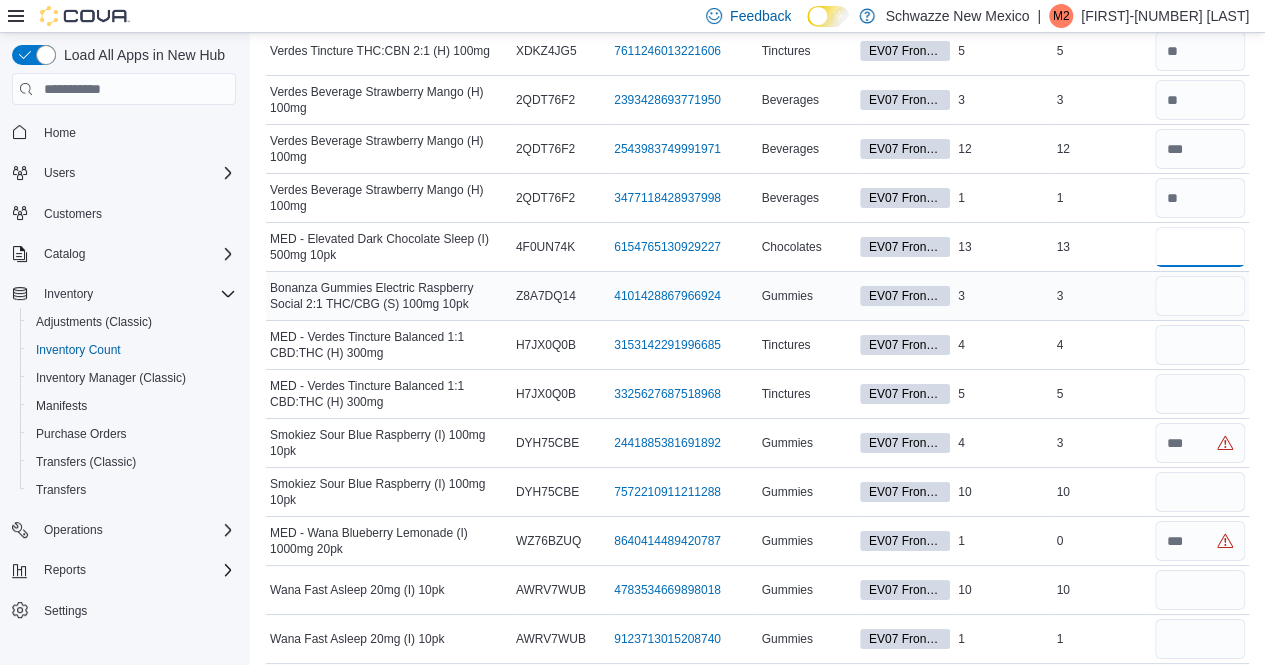 type on "**" 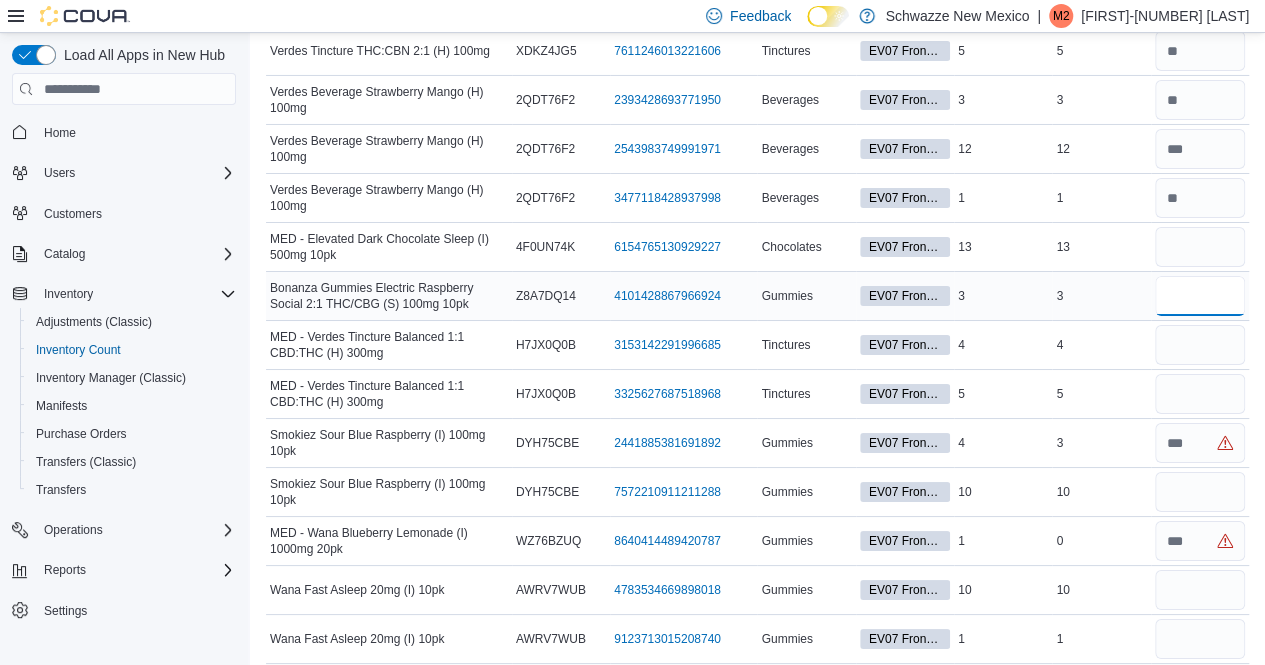 type 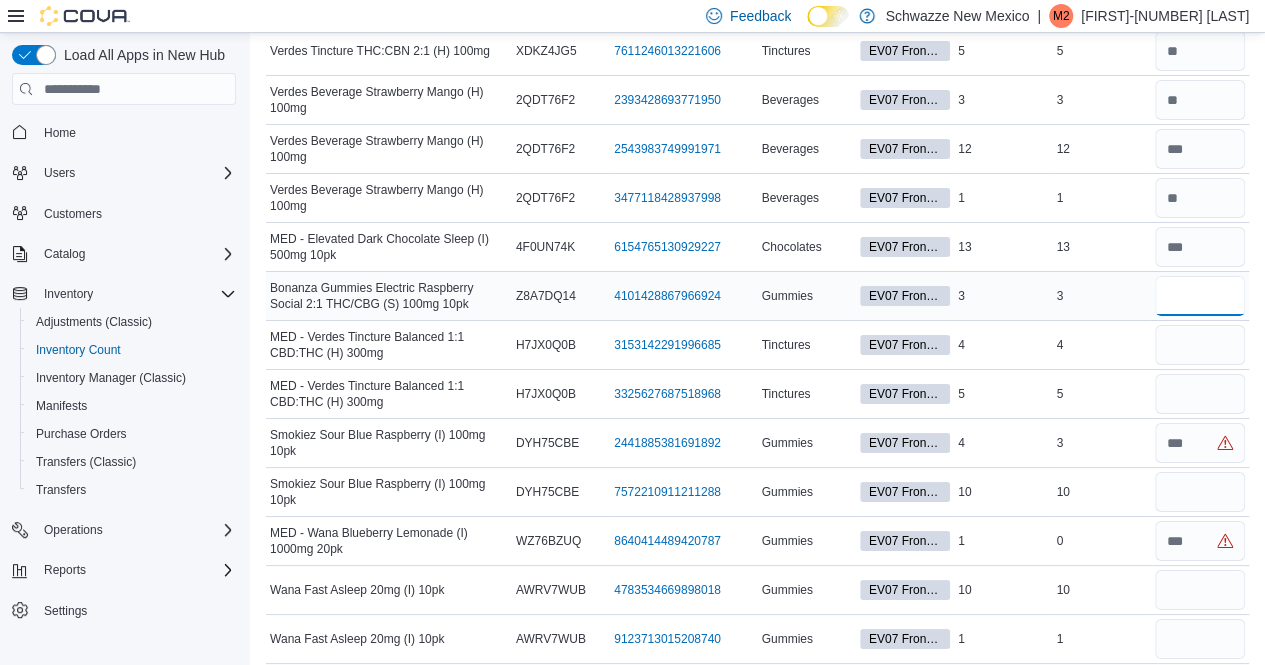 click at bounding box center [1200, 296] 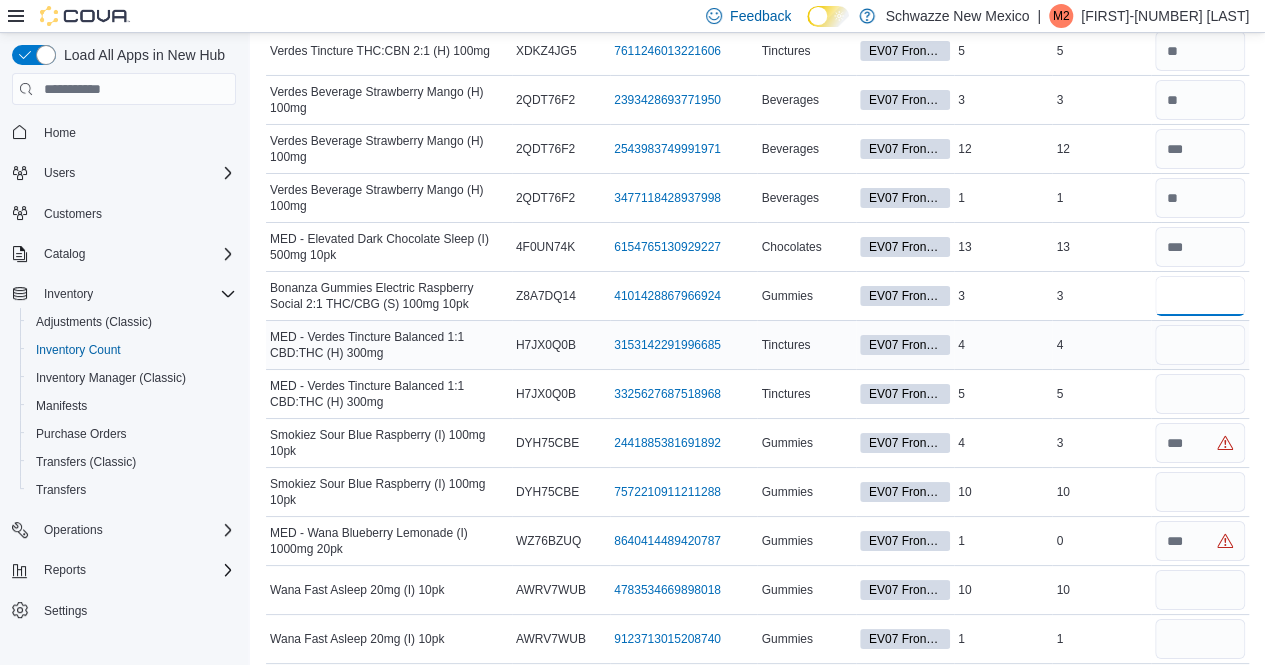 type on "*" 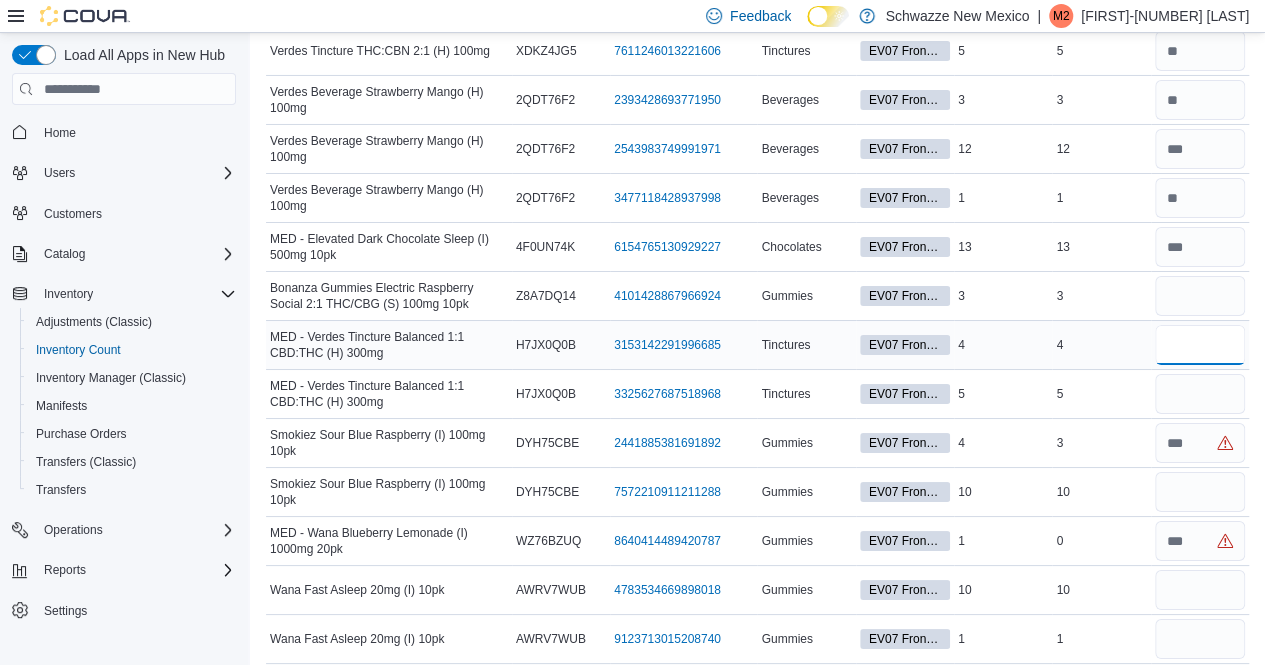 type 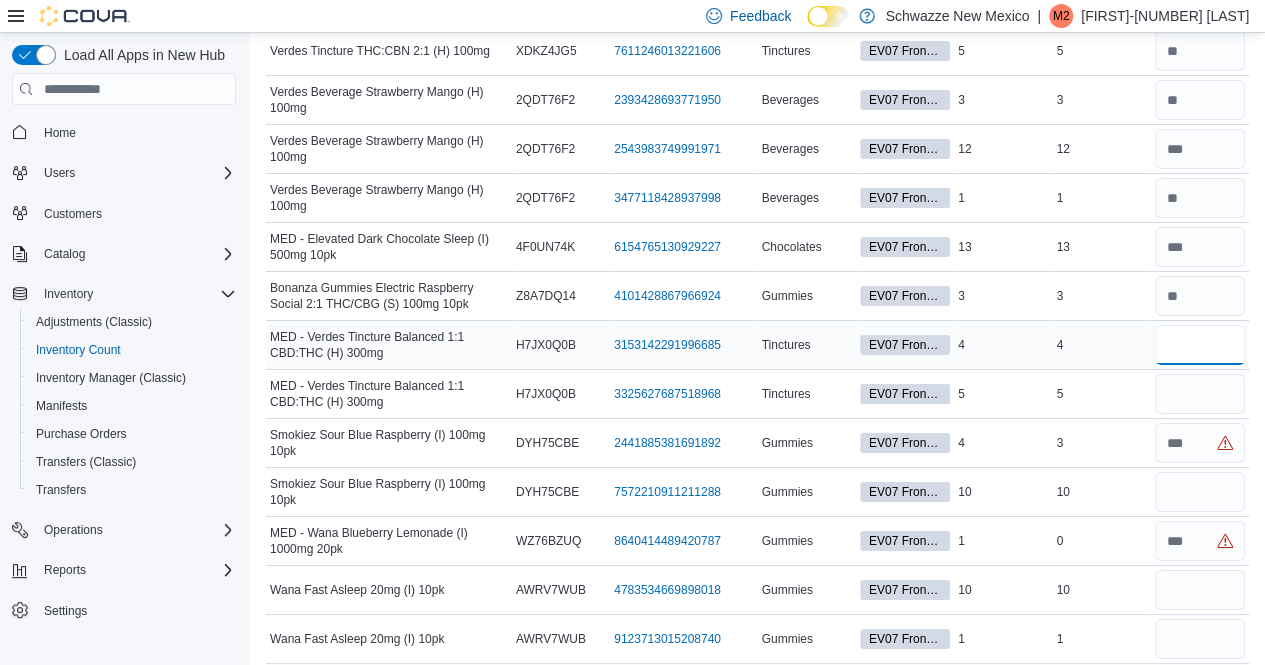 click at bounding box center [1200, 345] 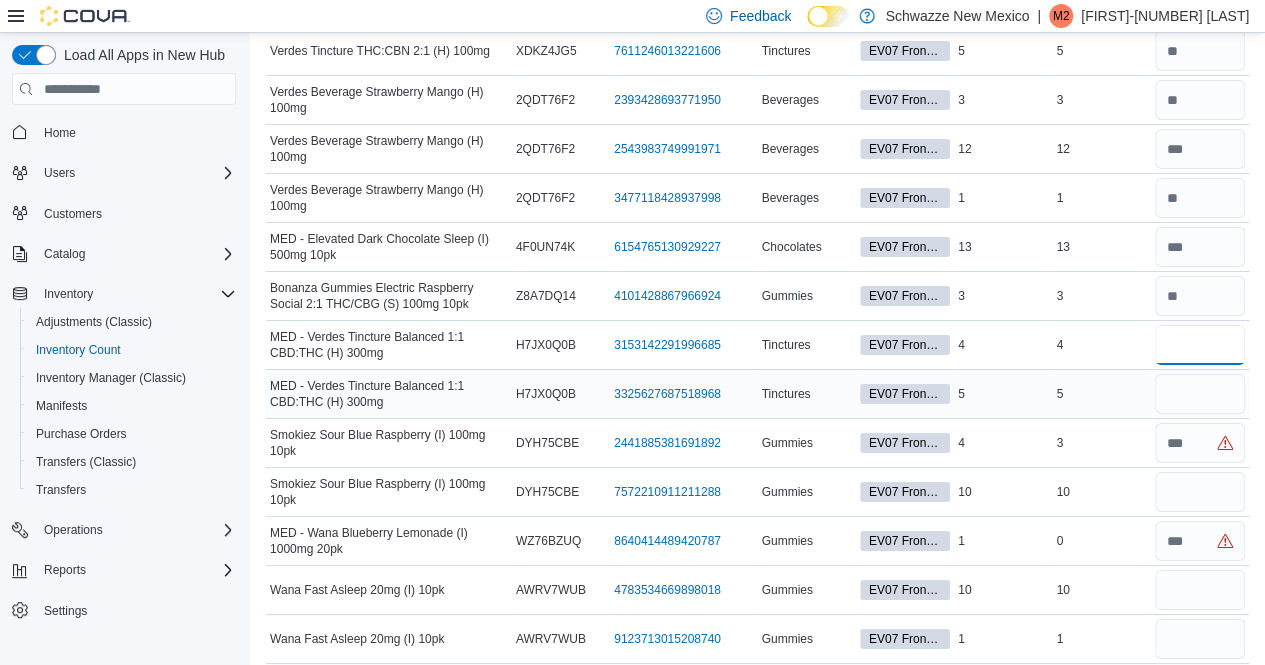 type on "*" 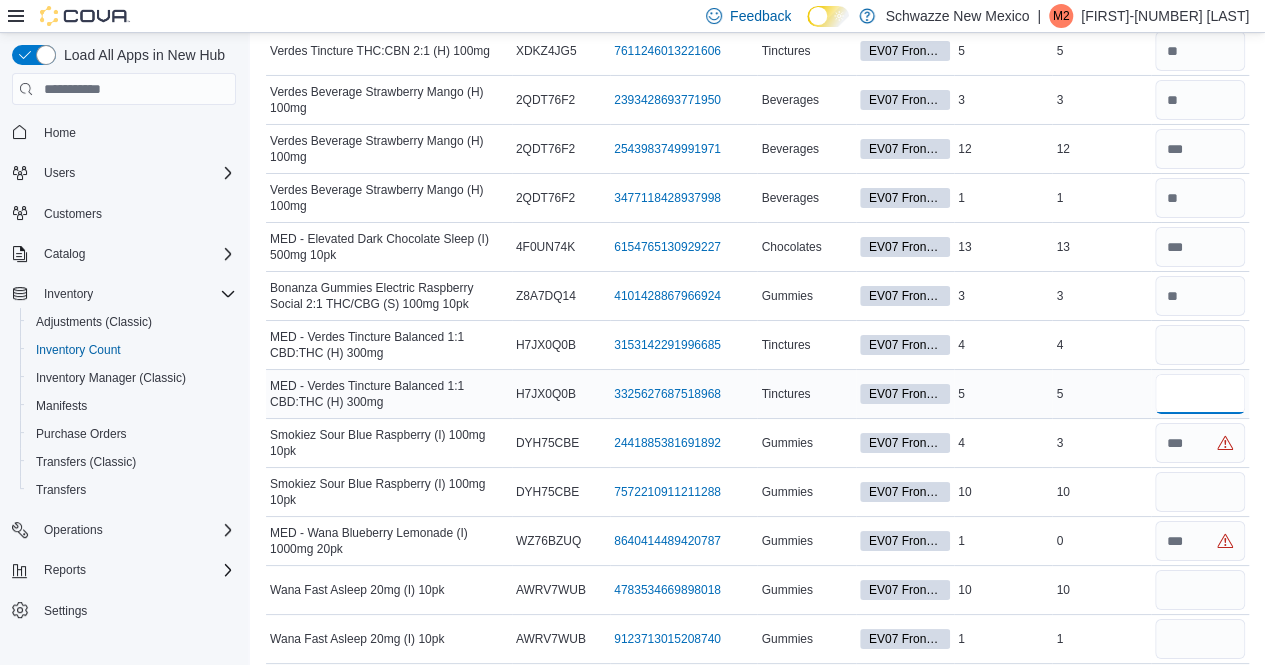 type 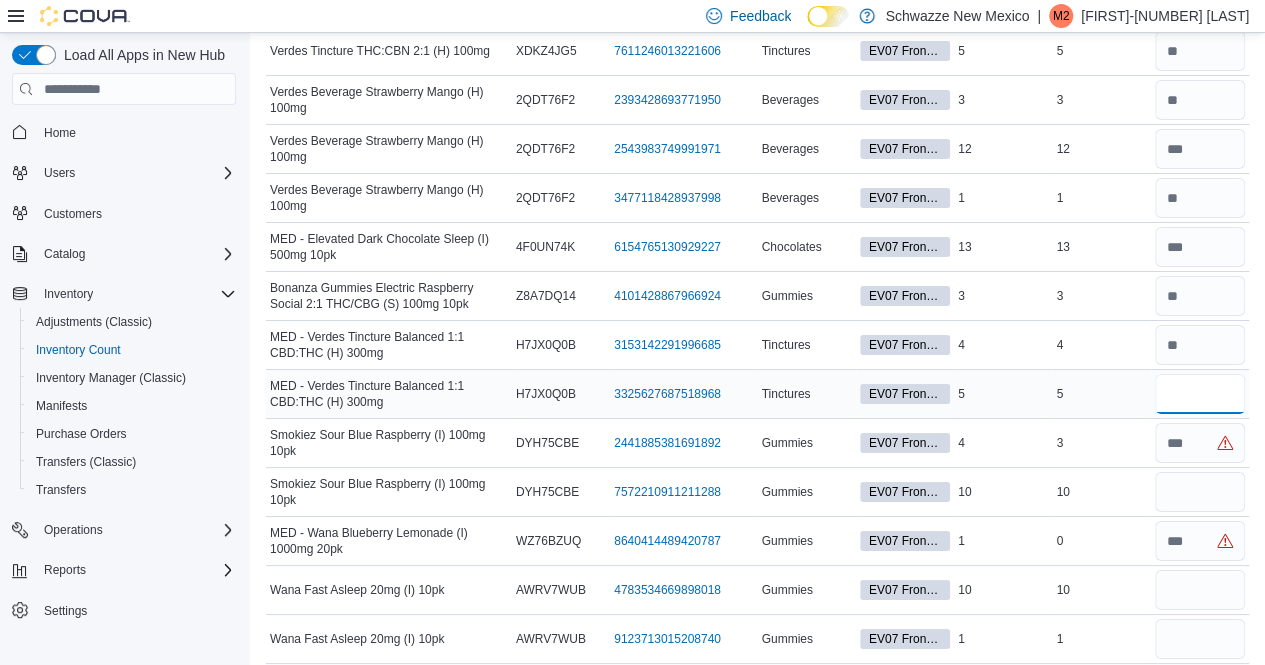 click at bounding box center (1200, 394) 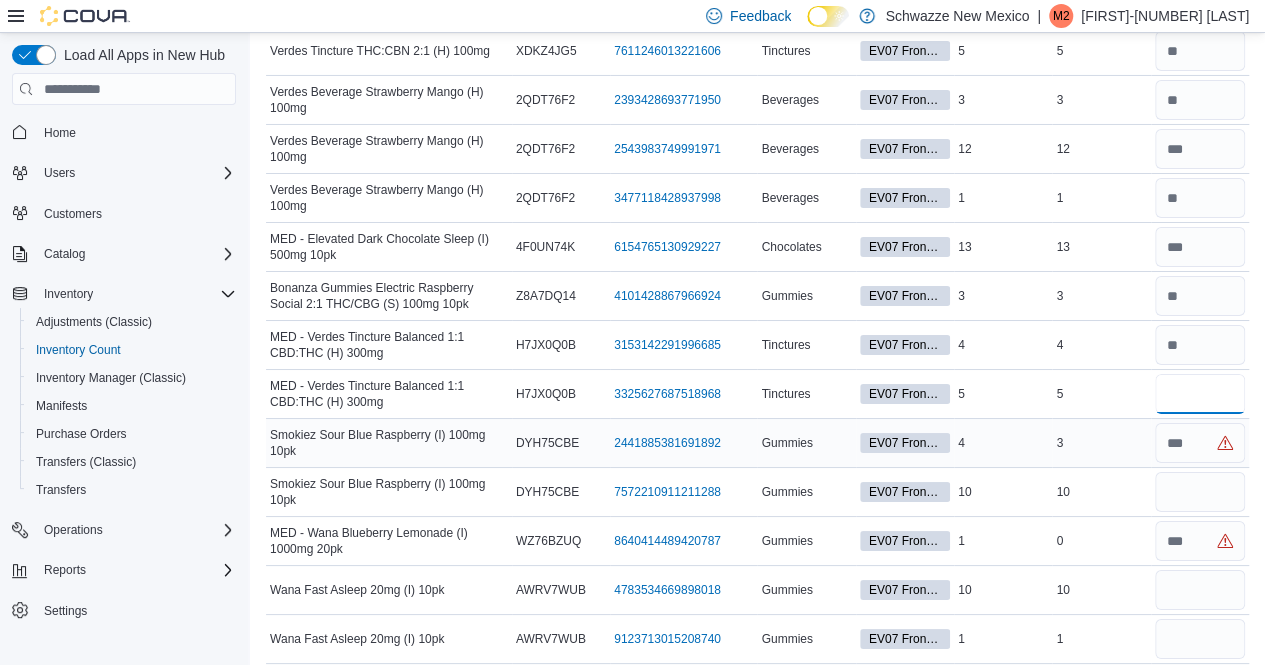 type on "*" 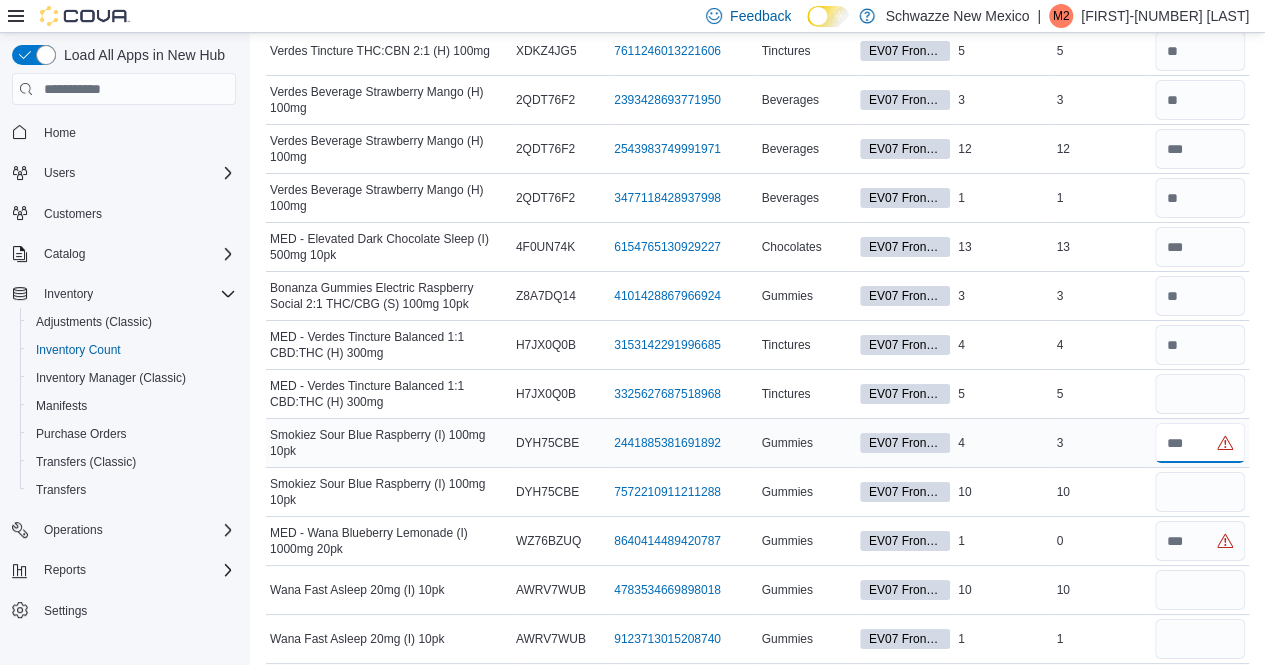 type 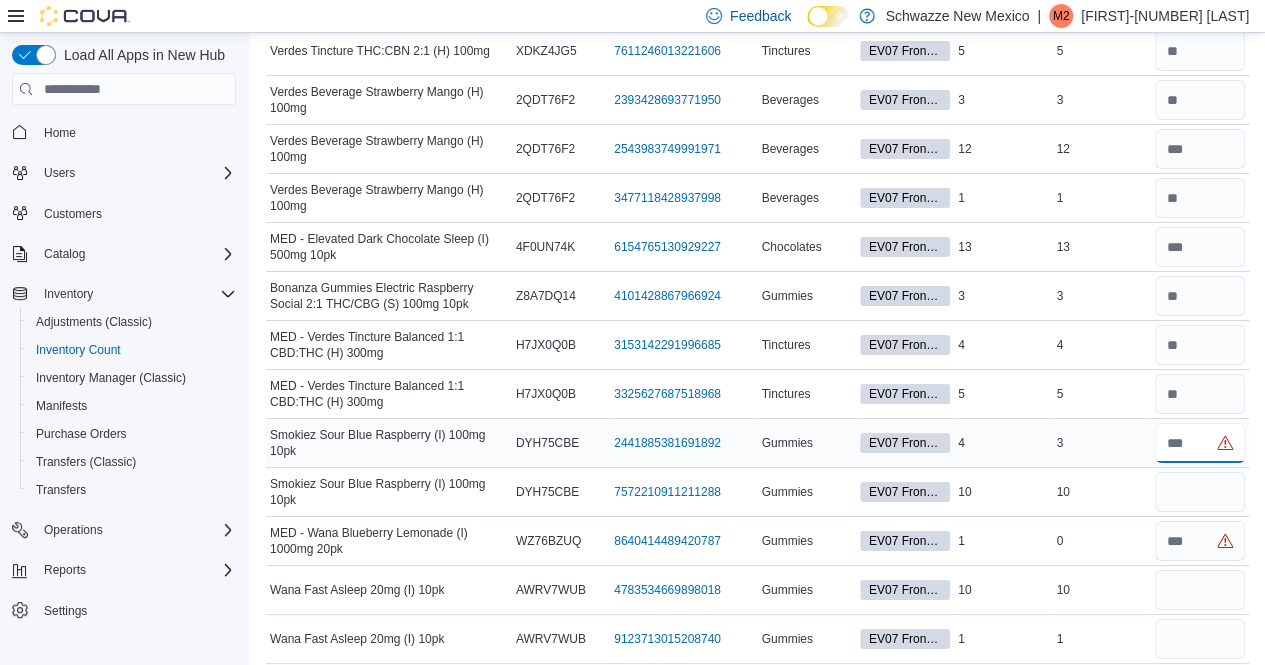 click at bounding box center [1200, 443] 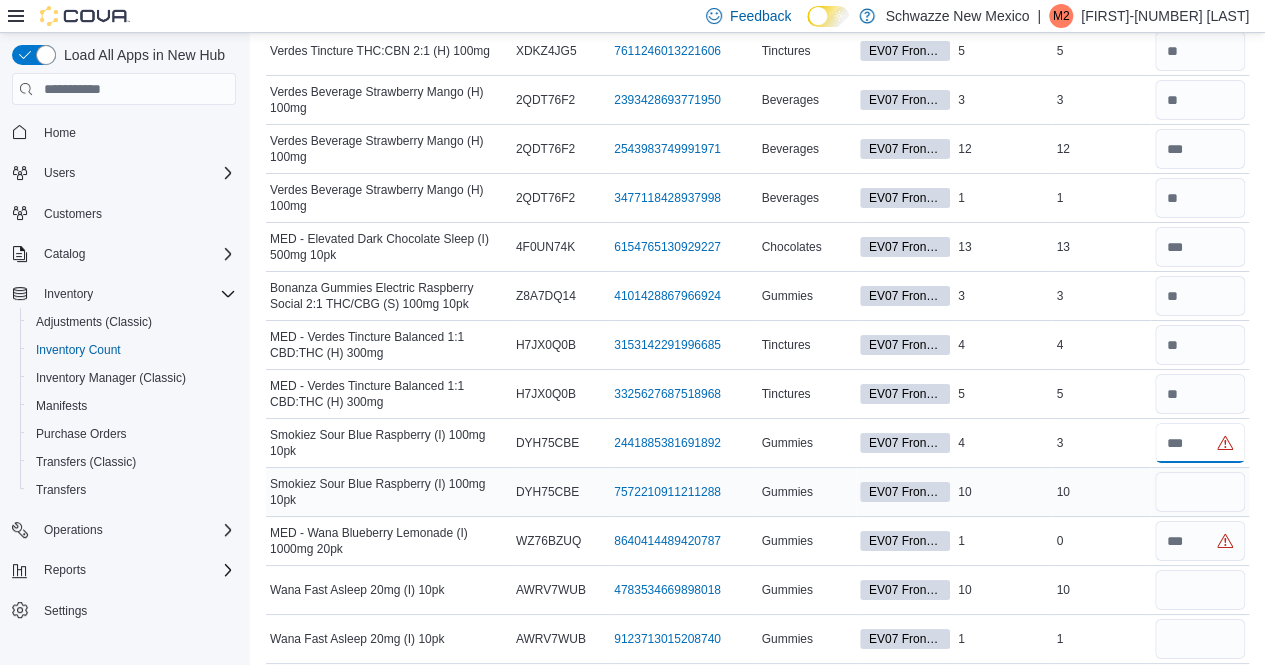 type on "*" 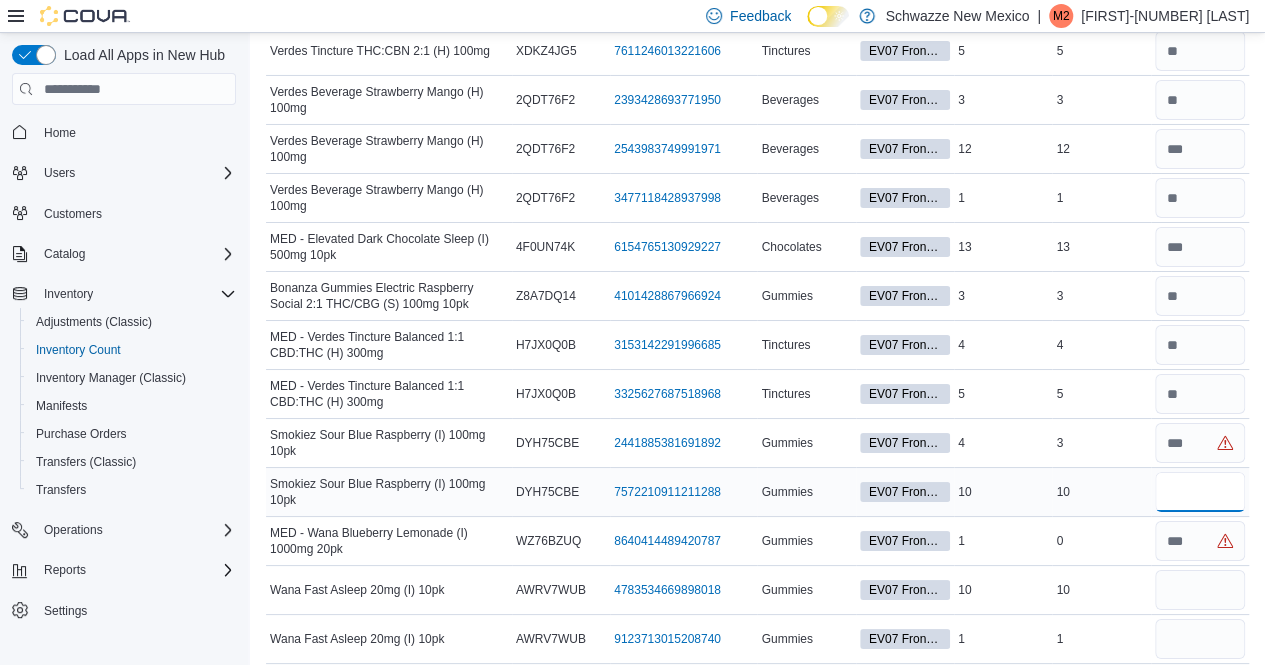 type 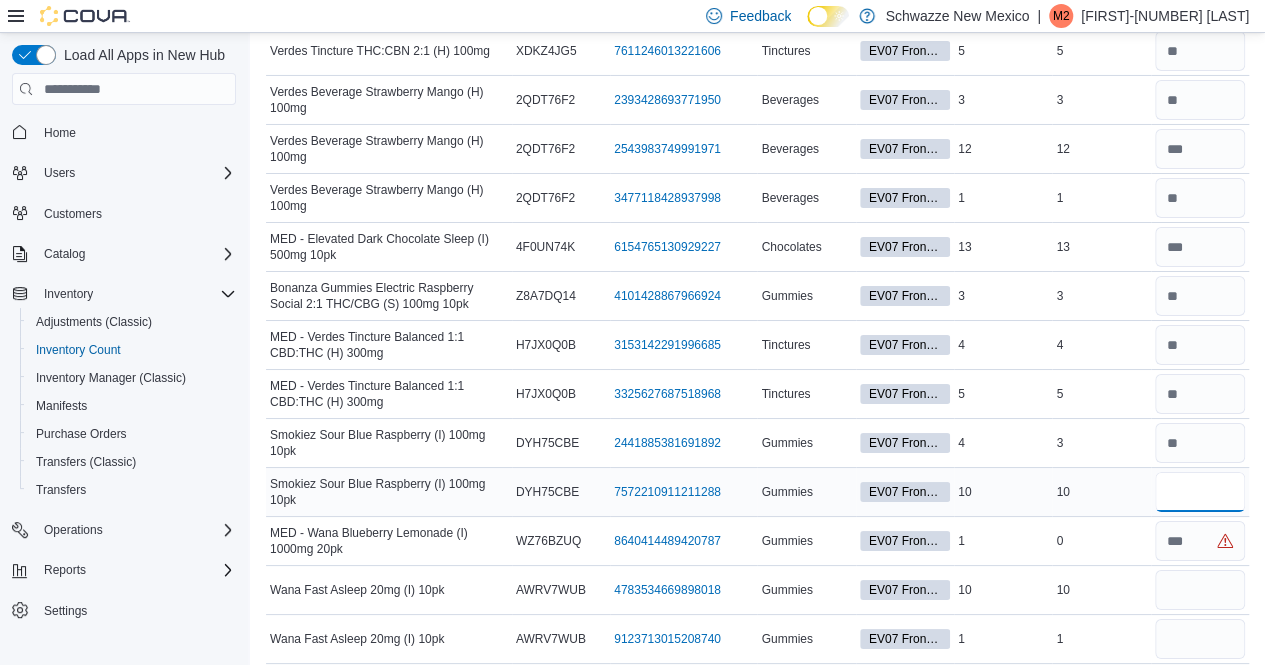 click at bounding box center (1200, 492) 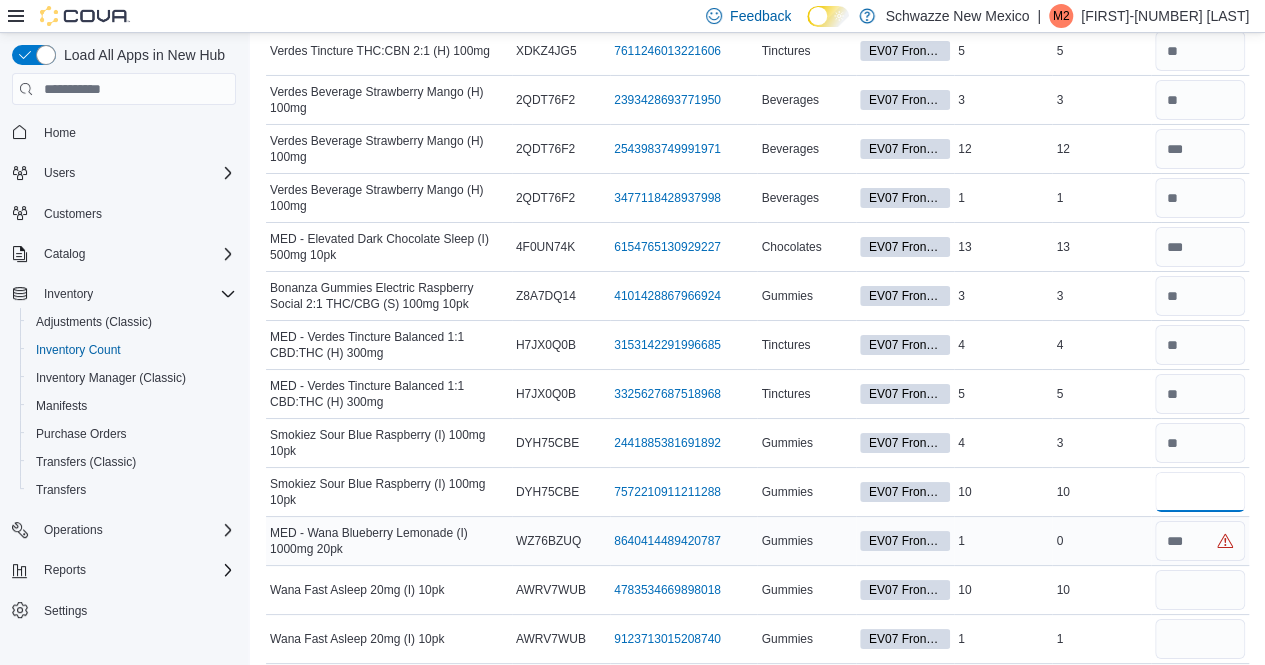 type on "**" 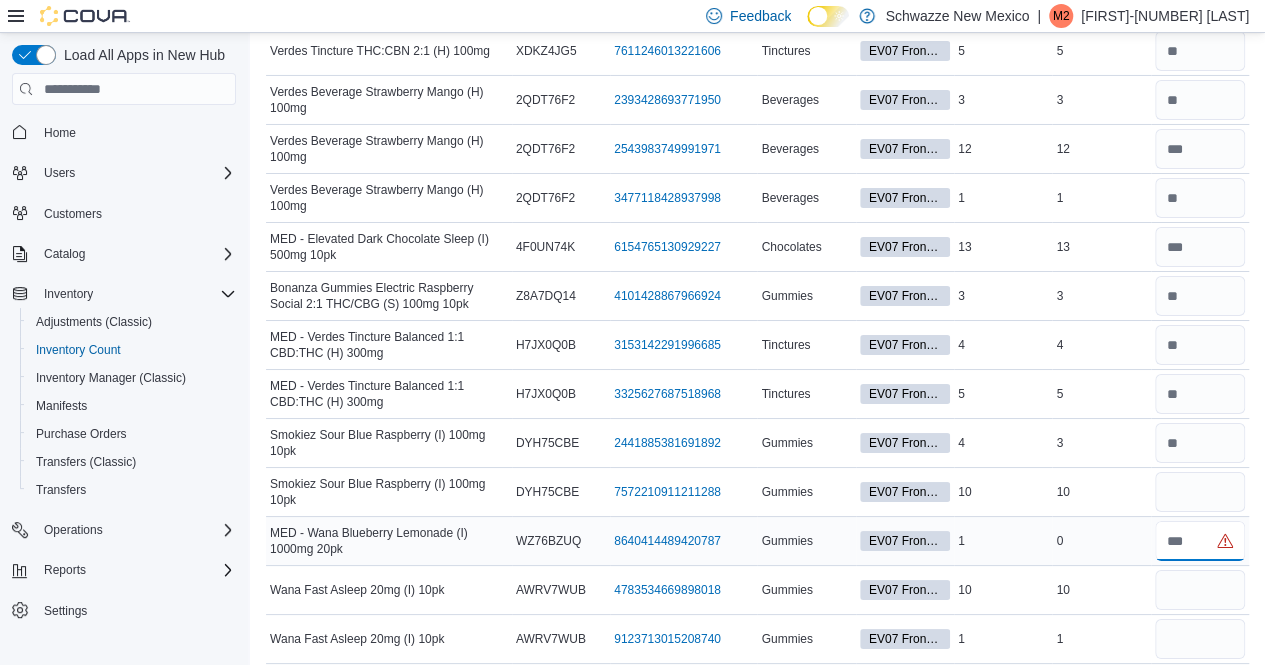 type 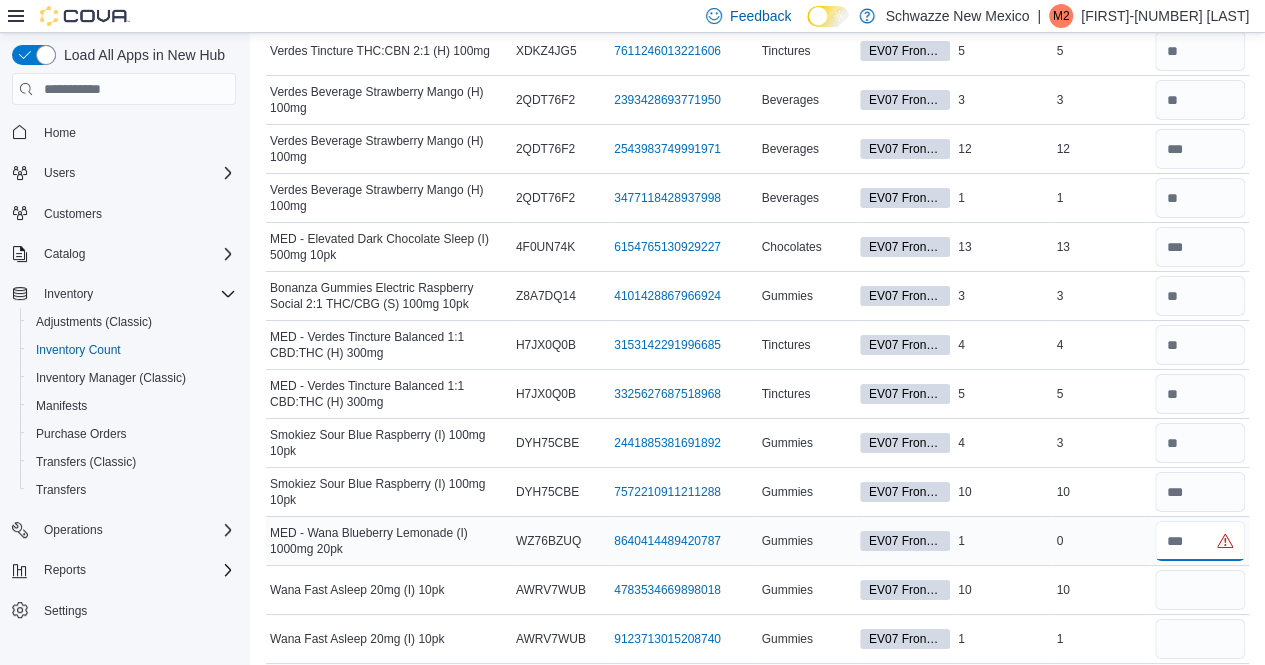 click at bounding box center [1200, 541] 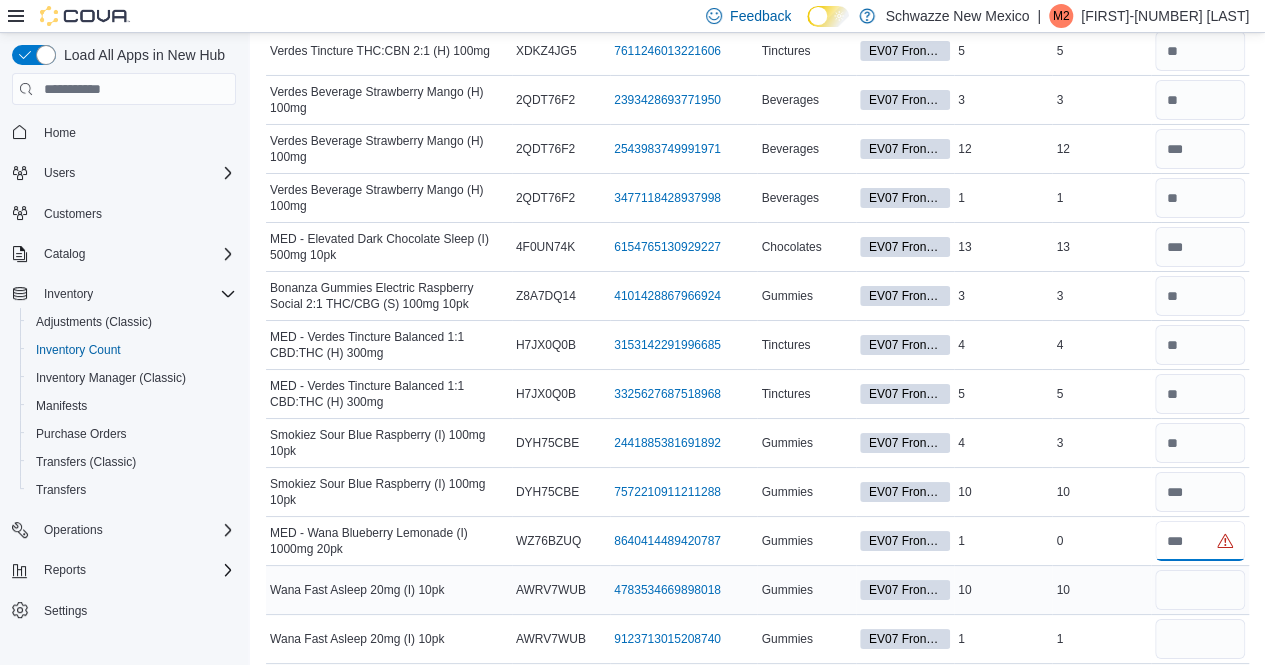 type on "*" 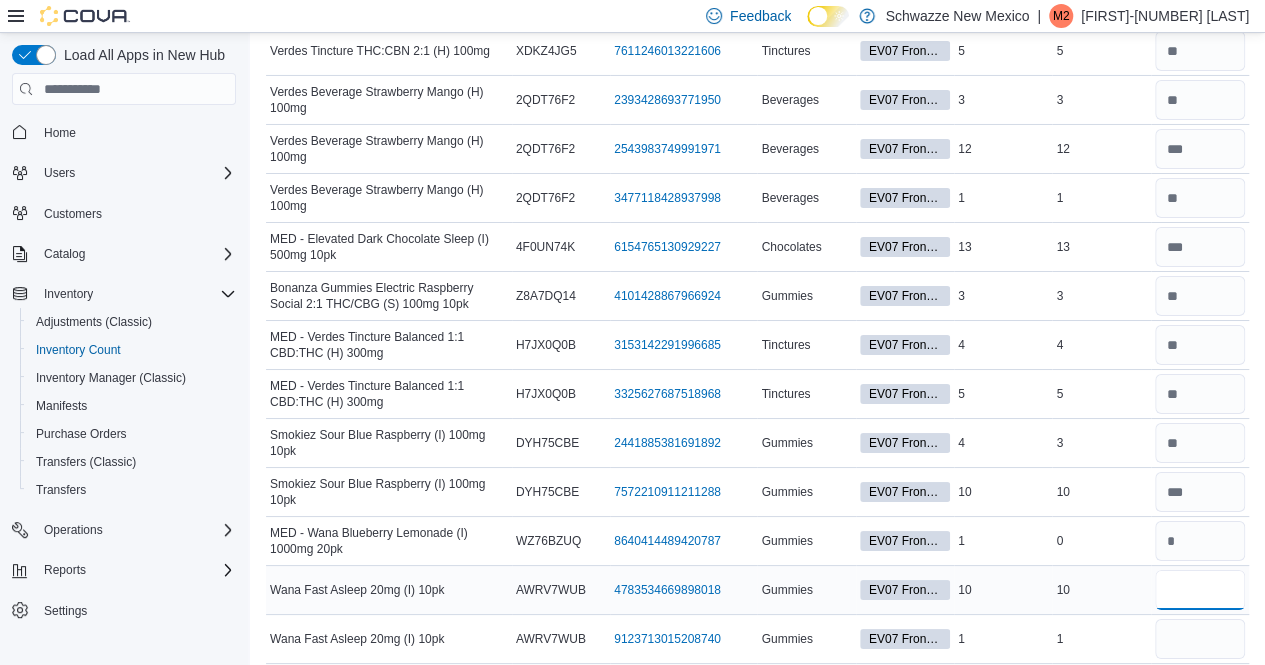 type 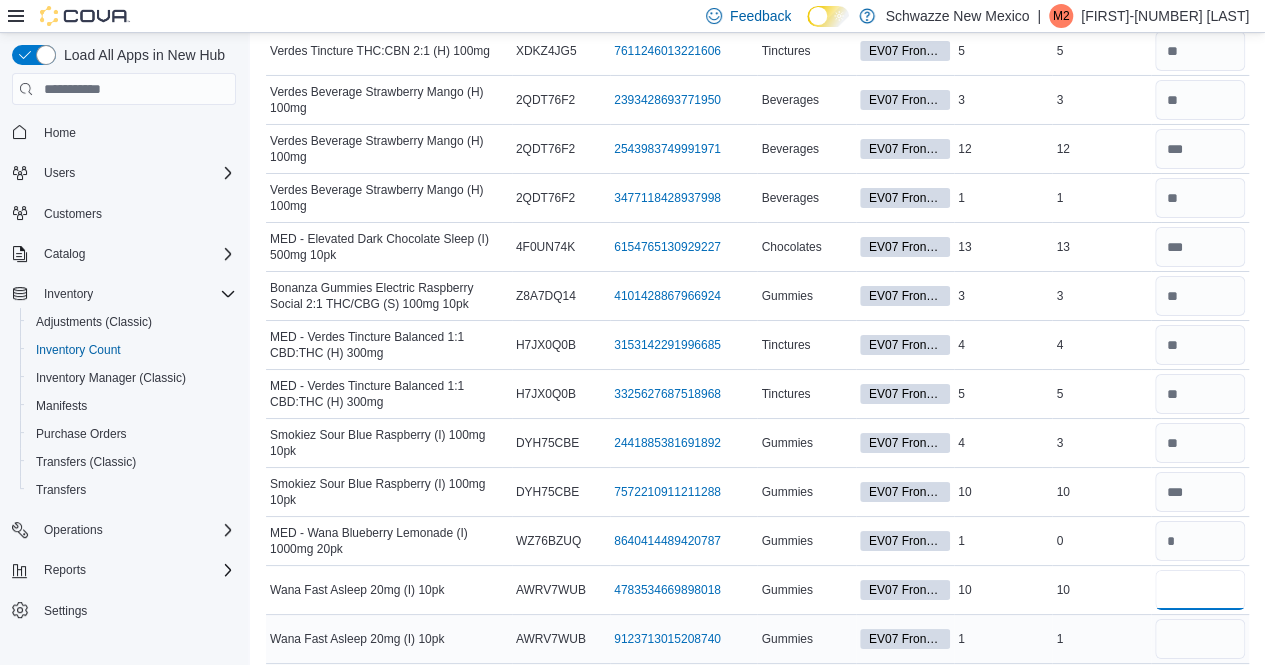 type on "**" 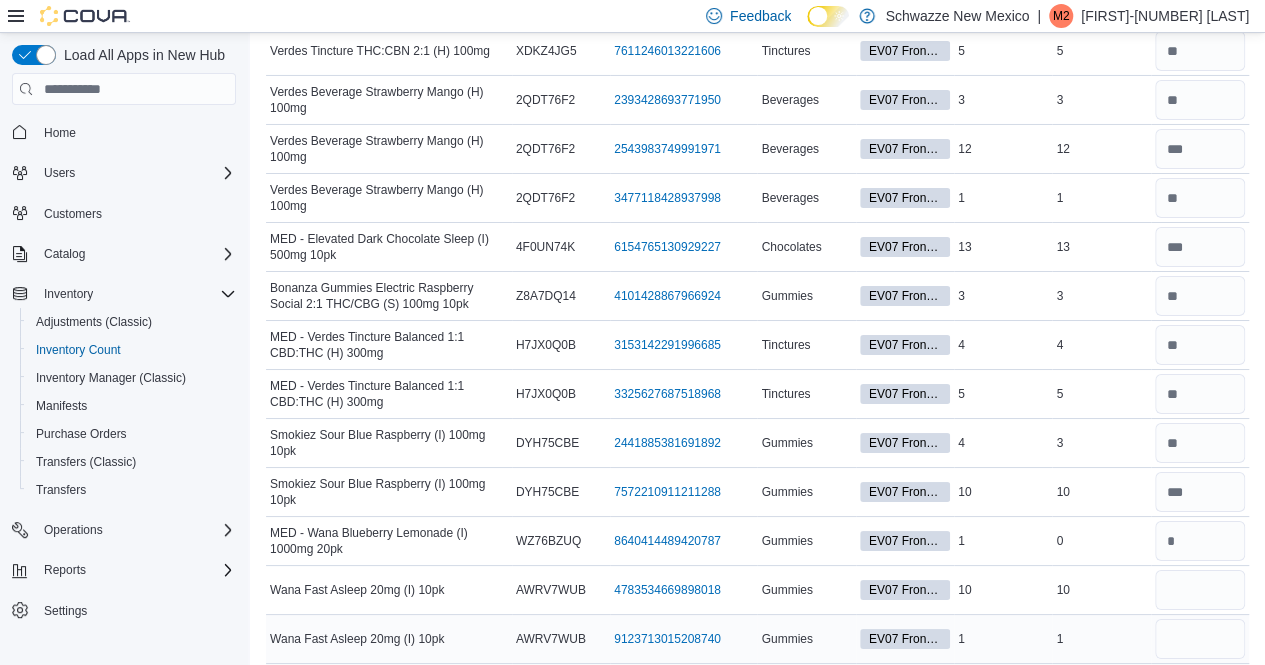 type 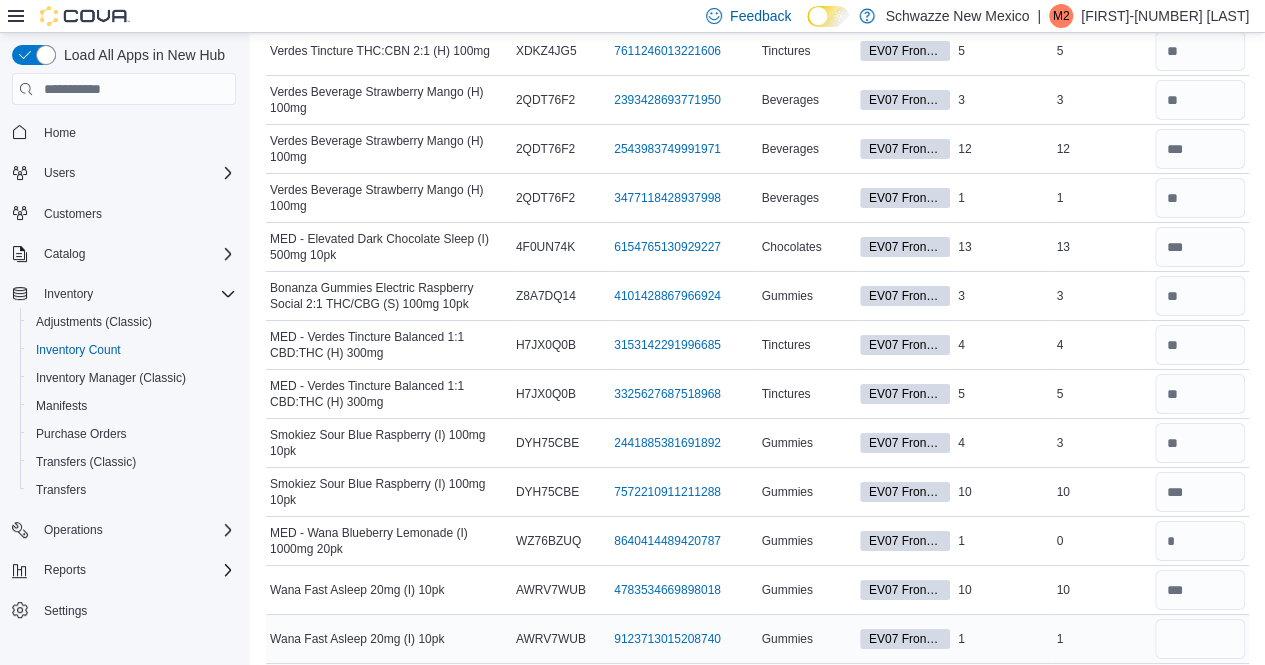 click at bounding box center (1200, 639) 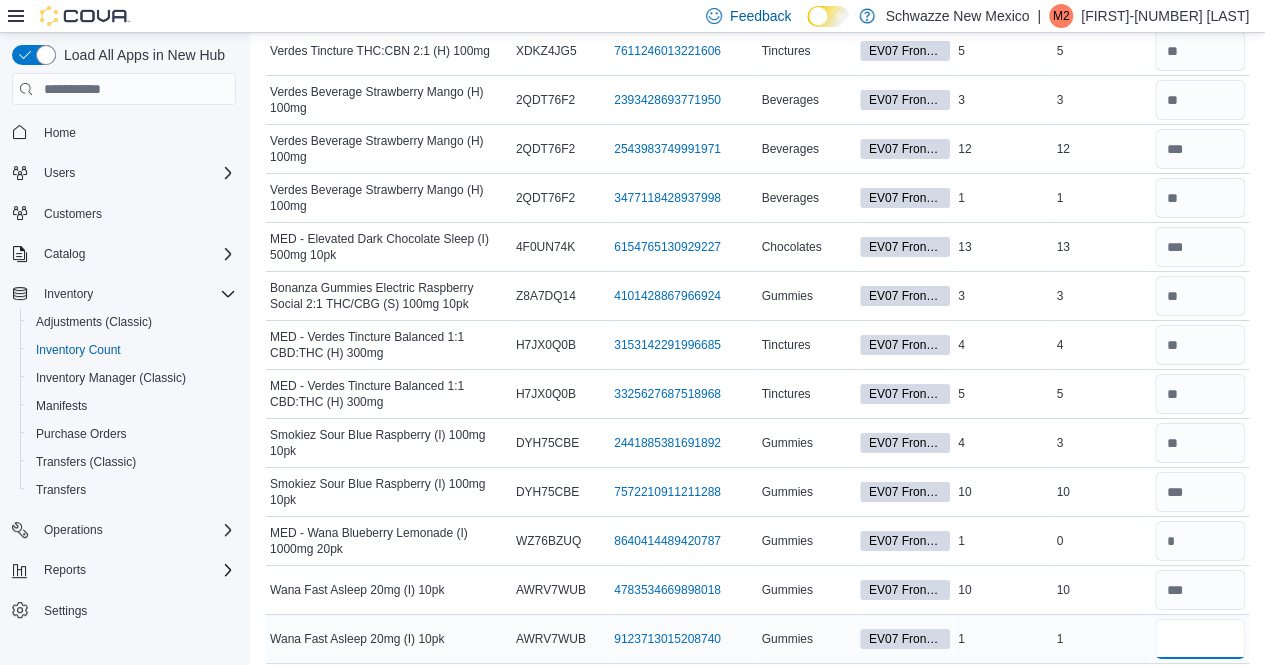 drag, startPoint x: 1208, startPoint y: 588, endPoint x: 1198, endPoint y: 609, distance: 23.259407 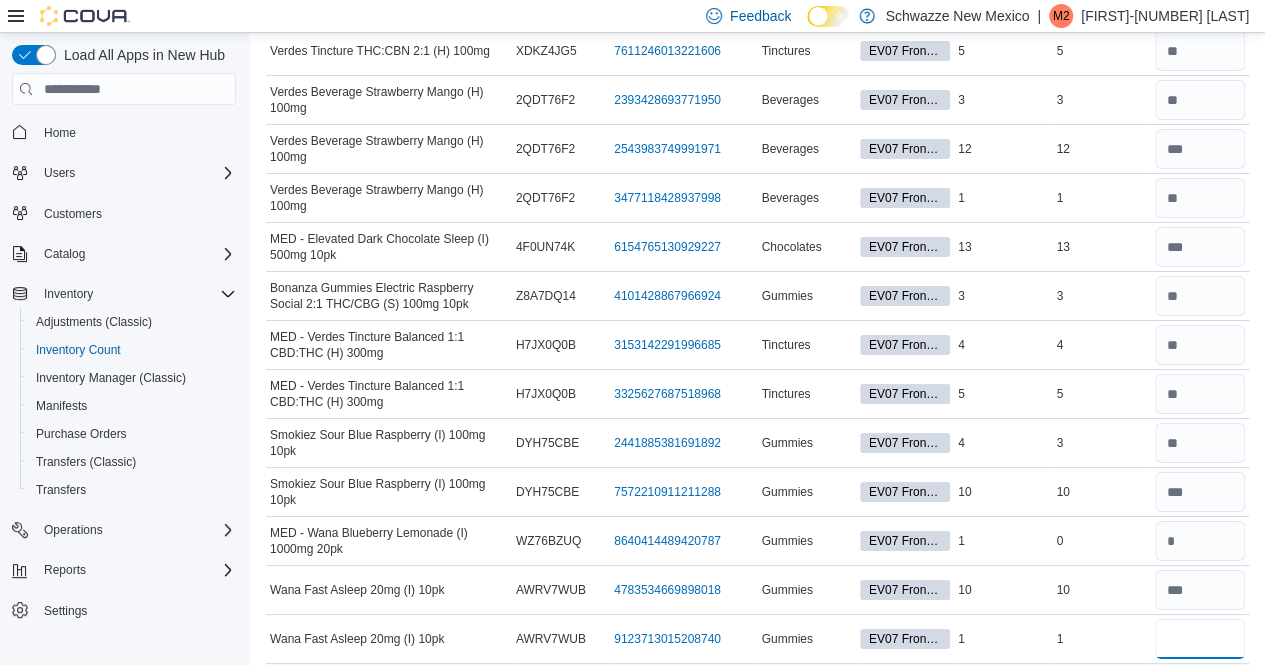 type on "*" 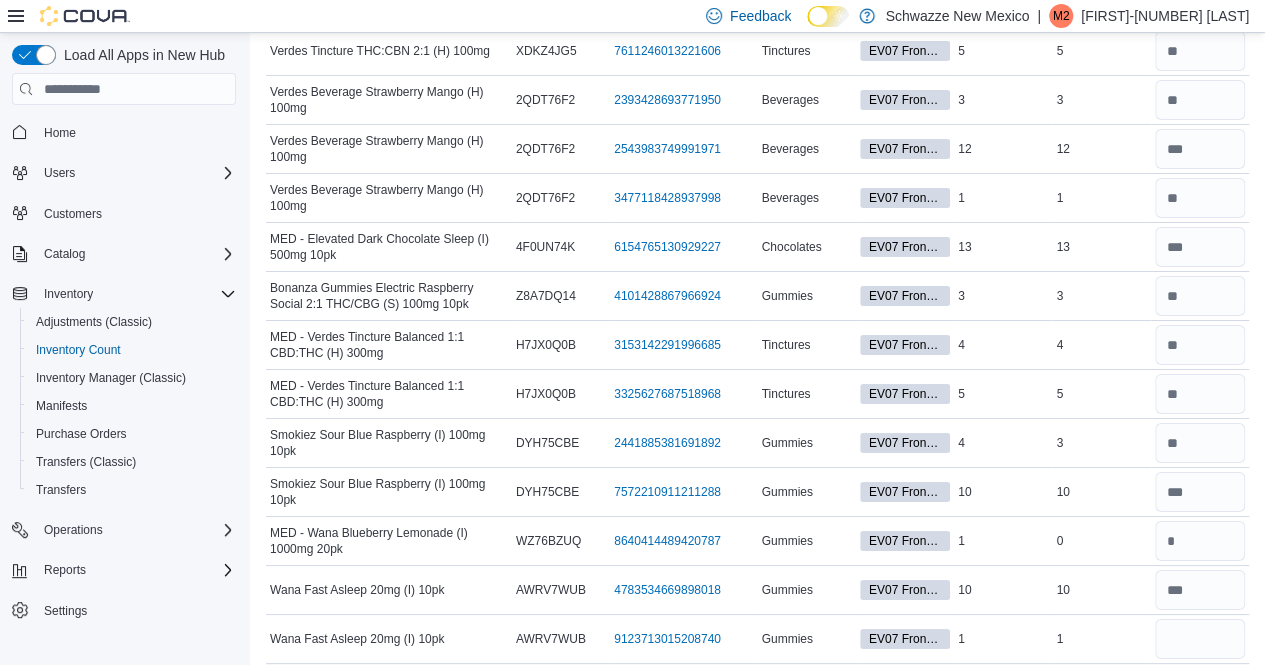 click at bounding box center (1200, 688) 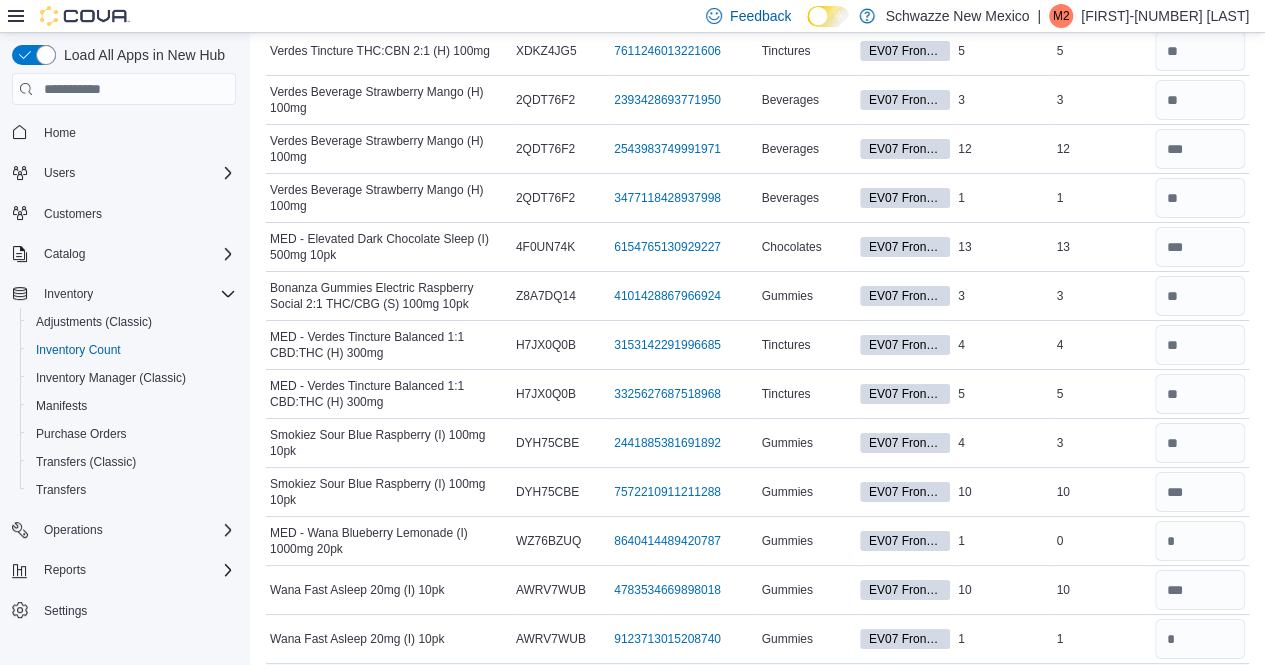 scroll, scrollTop: 3560, scrollLeft: 0, axis: vertical 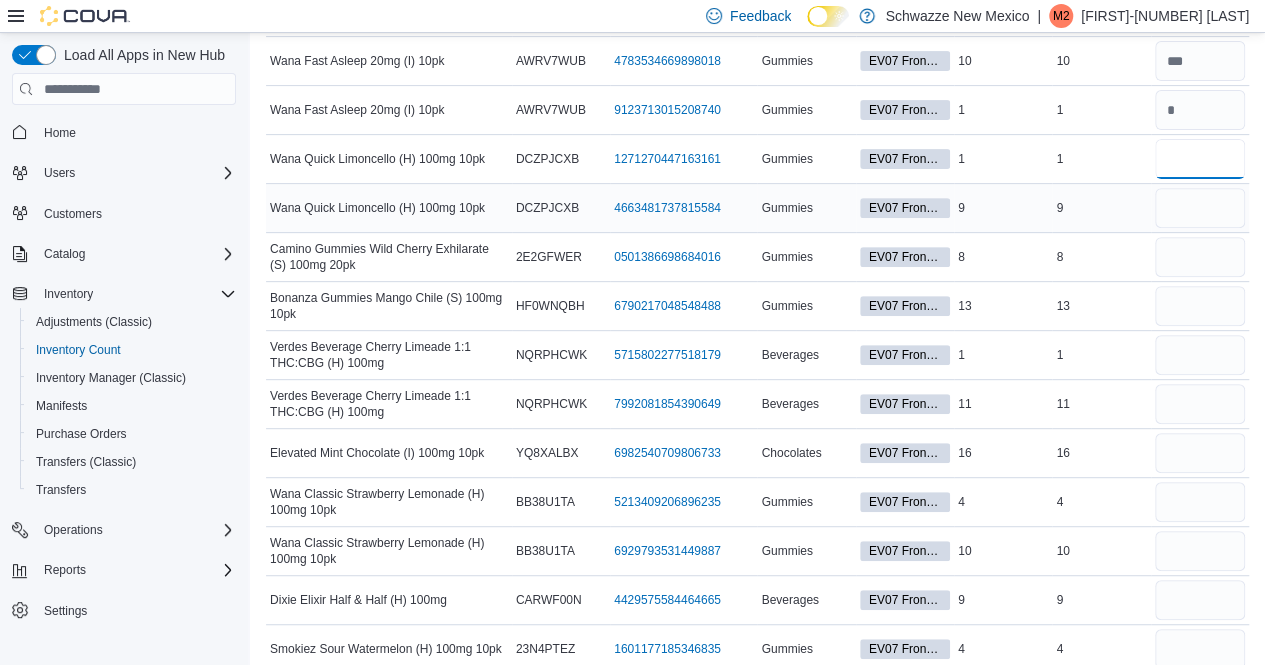 type on "*" 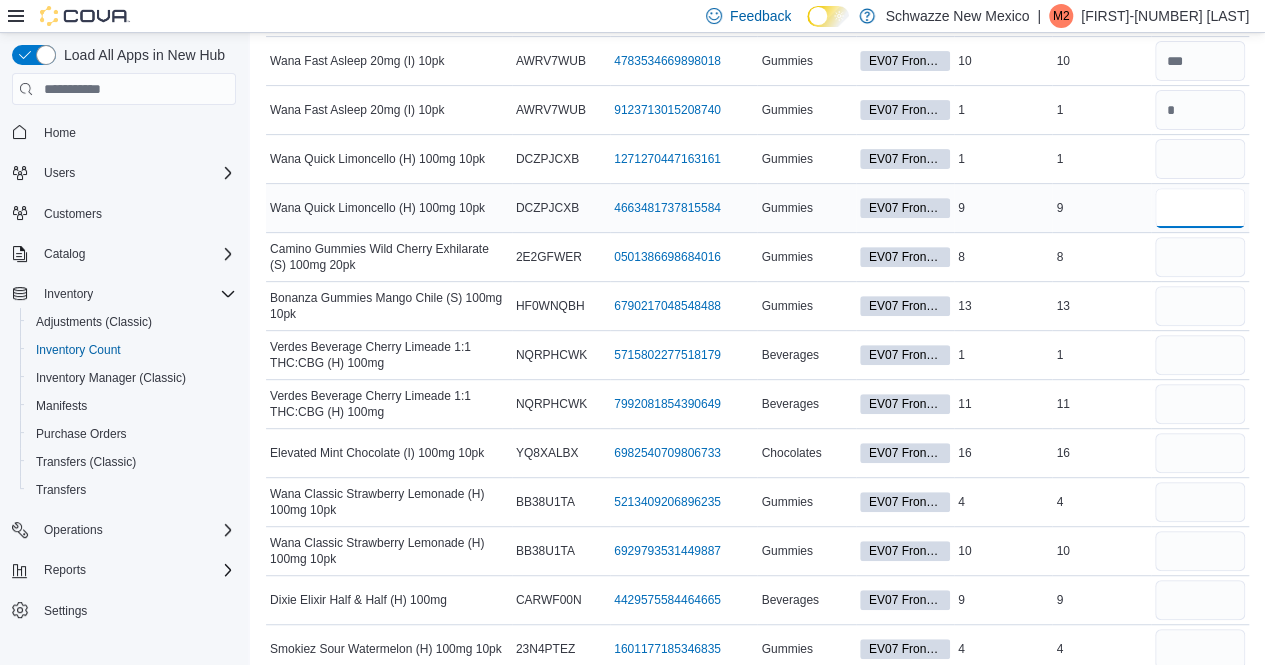 click at bounding box center (1200, 208) 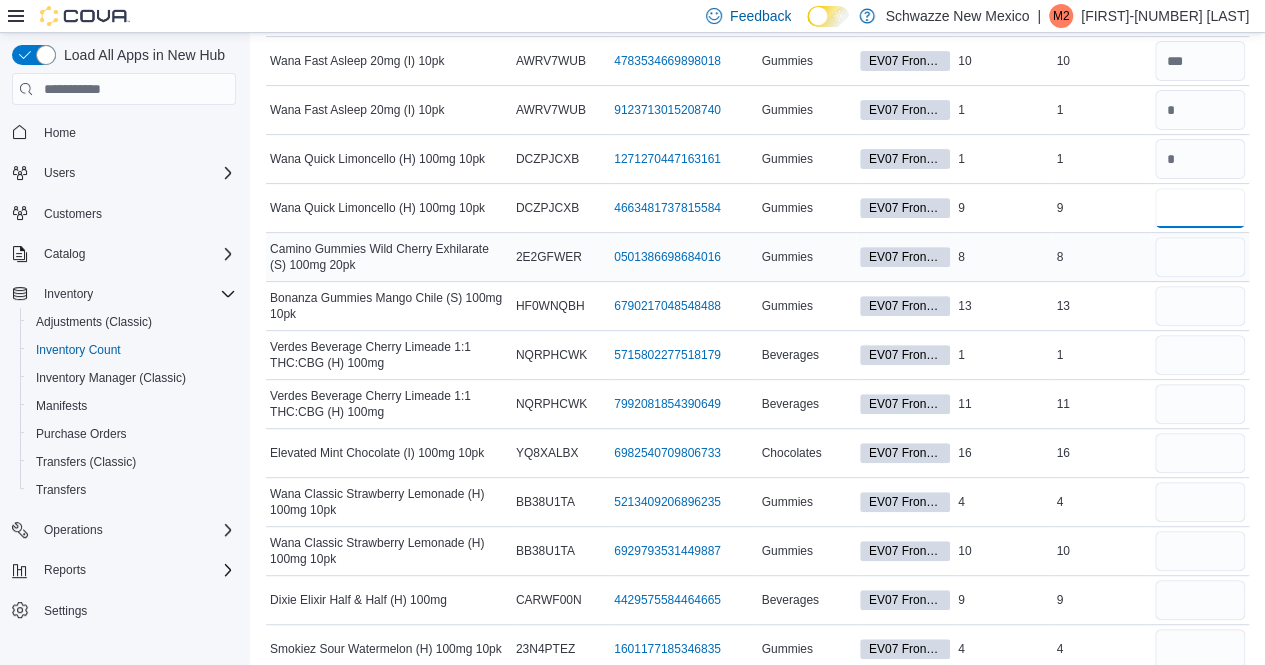 type on "*" 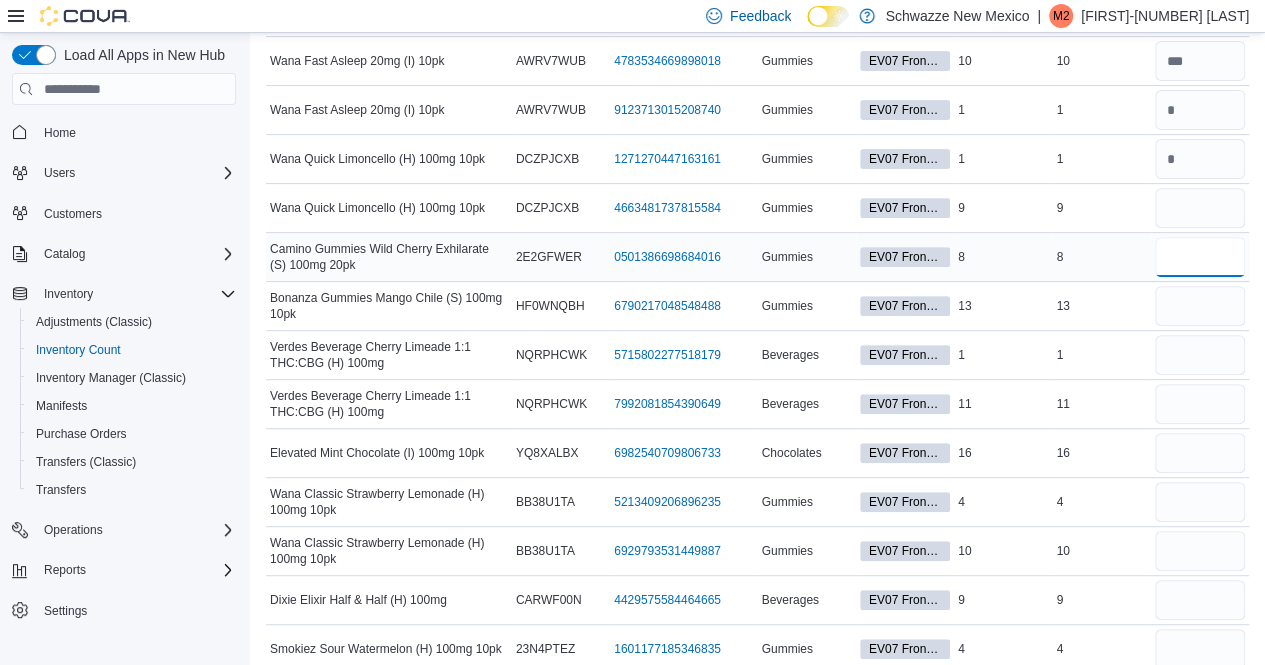 click at bounding box center (1200, 257) 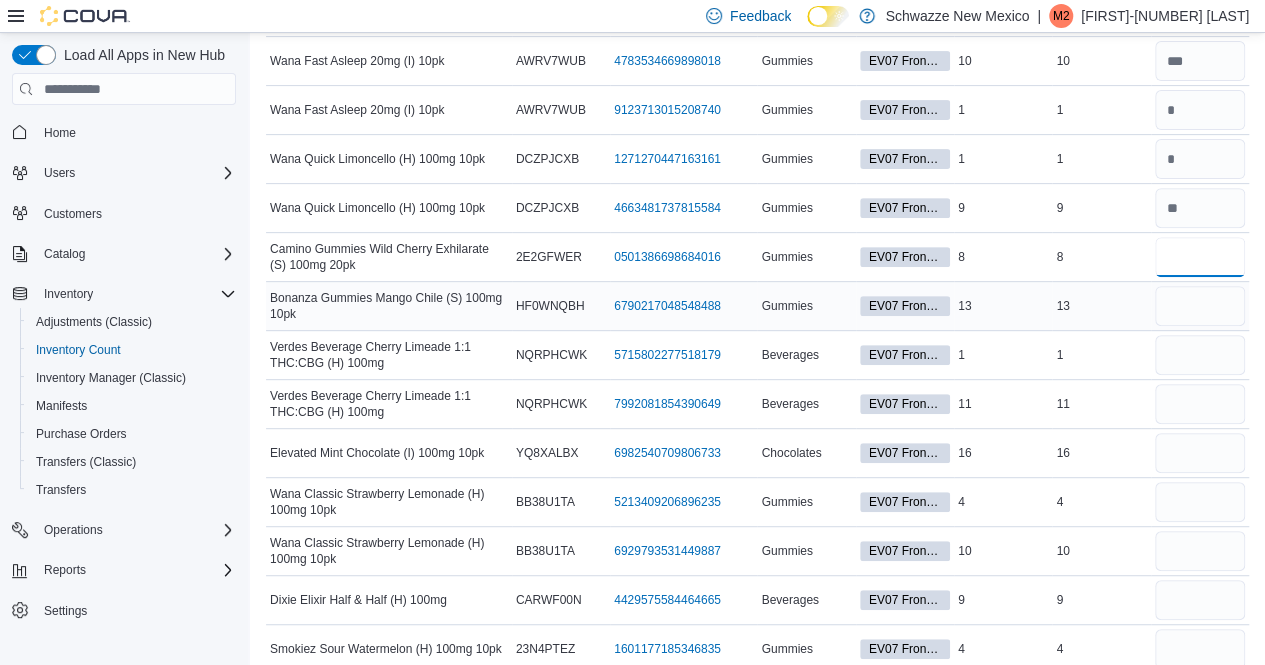 type on "*" 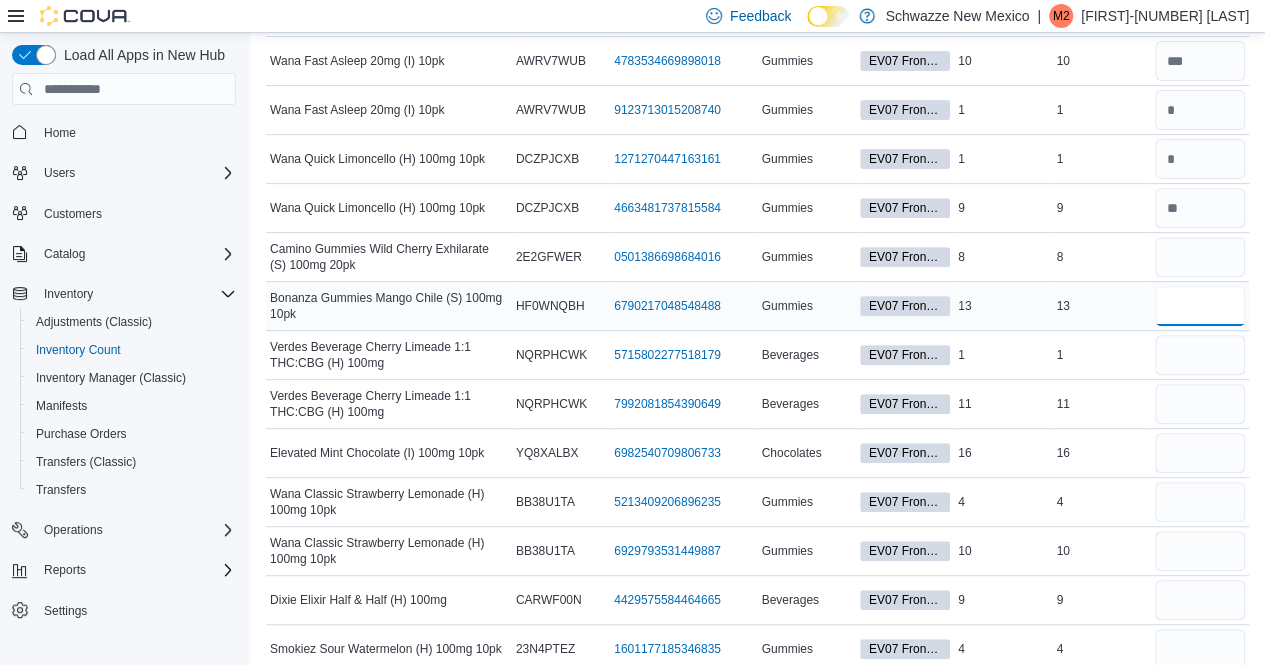 type 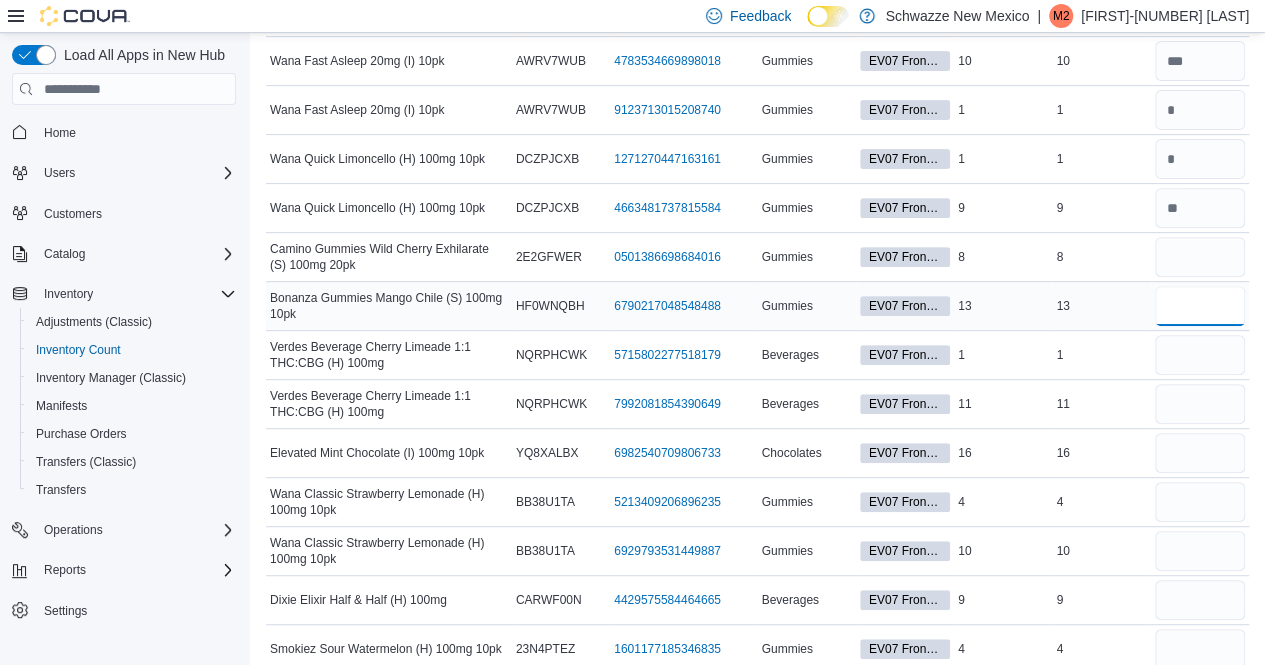 click at bounding box center [1200, 306] 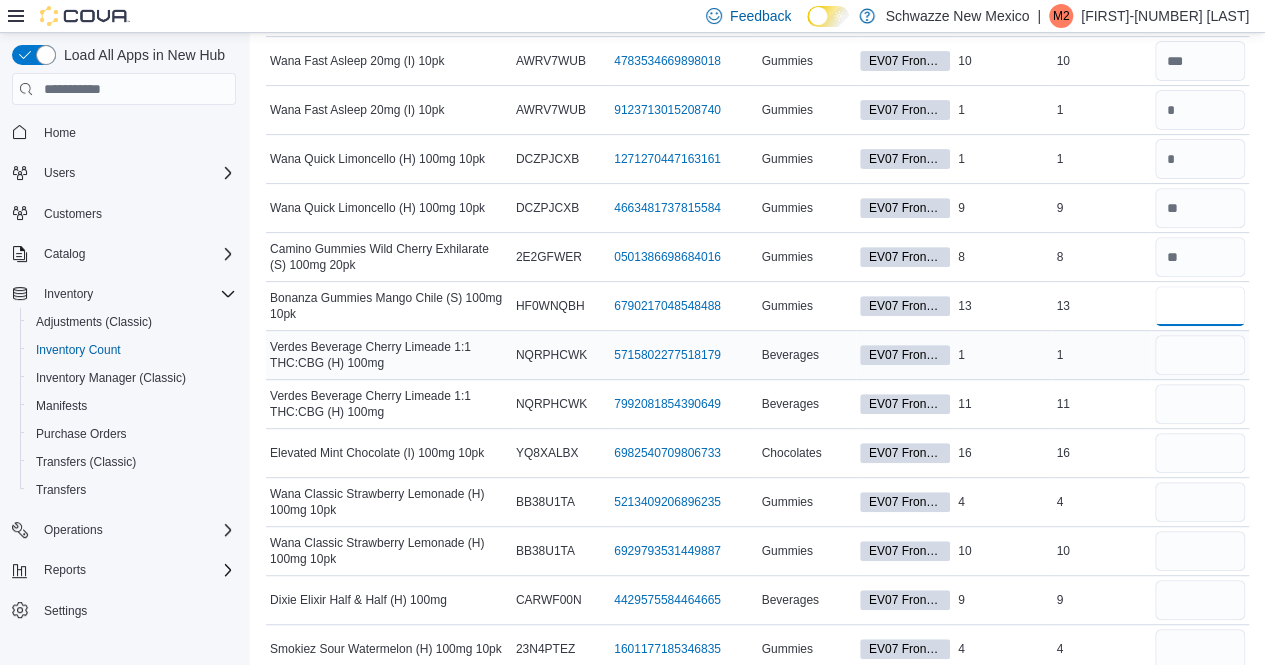 type on "**" 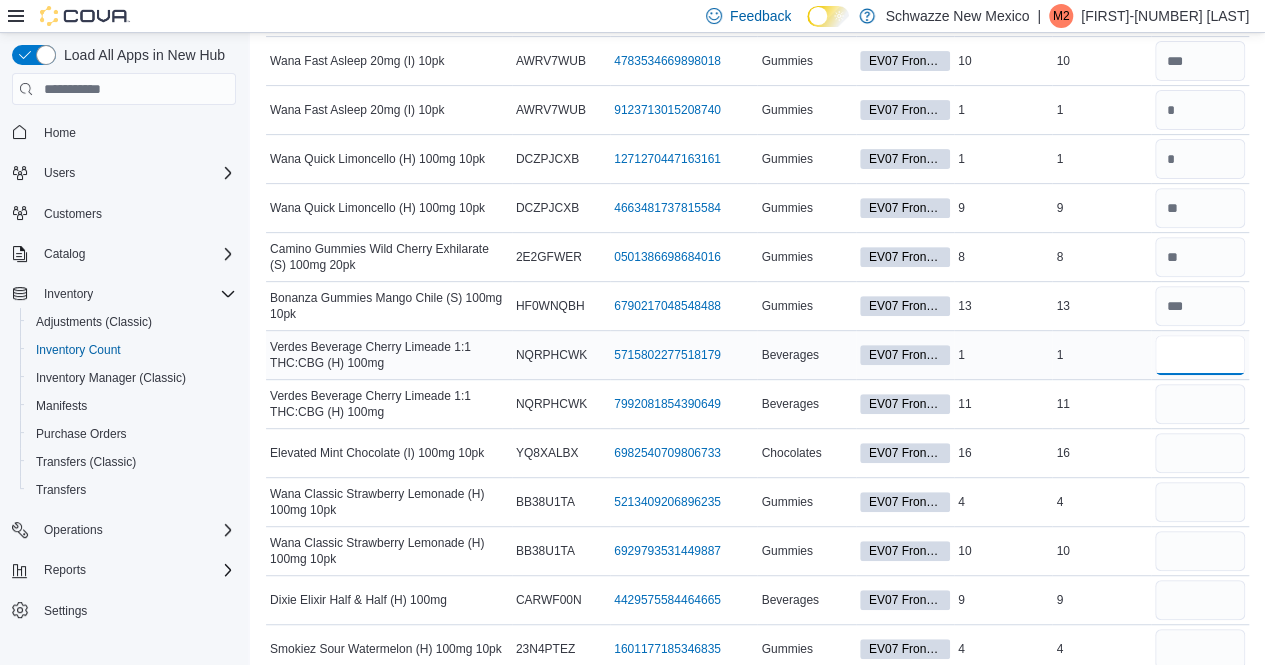 type 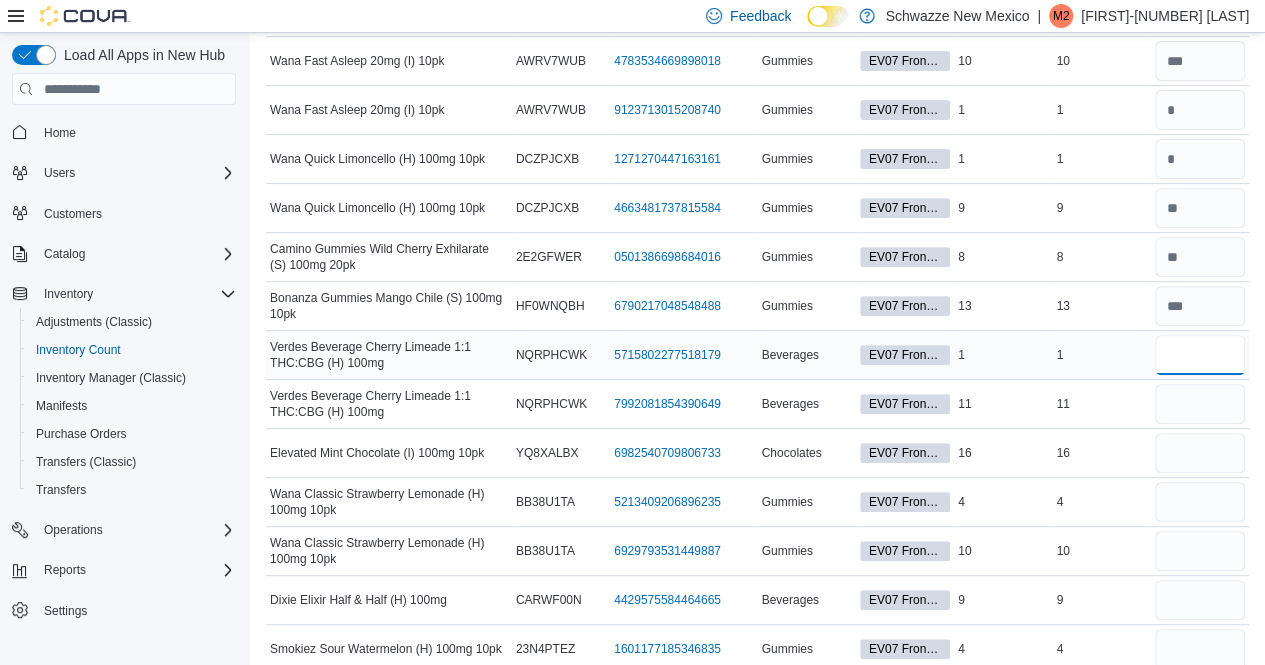 click at bounding box center [1200, 355] 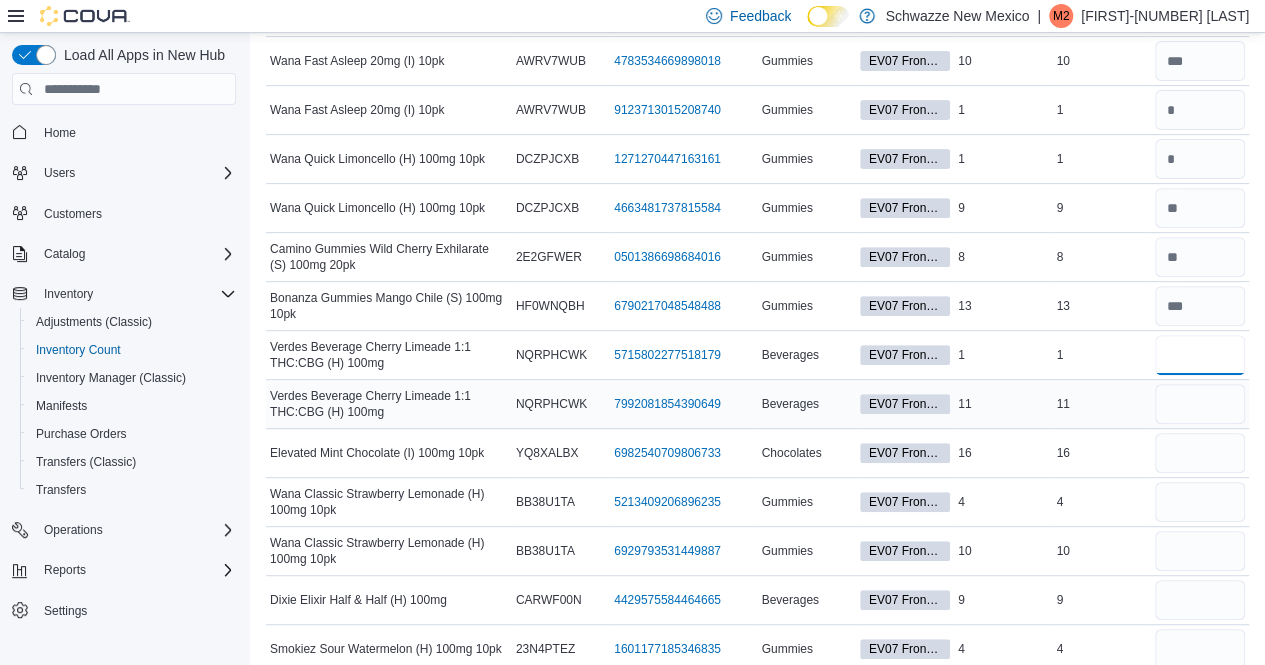 type on "*" 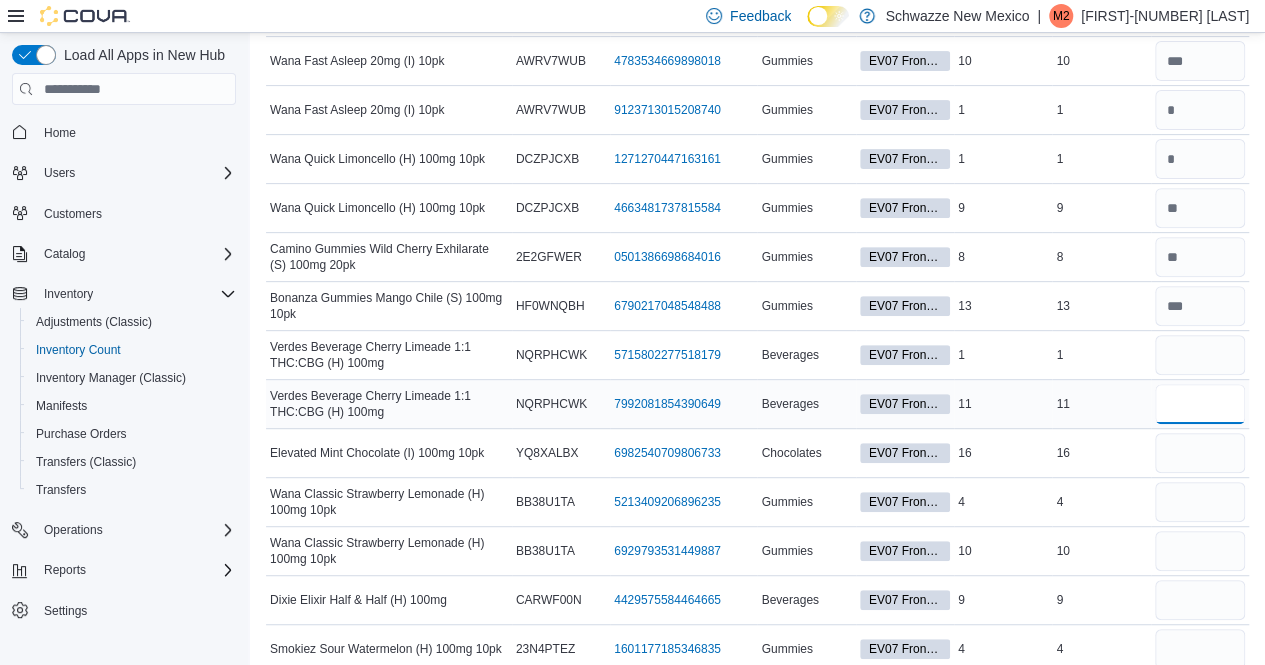 type 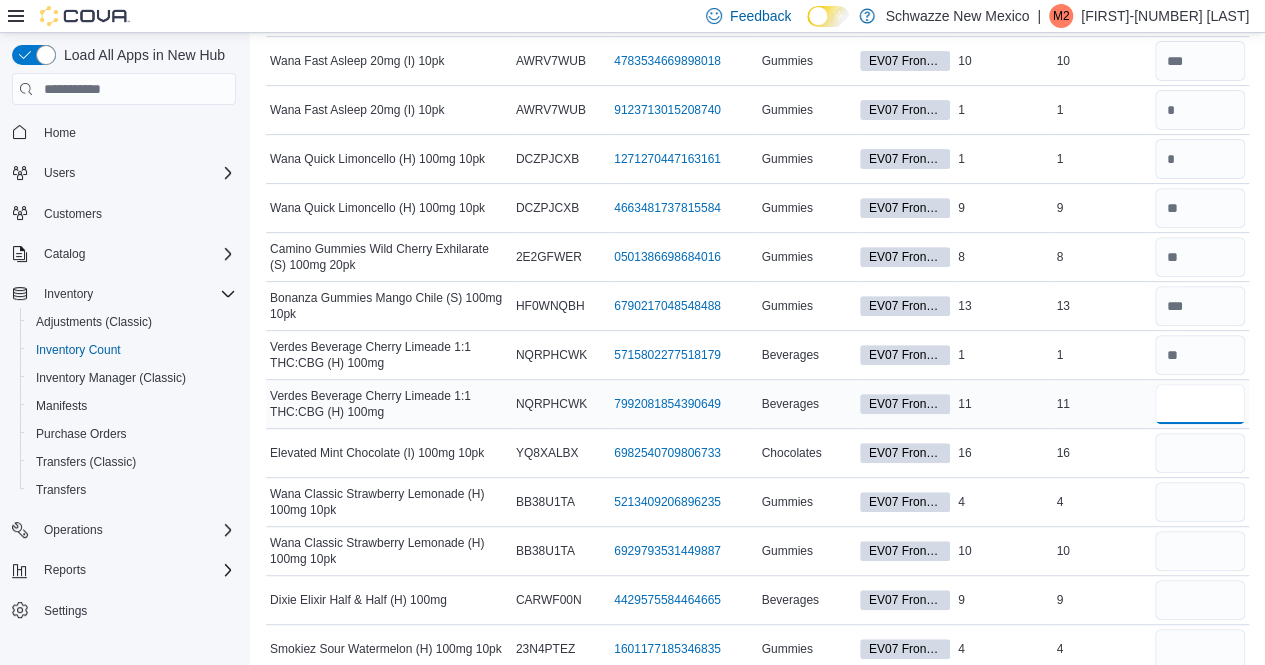 click at bounding box center [1200, 404] 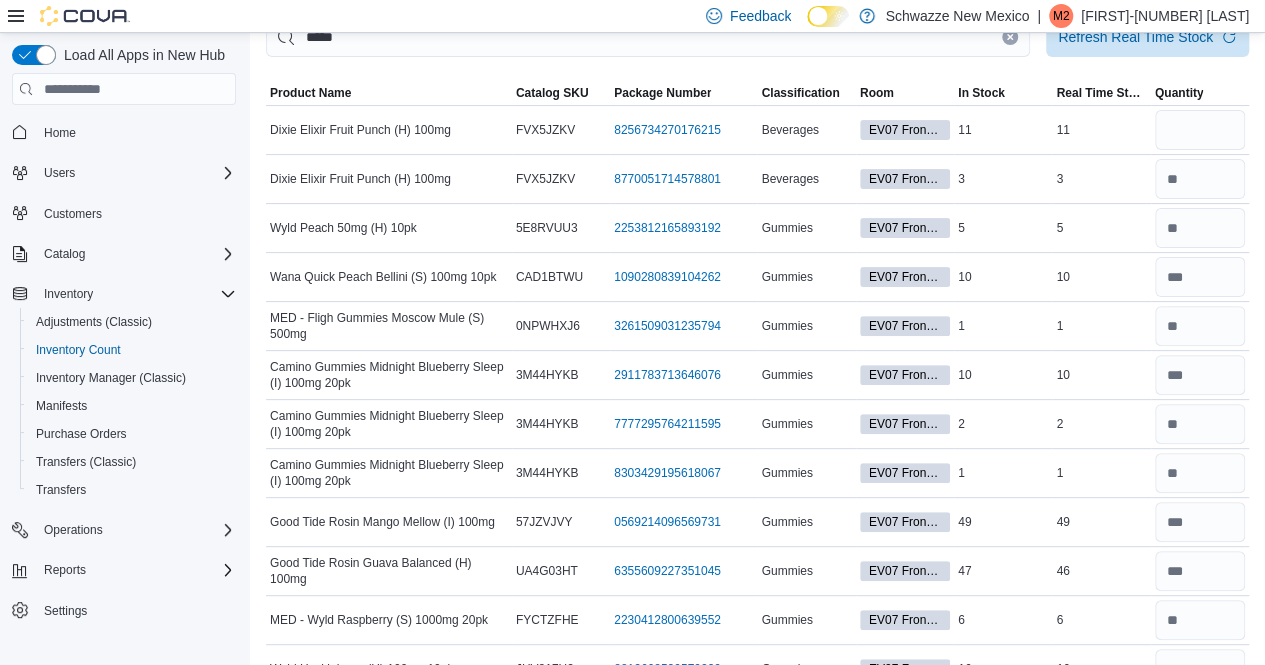 scroll, scrollTop: 54, scrollLeft: 0, axis: vertical 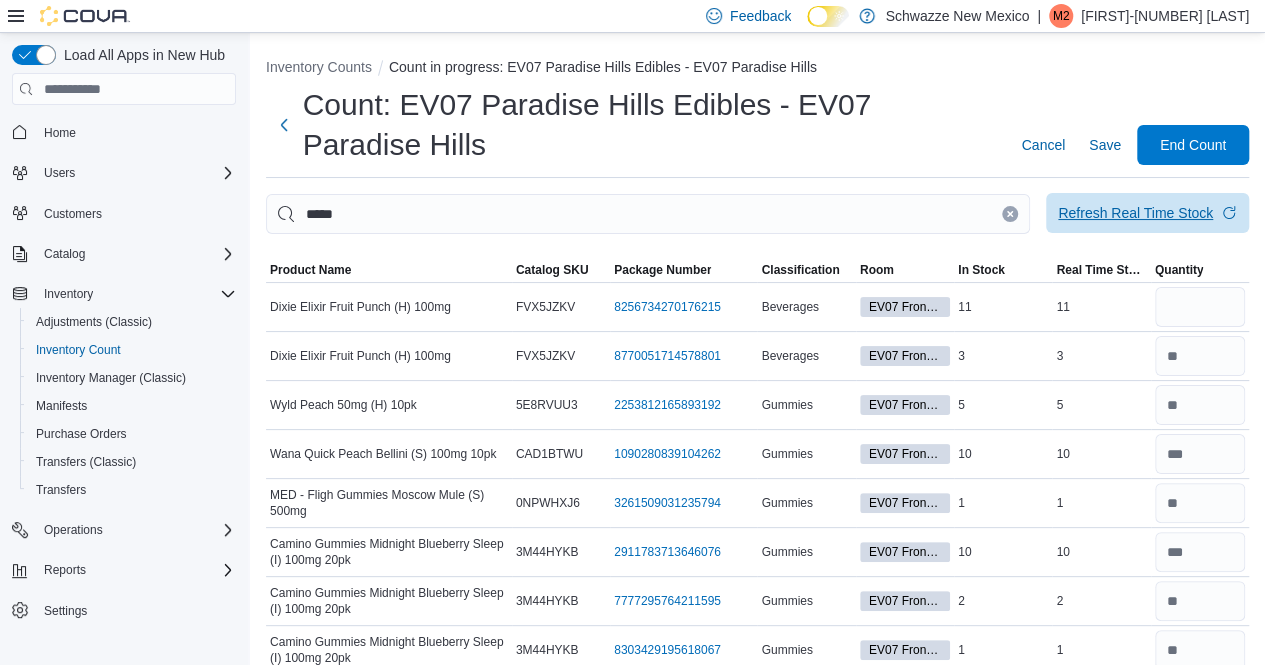 type on "**" 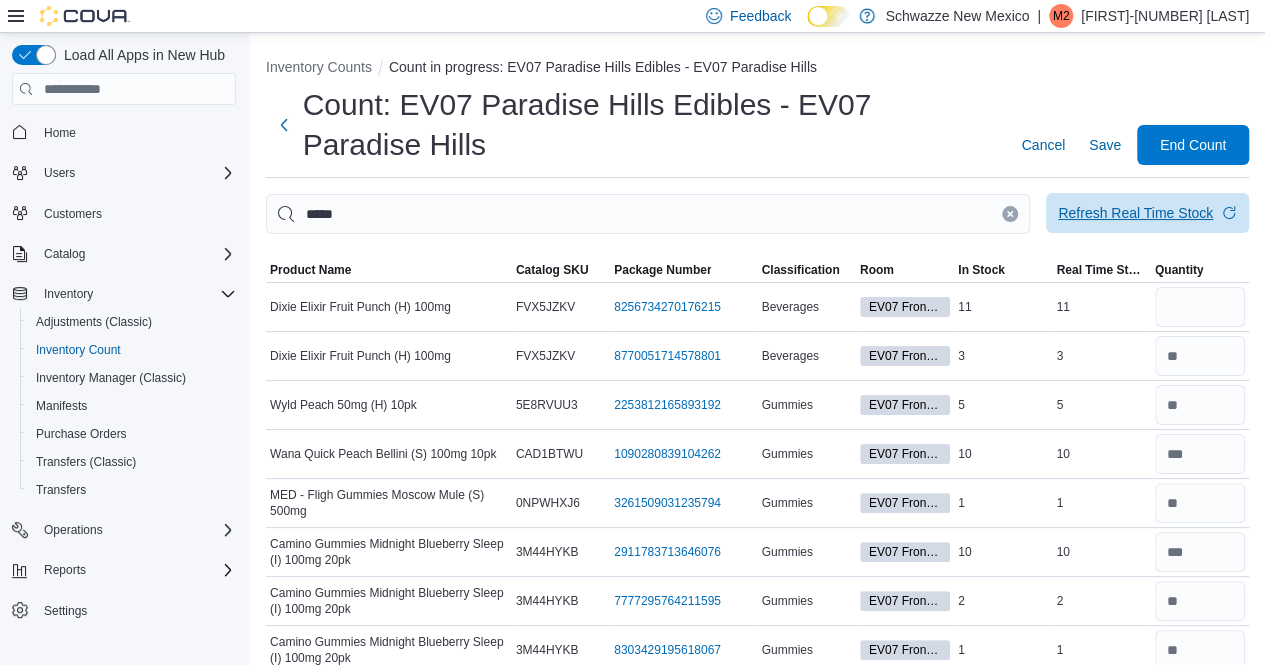 type 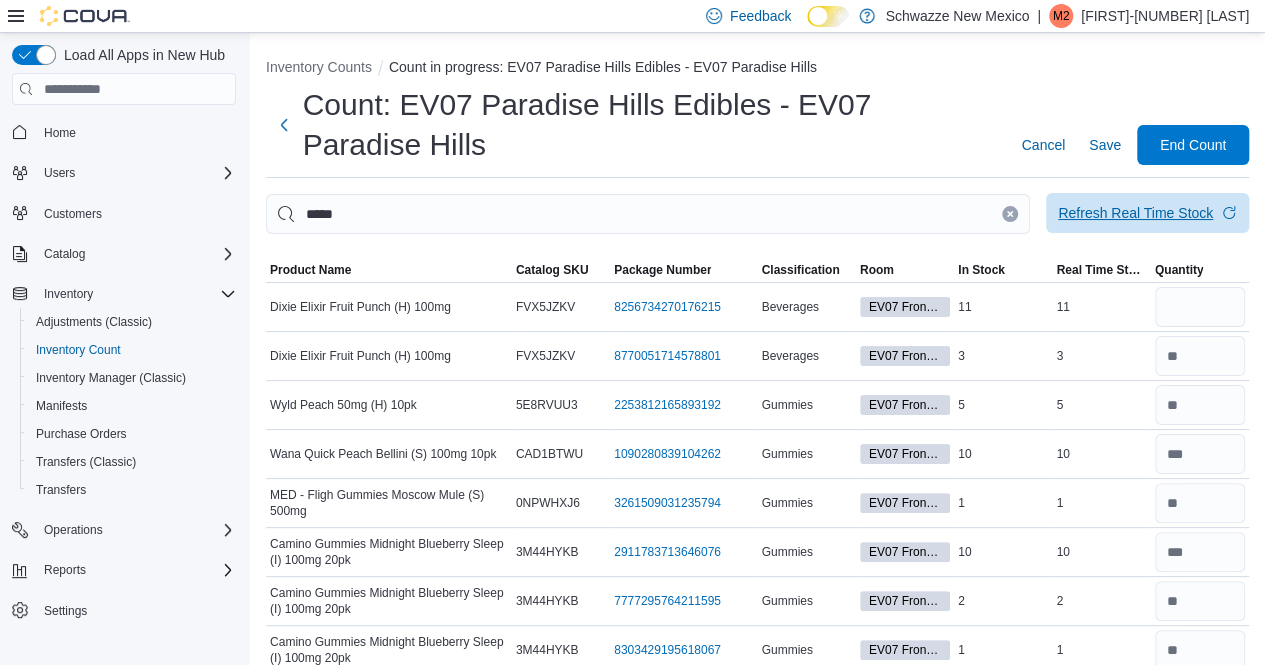 click on "Refresh Real Time Stock" at bounding box center (1135, 213) 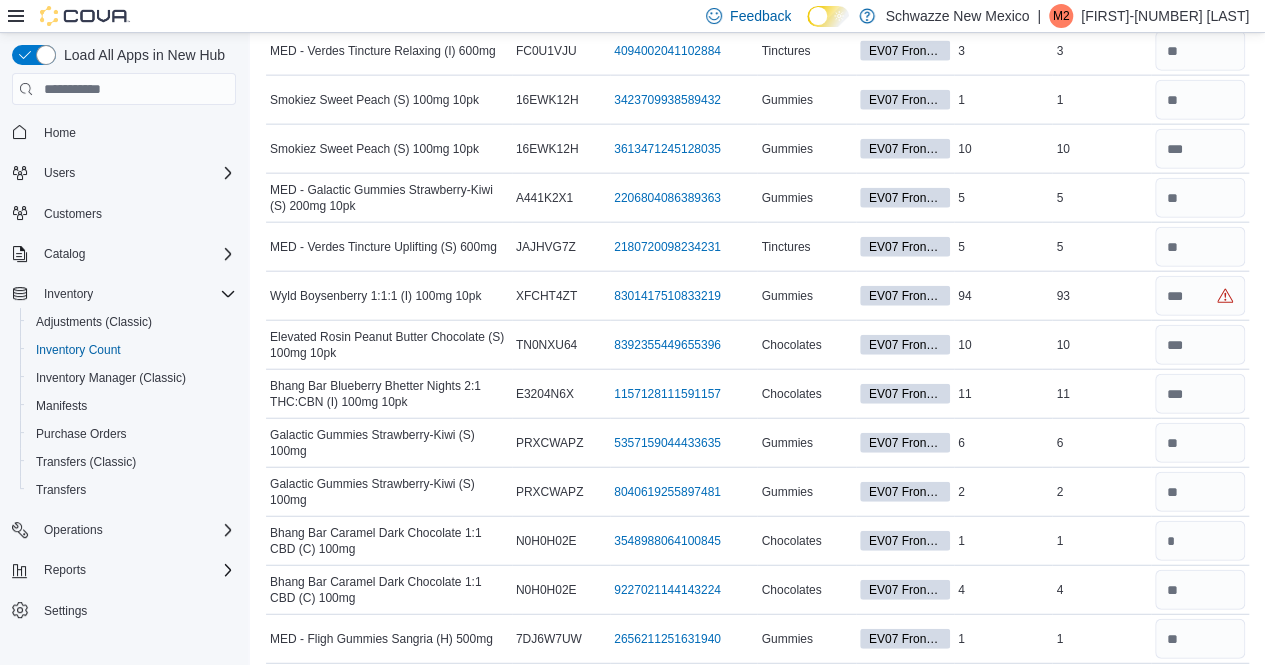 scroll, scrollTop: 2336, scrollLeft: 0, axis: vertical 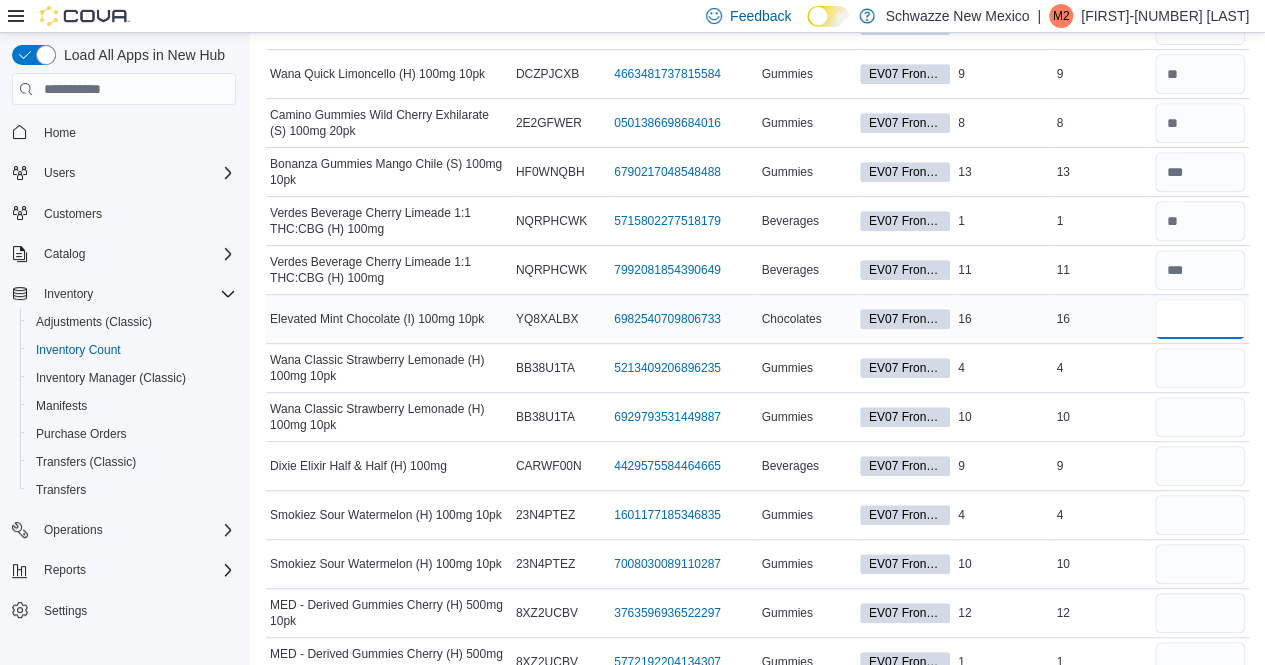 click at bounding box center [1200, 319] 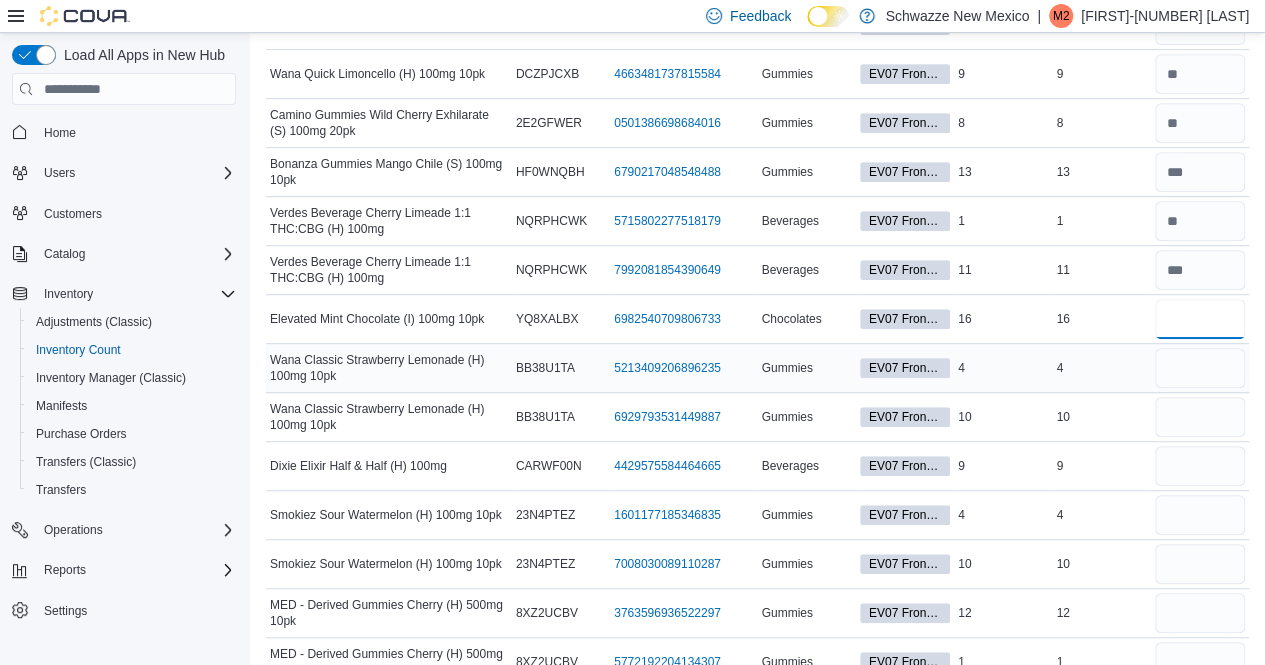 type on "**" 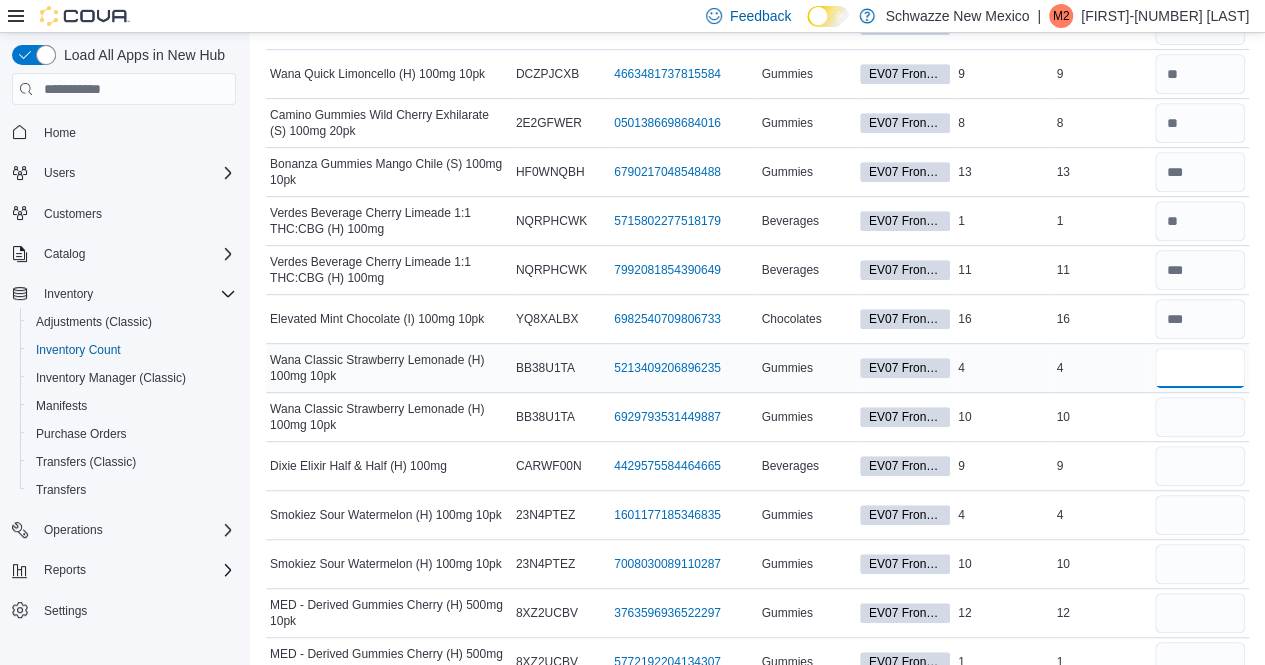 type 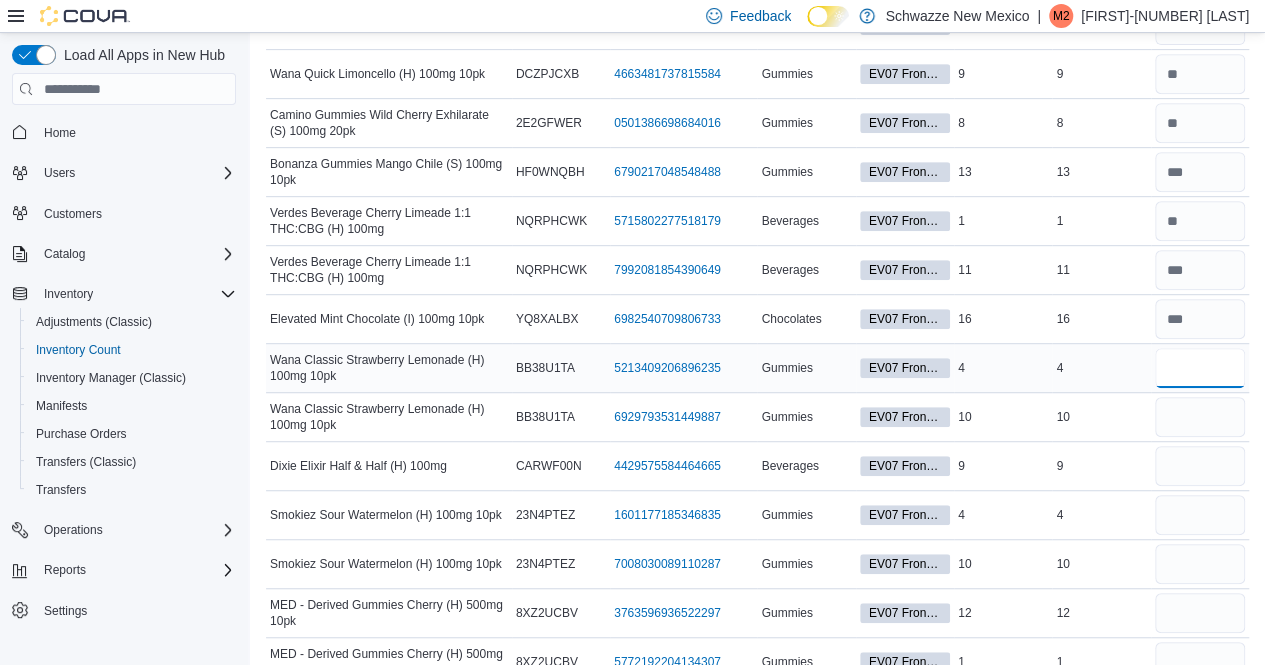 click at bounding box center (1200, 368) 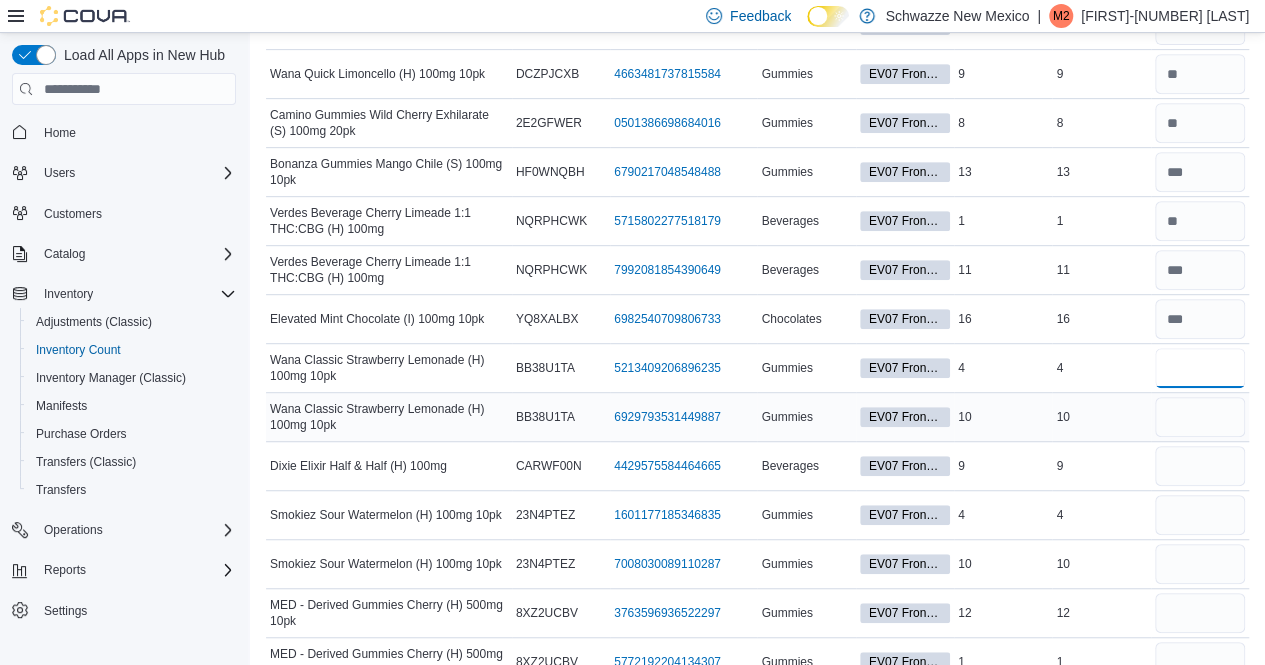 type on "*" 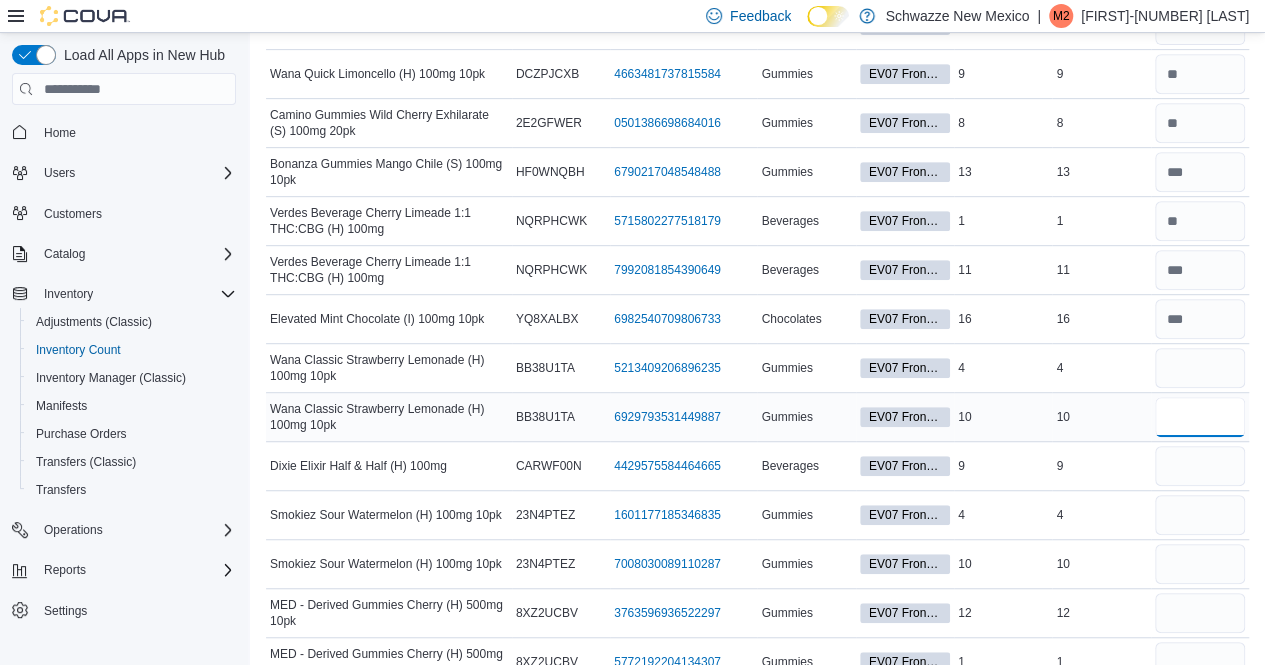 type 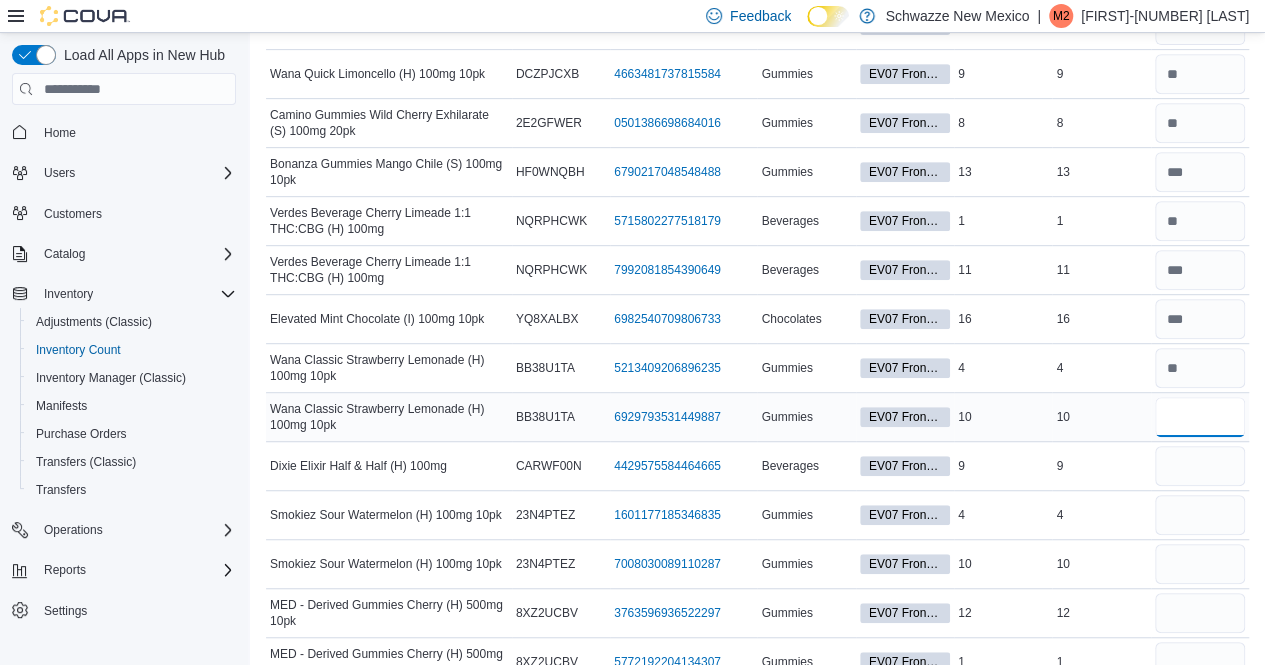 click at bounding box center (1200, 417) 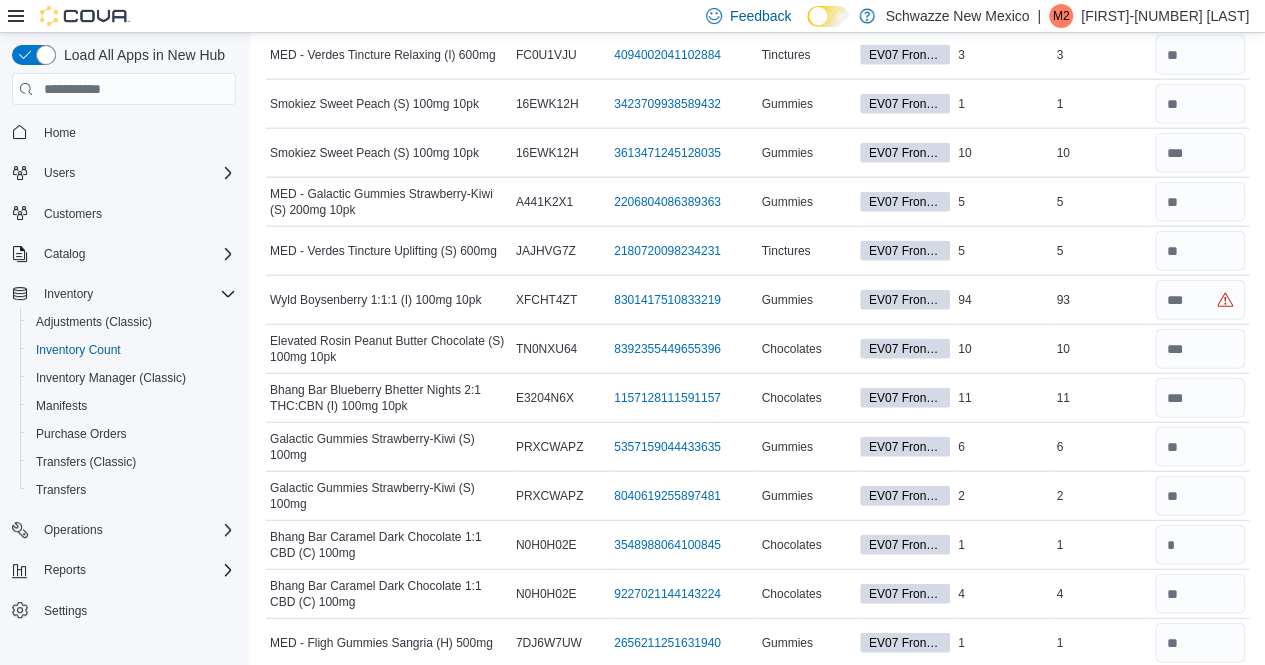 scroll, scrollTop: 2266, scrollLeft: 0, axis: vertical 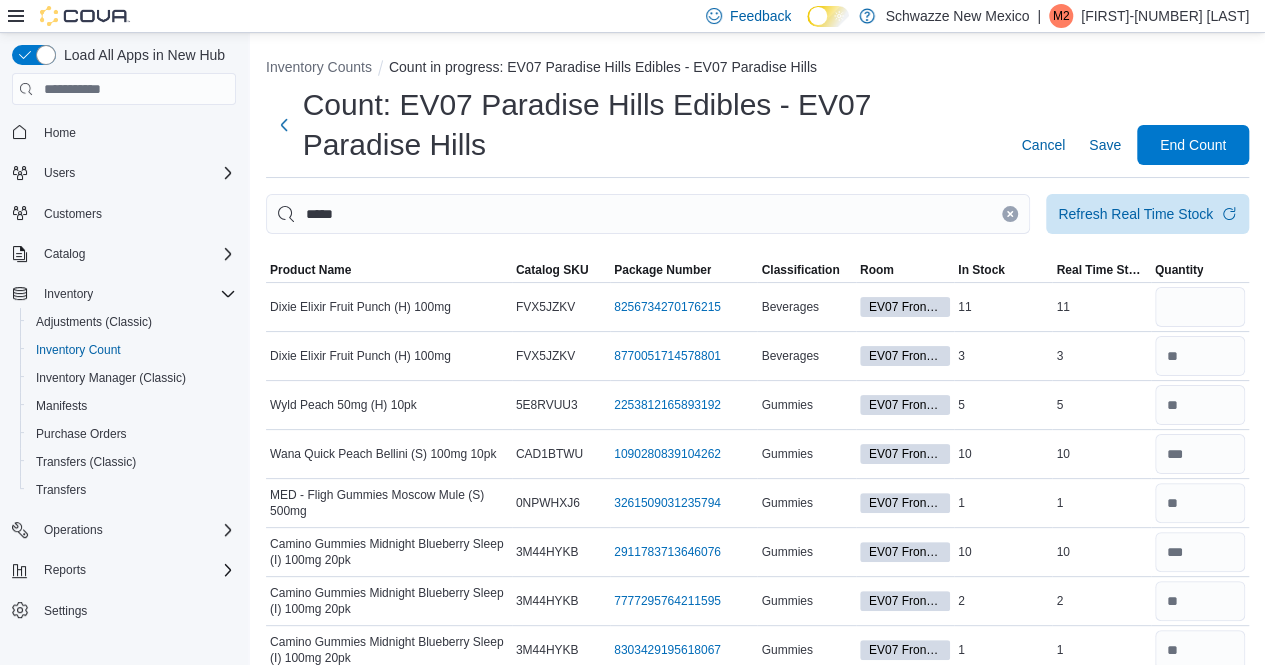 type on "**" 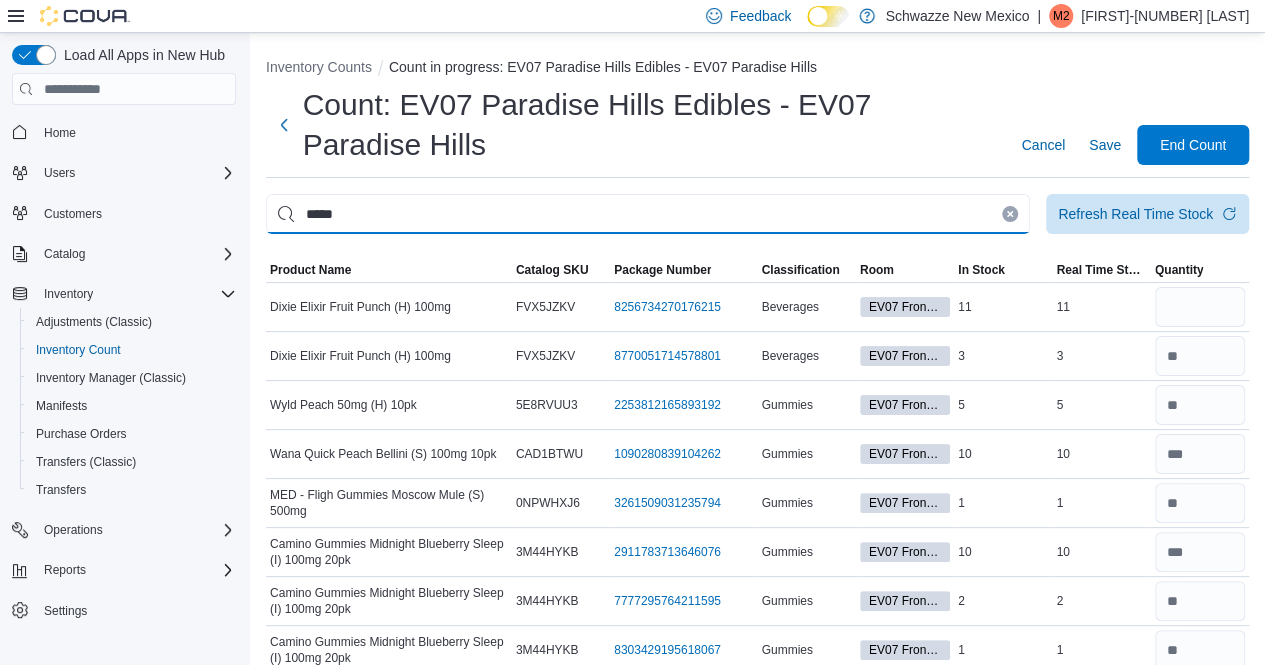 click on "*****" at bounding box center (648, 214) 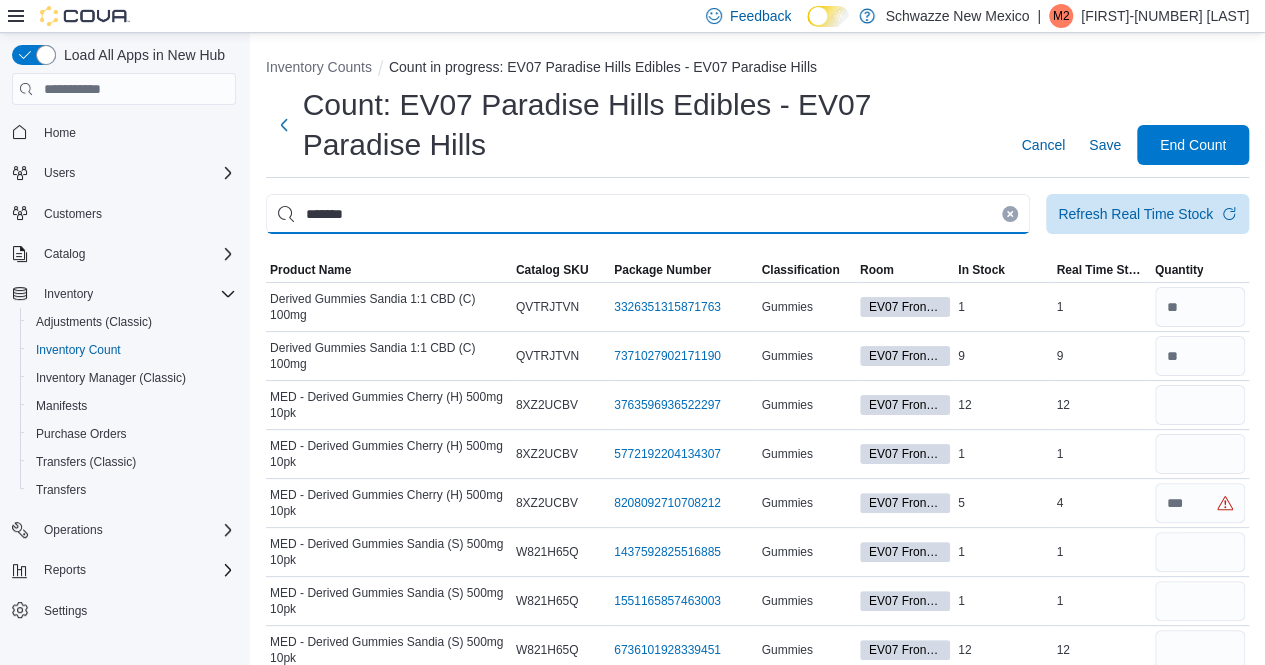 click on "*******" at bounding box center (648, 214) 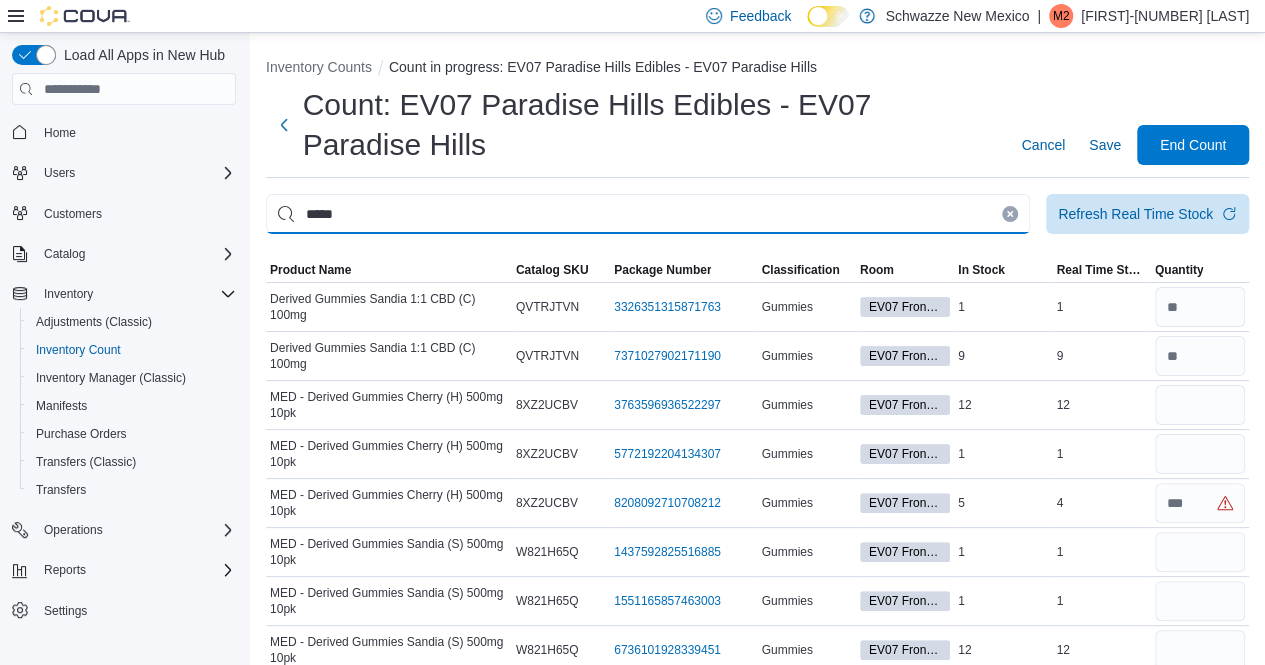 type on "*****" 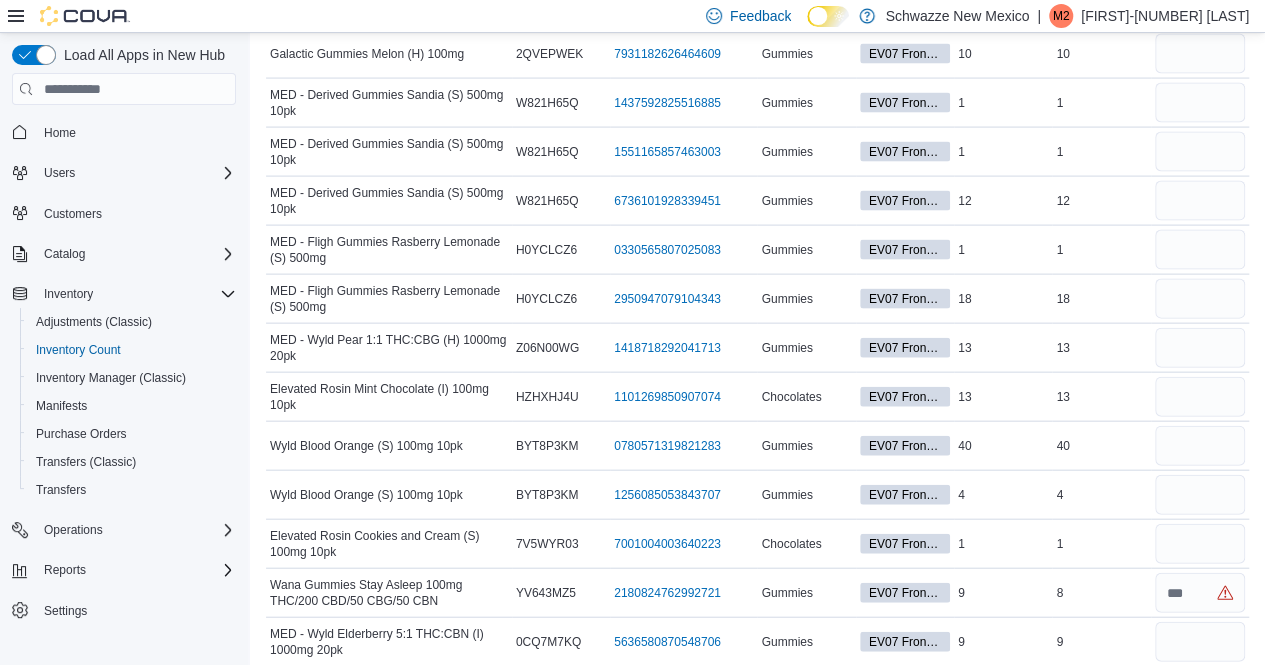 scroll, scrollTop: 6116, scrollLeft: 0, axis: vertical 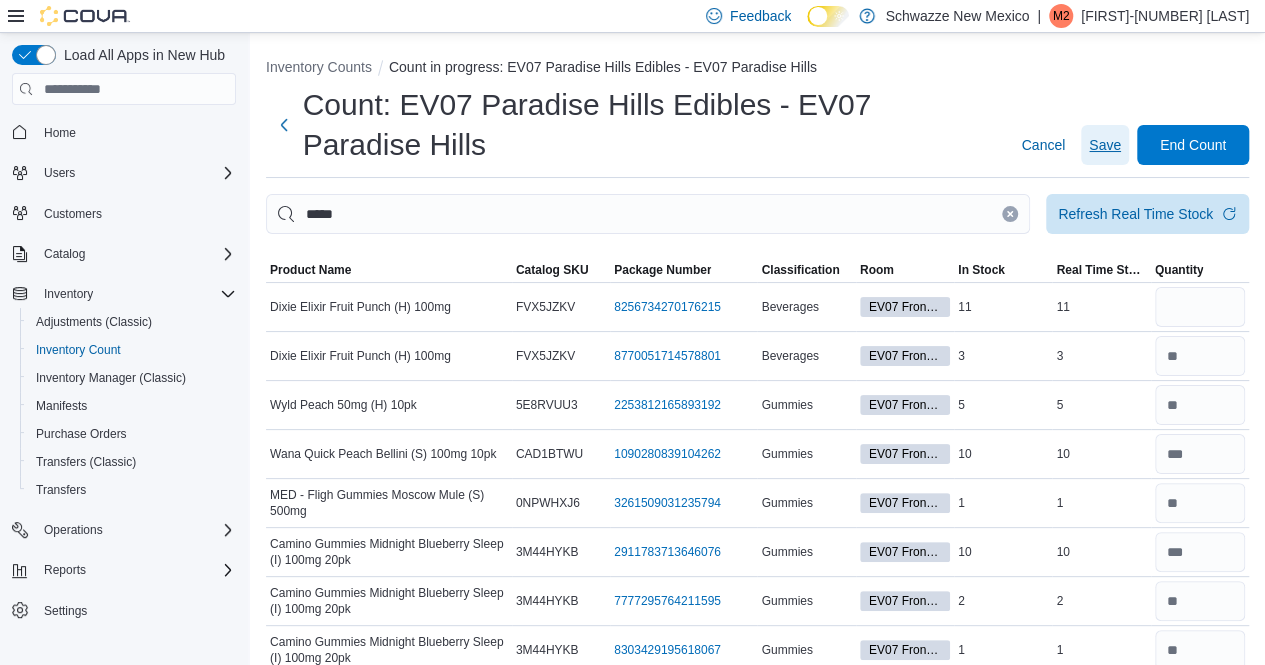 click on "Save" at bounding box center [1105, 145] 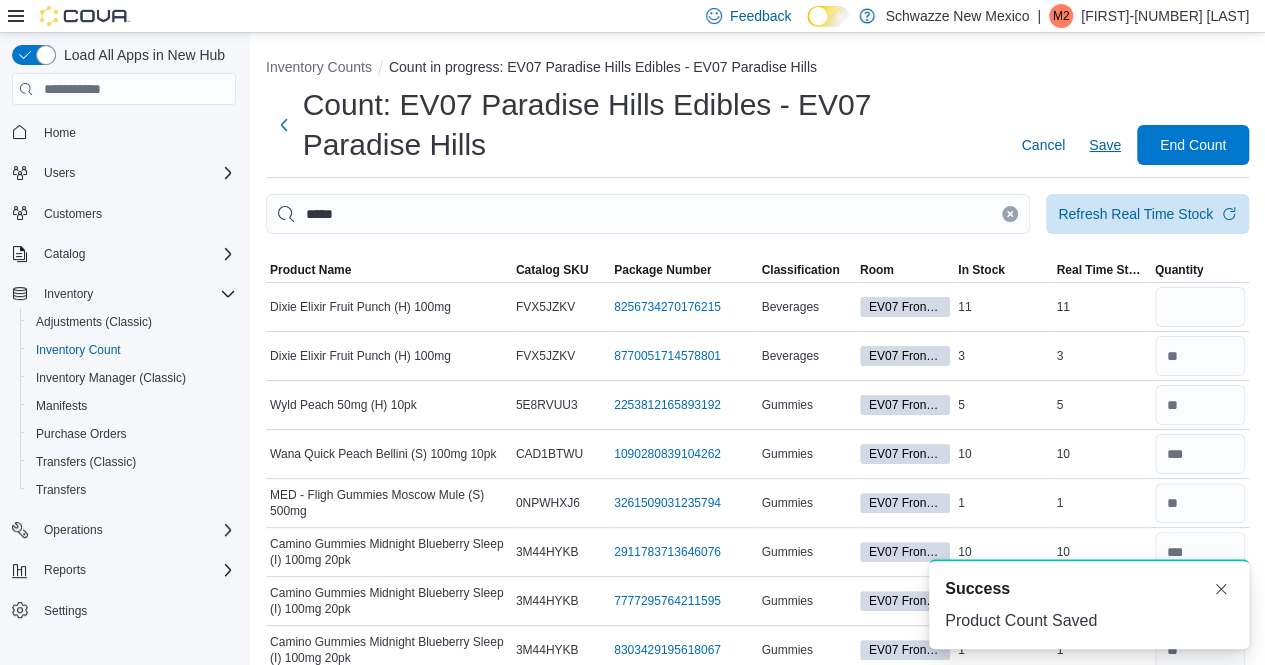 scroll, scrollTop: 0, scrollLeft: 0, axis: both 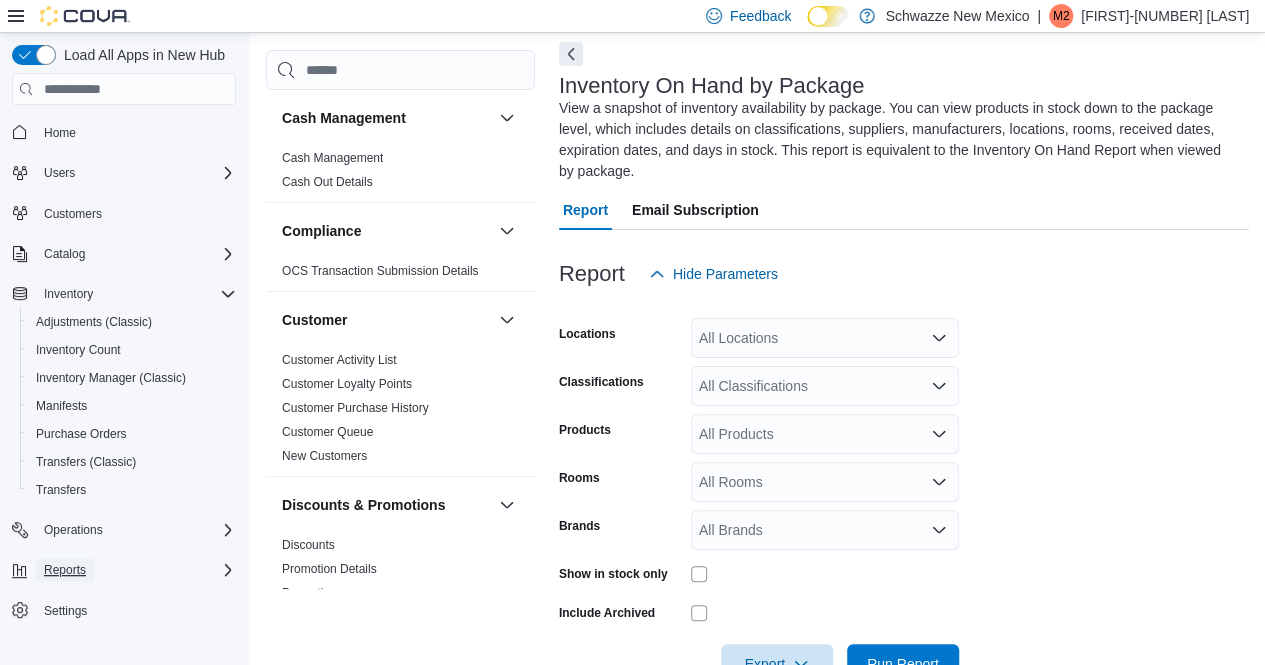 click on "Reports" at bounding box center (65, 570) 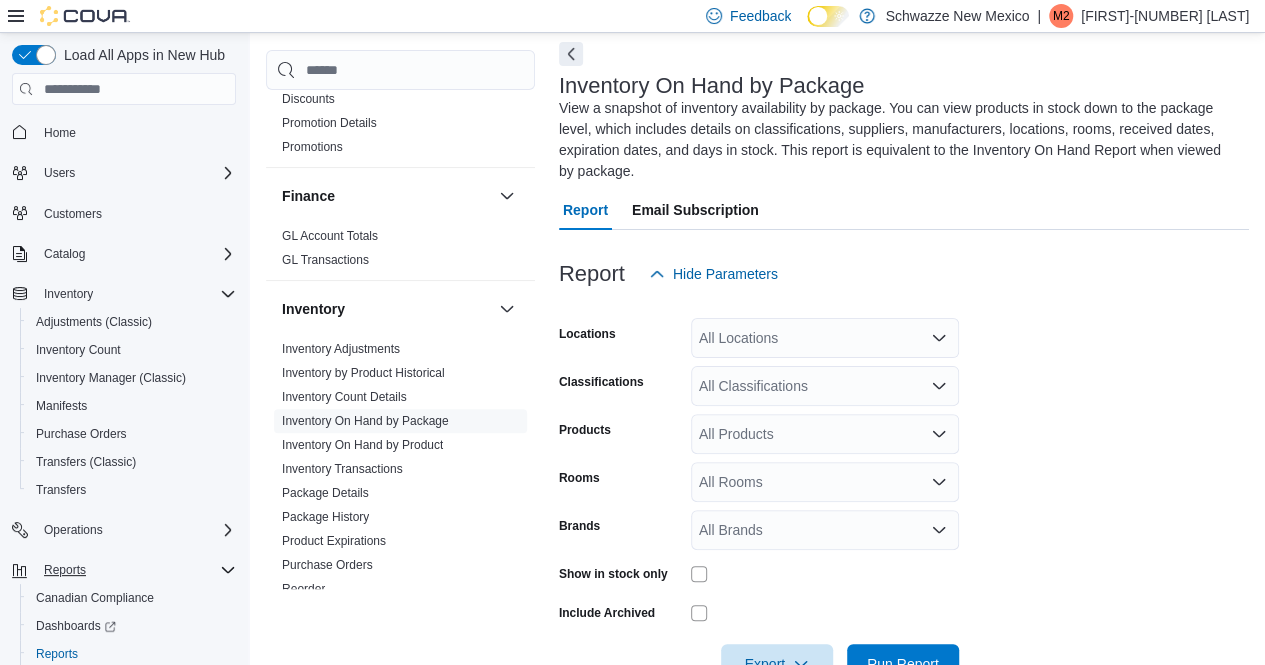 scroll, scrollTop: 488, scrollLeft: 0, axis: vertical 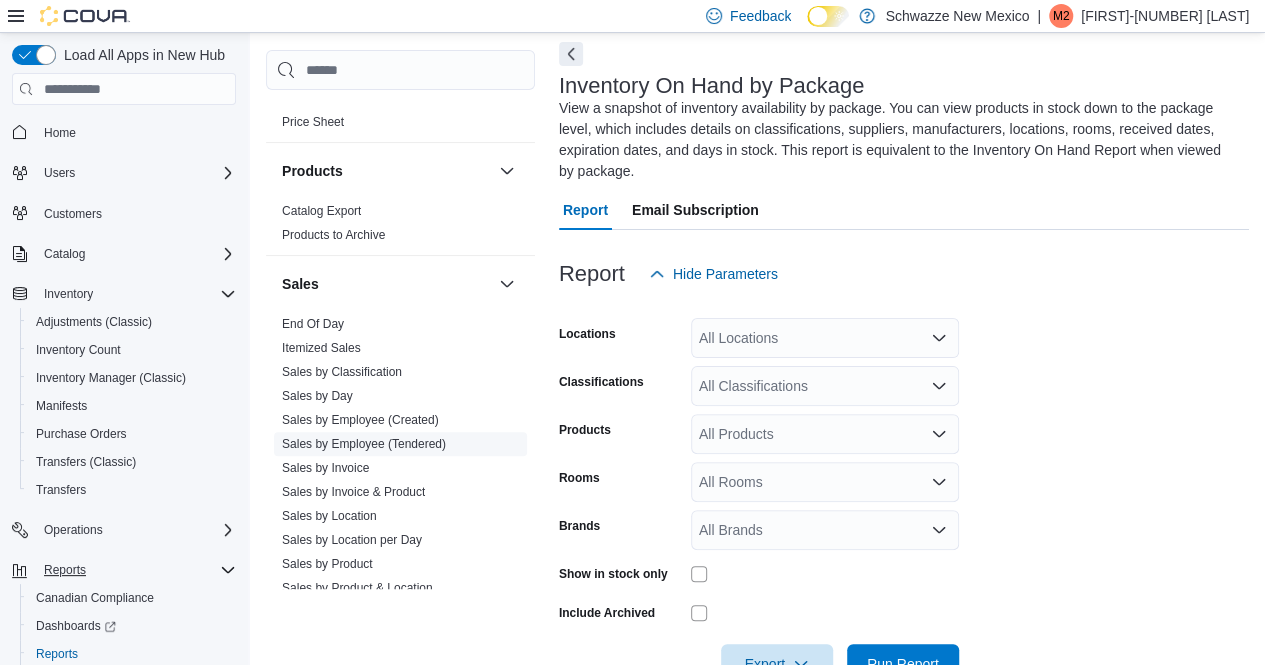 click on "Sales by Employee (Tendered)" at bounding box center (364, 444) 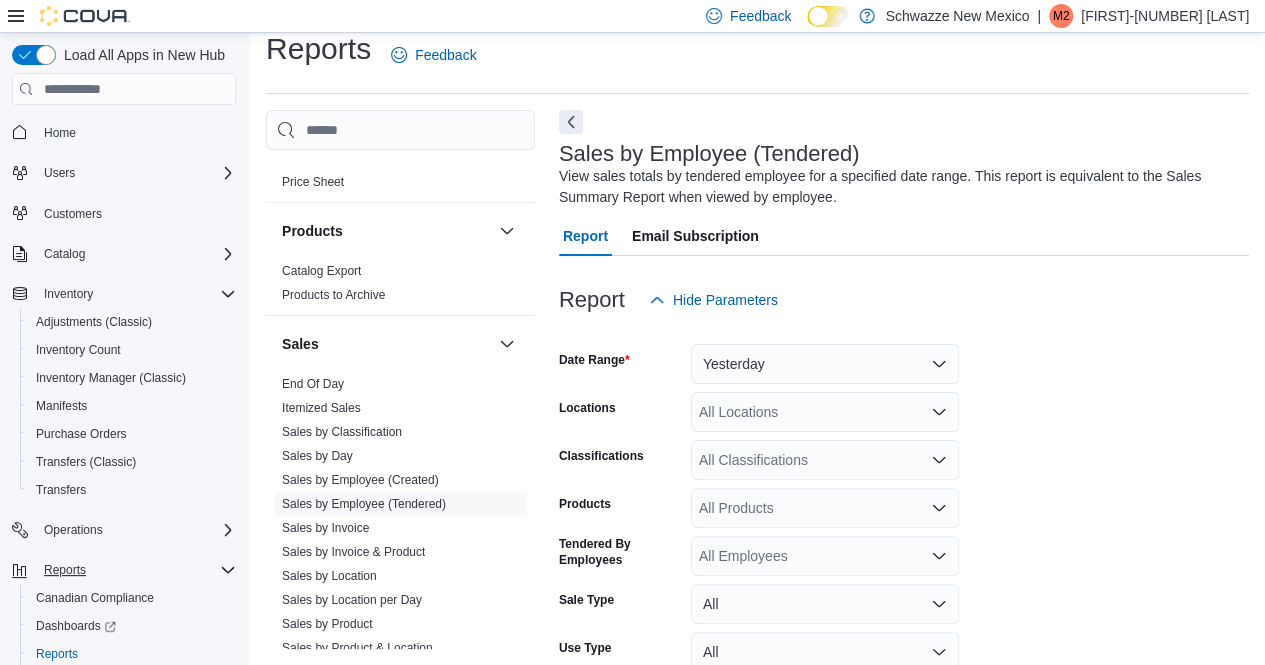 scroll, scrollTop: 67, scrollLeft: 0, axis: vertical 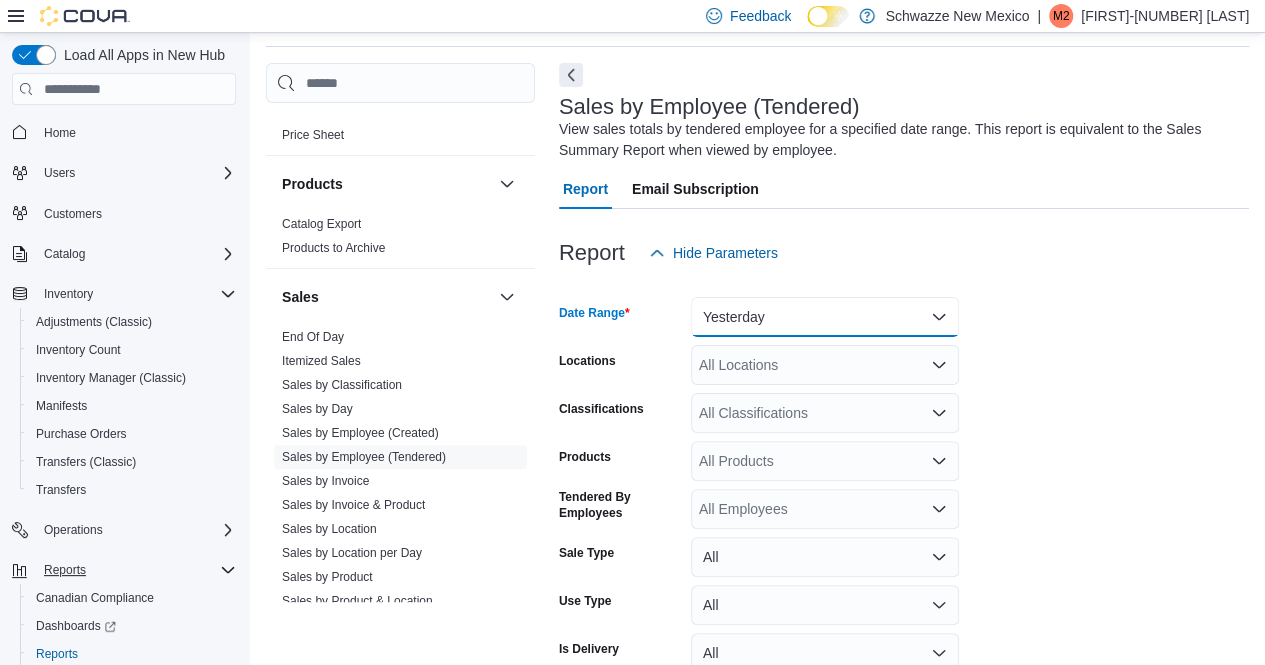 click on "Yesterday" at bounding box center (825, 317) 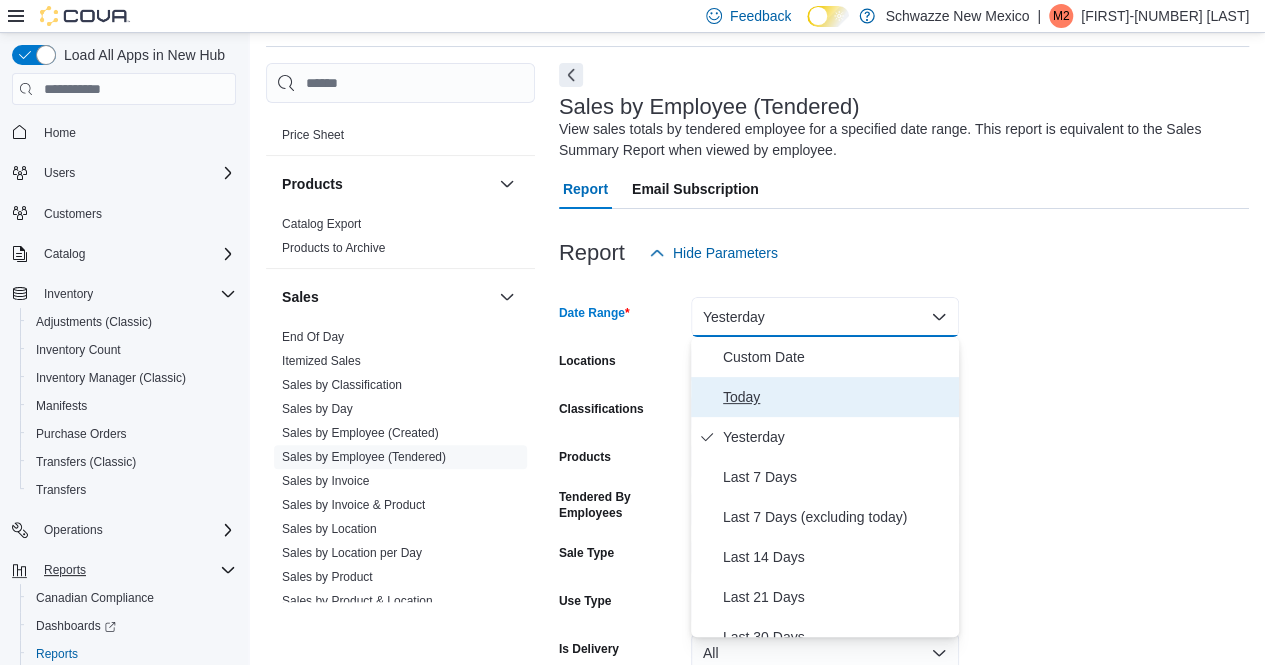 click on "Today" at bounding box center [837, 397] 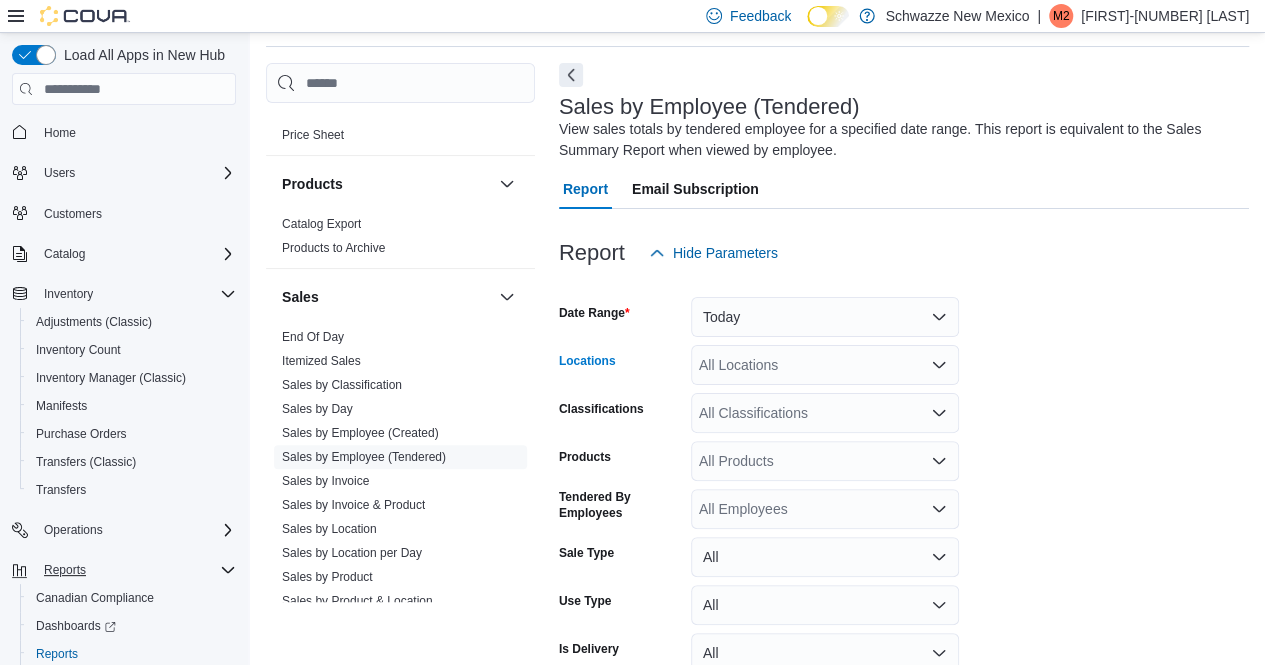 click on "All Locations" at bounding box center [825, 365] 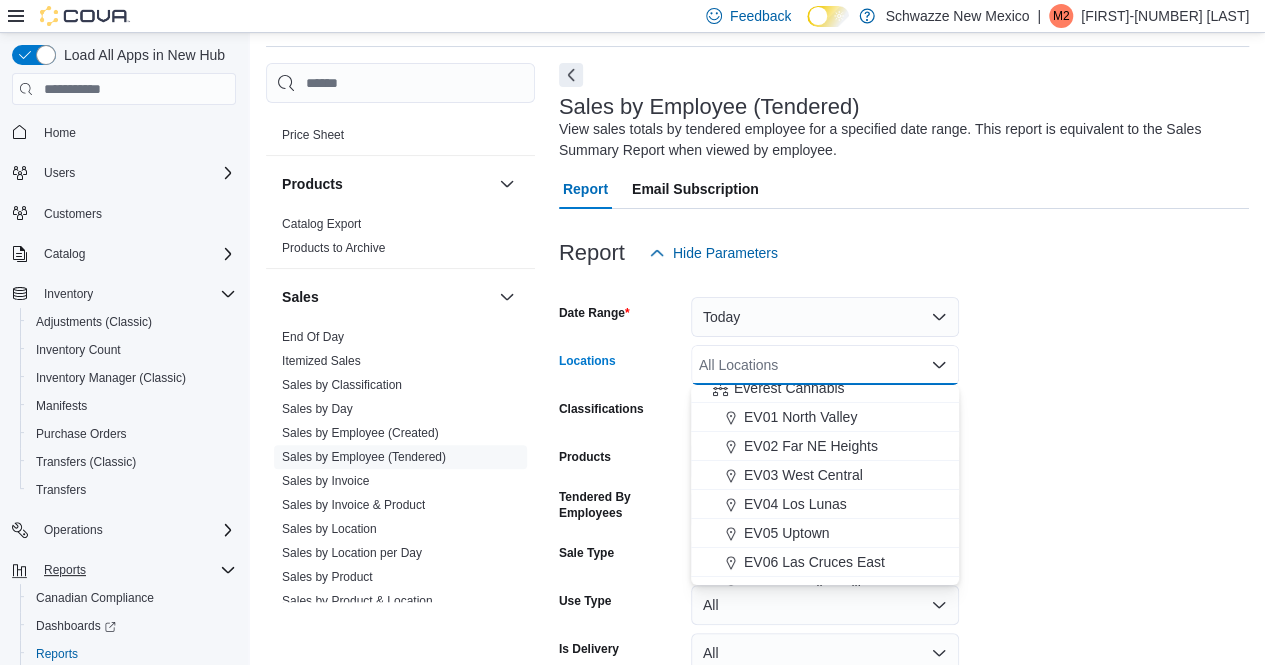 scroll, scrollTop: 80, scrollLeft: 0, axis: vertical 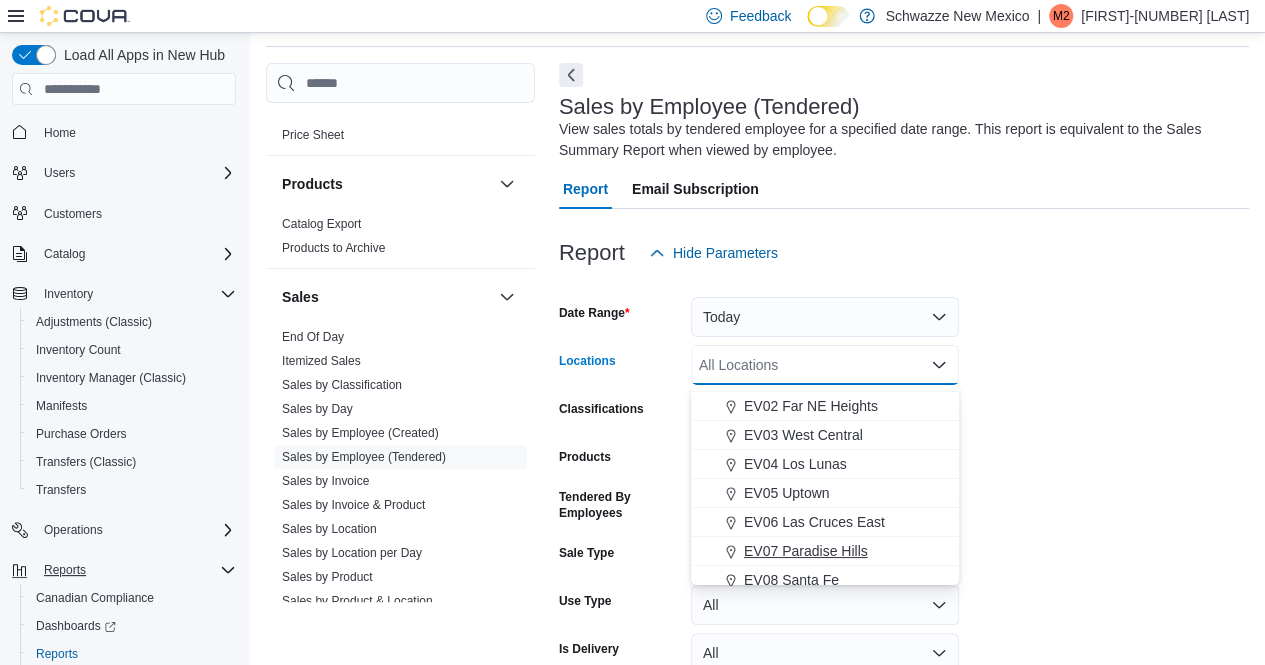 click on "EV07 Paradise Hills" at bounding box center (825, 551) 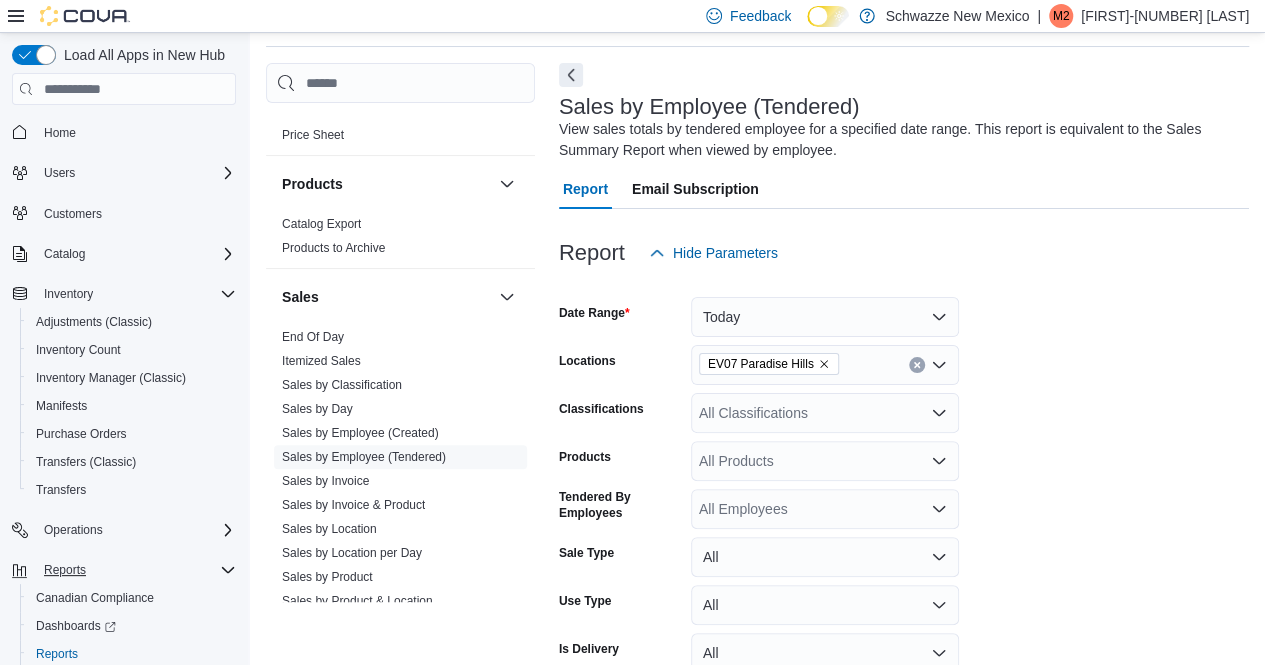click on "Date Range Today Locations EV07 Paradise Hills Classifications All Classifications Products All Products Tendered By Employees All Employees Sale Type All Use Type All Is Delivery All Export  Run Report" at bounding box center [904, 501] 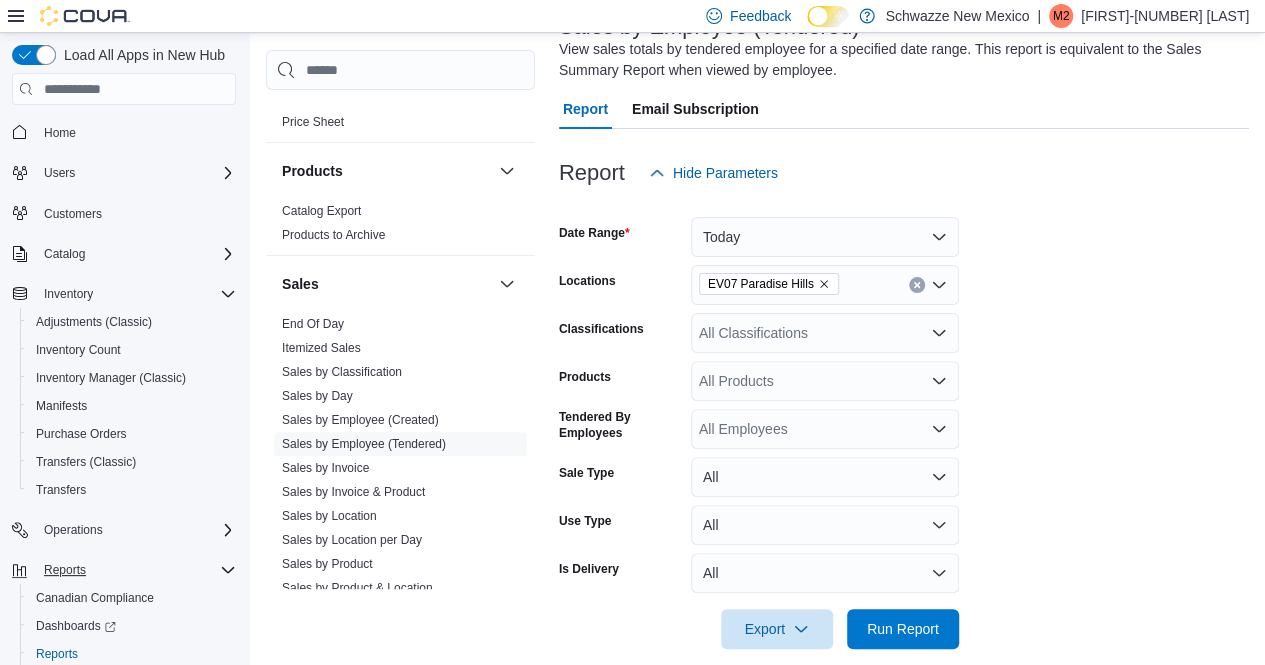 scroll, scrollTop: 170, scrollLeft: 0, axis: vertical 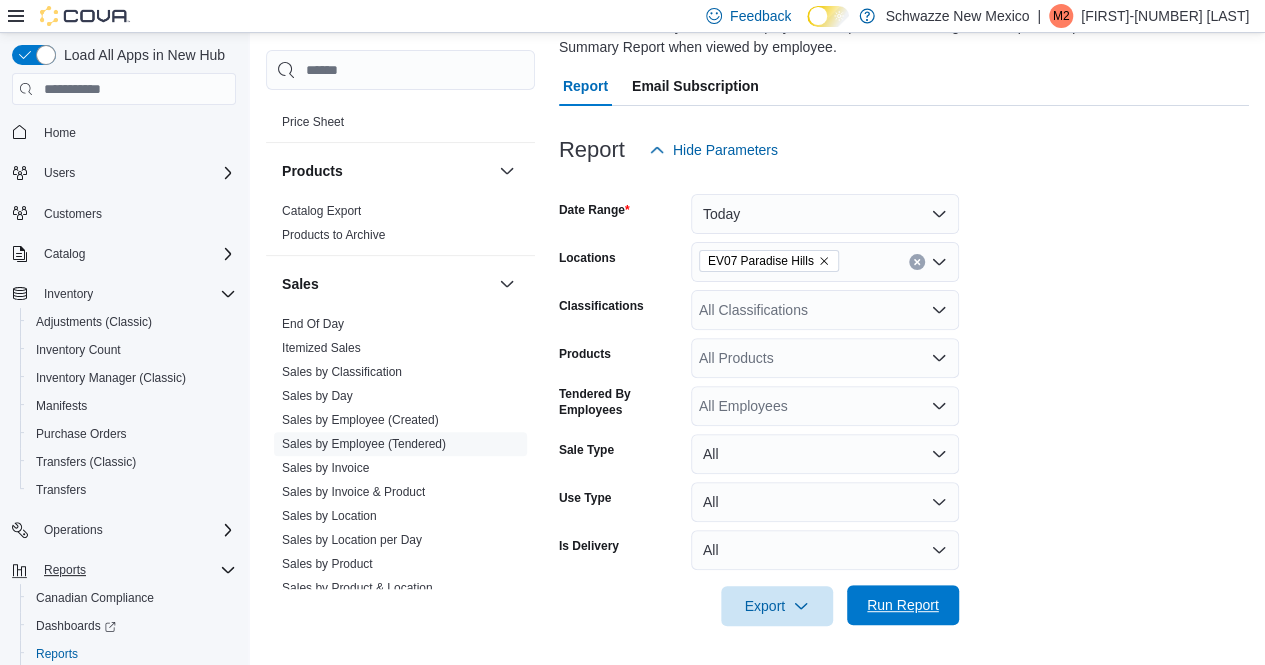click on "Run Report" at bounding box center (903, 605) 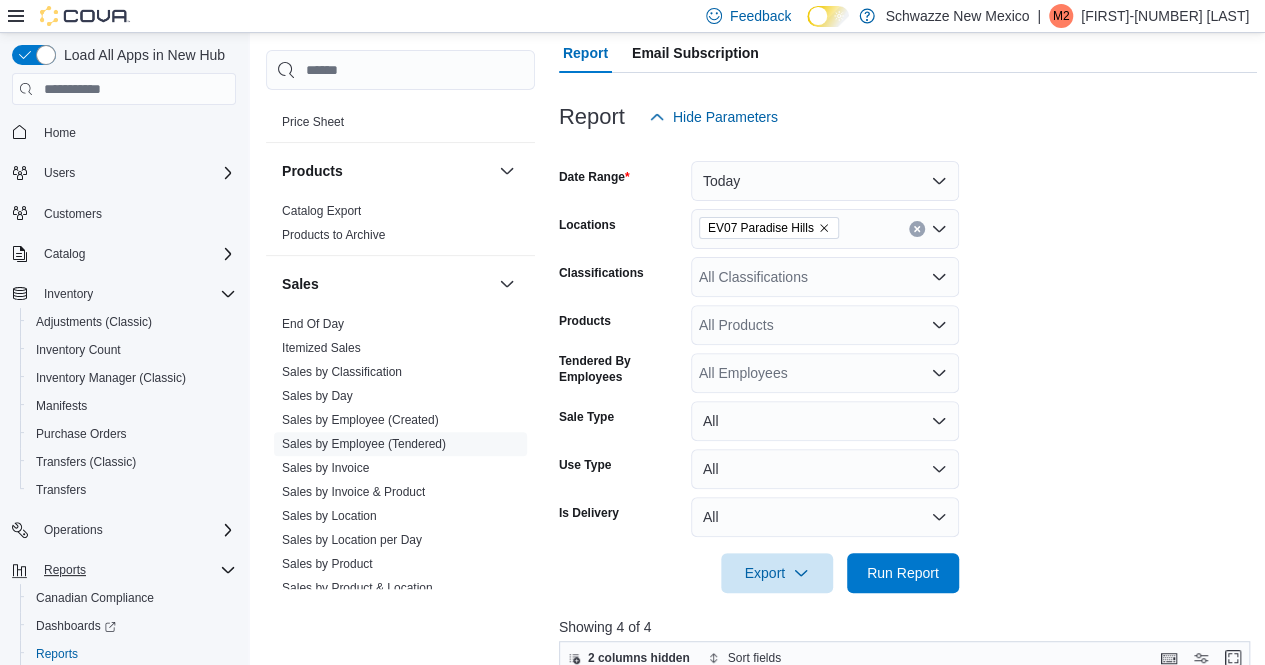click on "Date Range Today Locations EV07 Paradise Hills Classifications All Classifications Products All Products Tendered By Employees All Employees Sale Type All Use Type All Is Delivery All Export  Run Report" at bounding box center [908, 365] 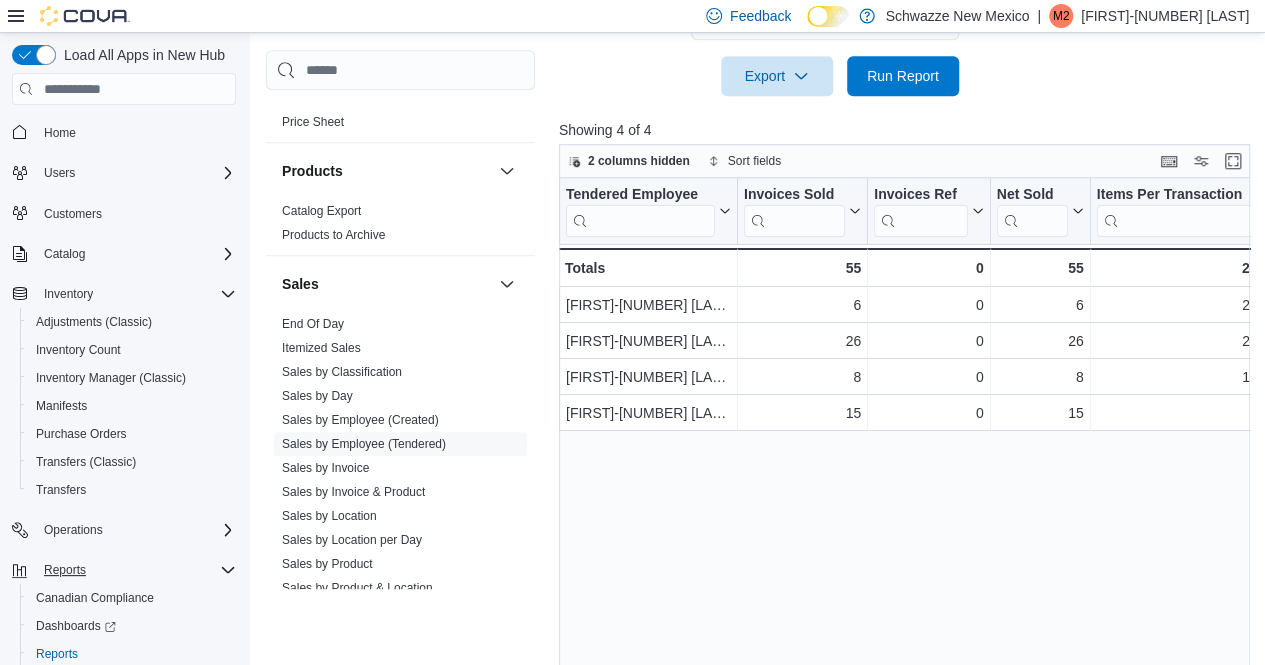 scroll, scrollTop: 727, scrollLeft: 0, axis: vertical 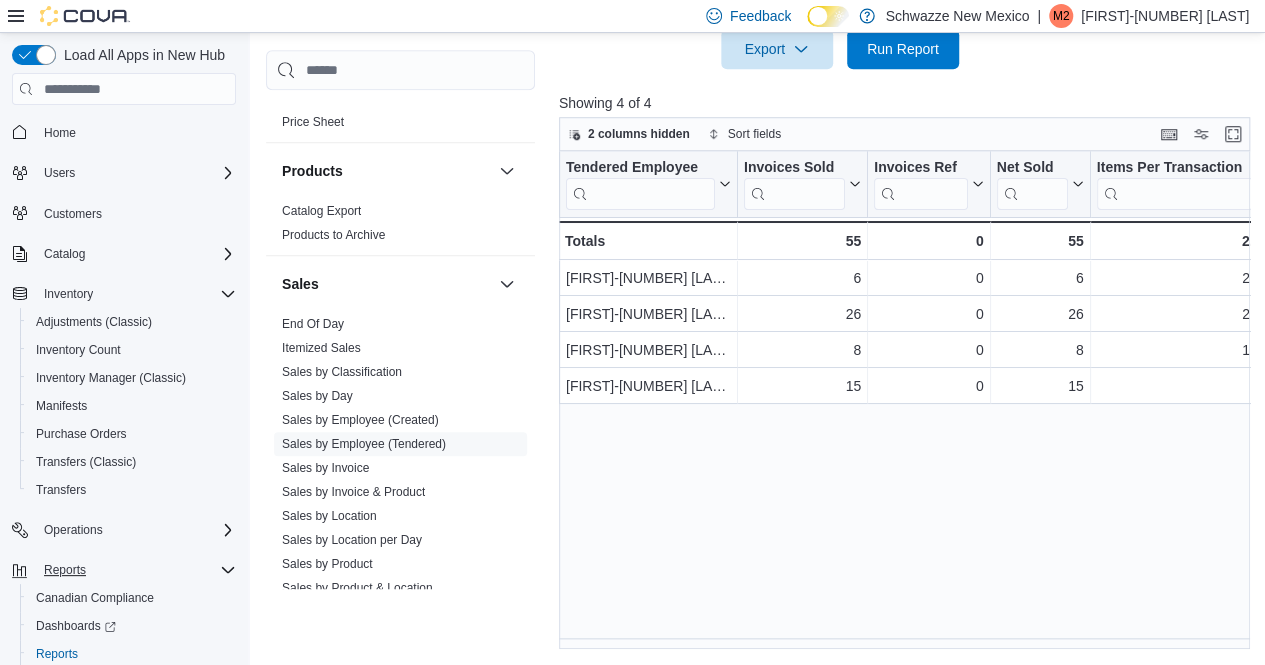 click on "Tendered Employee Click to view column header actions Invoices Sold Click to view column header actions Invoices Ref Click to view column header actions Net Sold Click to view column header actions Items Per Transaction Click to view column header actions Qty Per Transaction Click to view column header actions Transaction Average Click to view column header actions Gift Cards Click to view column header actions Gross Sales Click to view column header actions Subtotal Click to view column header actions Total Tax Click to view column header actions Total Invoiced Click to view column header actions Total Cost Click to view column header actions Gross Profit Click to view column header actions Gross Margin Click to view column header actions Total Discount Click to view column header actions Cashback Click to view column header actions Loyalty Redemptions Click to view column header actions Cash Click to view column header actions G2 CATM Click to view column header actions Bernalillo County GRT Tips -  6 -  0" at bounding box center [908, 400] 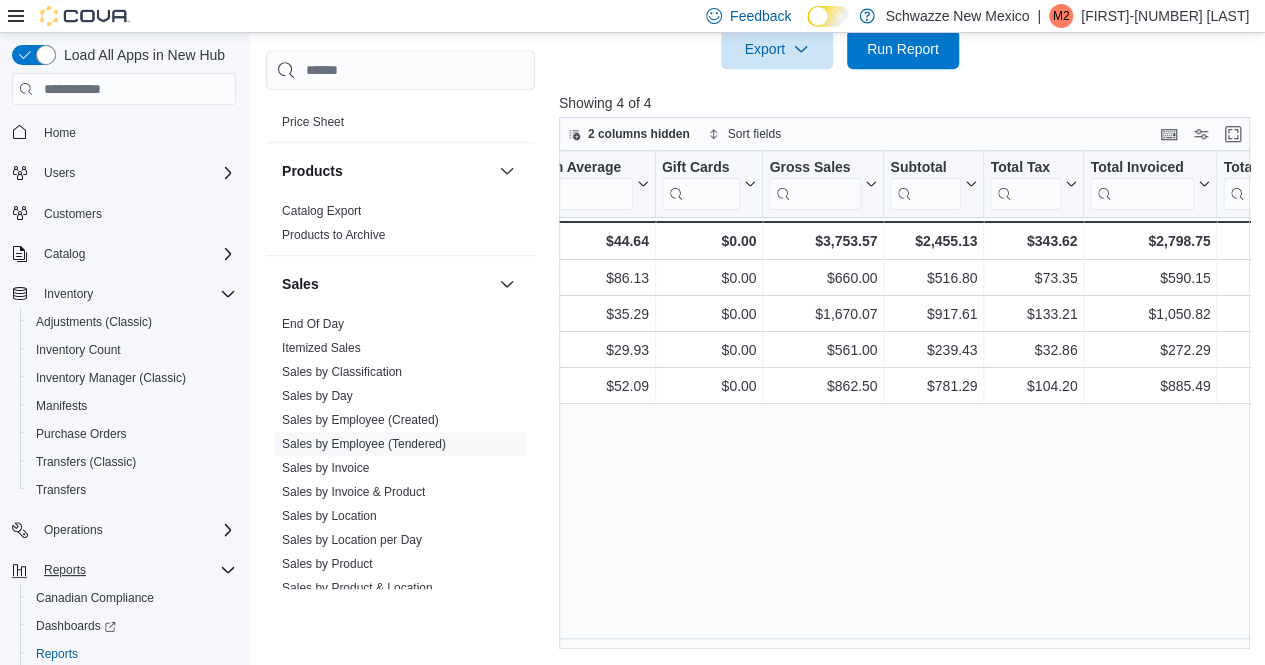 scroll, scrollTop: 0, scrollLeft: 986, axis: horizontal 